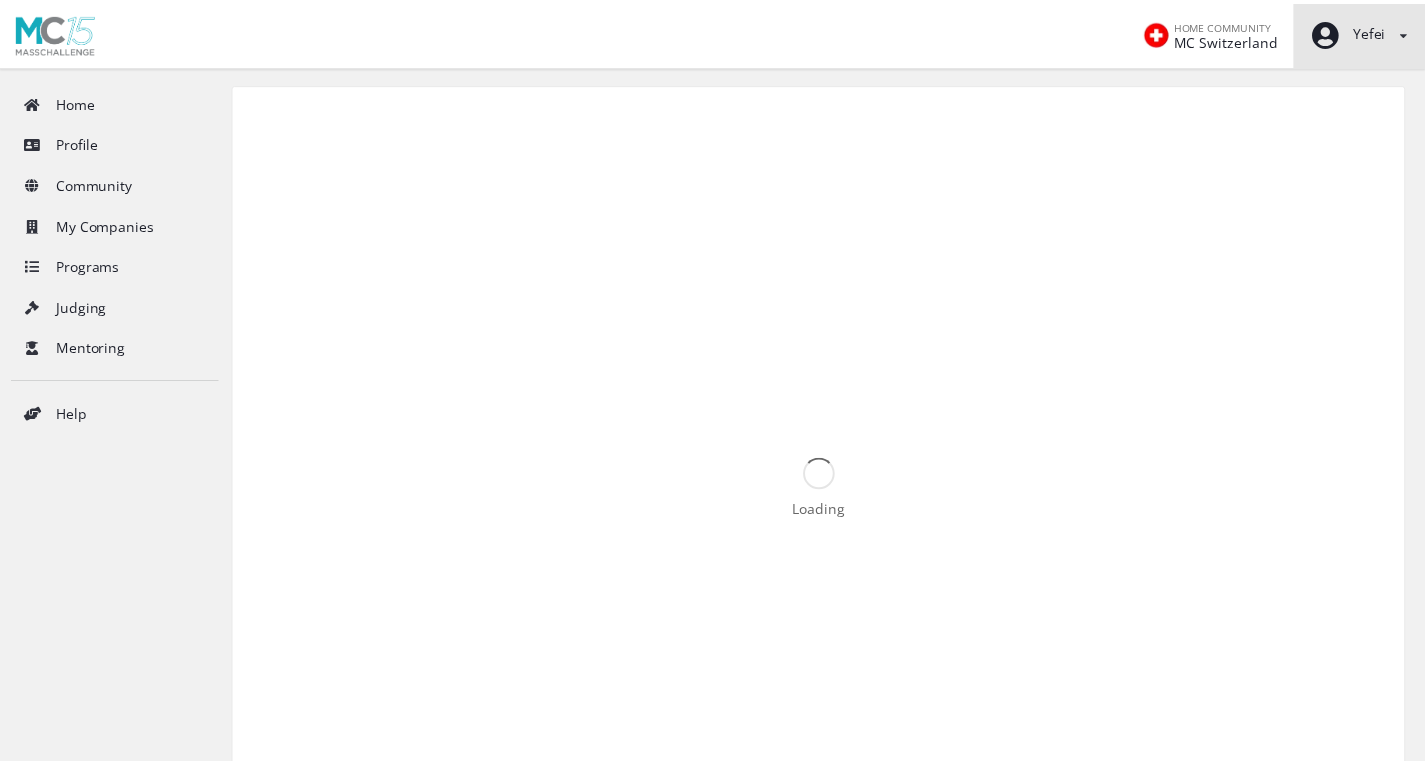 scroll, scrollTop: 0, scrollLeft: 0, axis: both 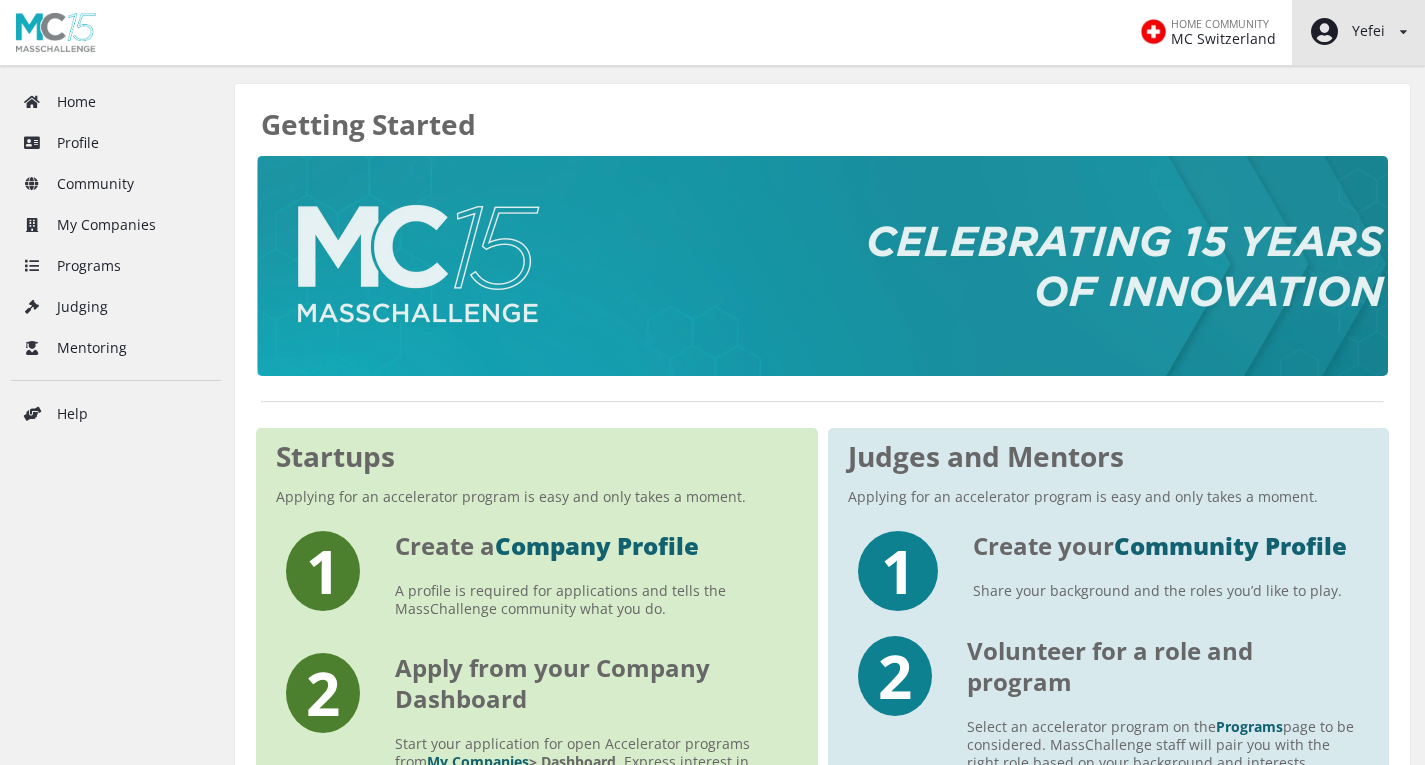 click on "[NAME]
Staff Dashboard
View/edit profile
Change password
Log out" at bounding box center [1358, 32] 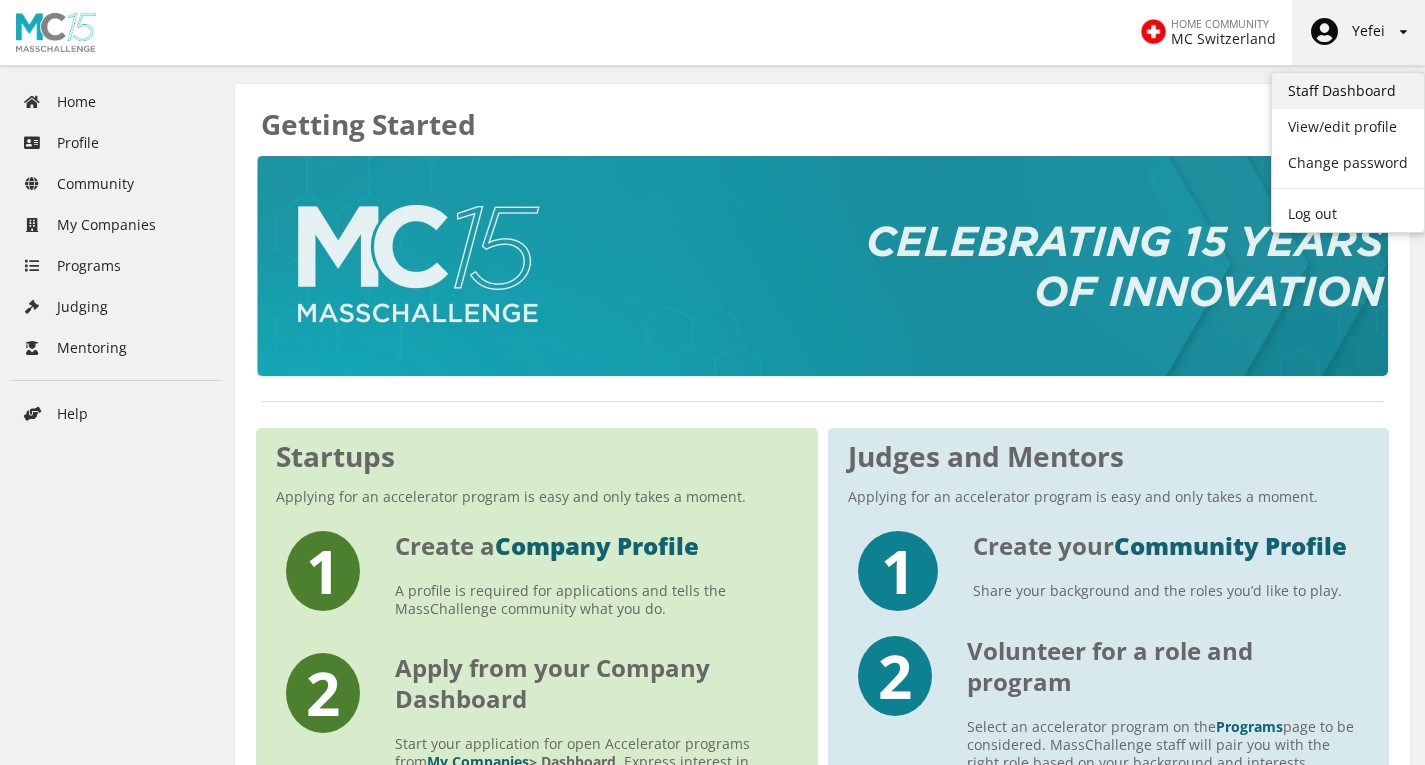 click on "Staff Dashboard" at bounding box center [1348, 91] 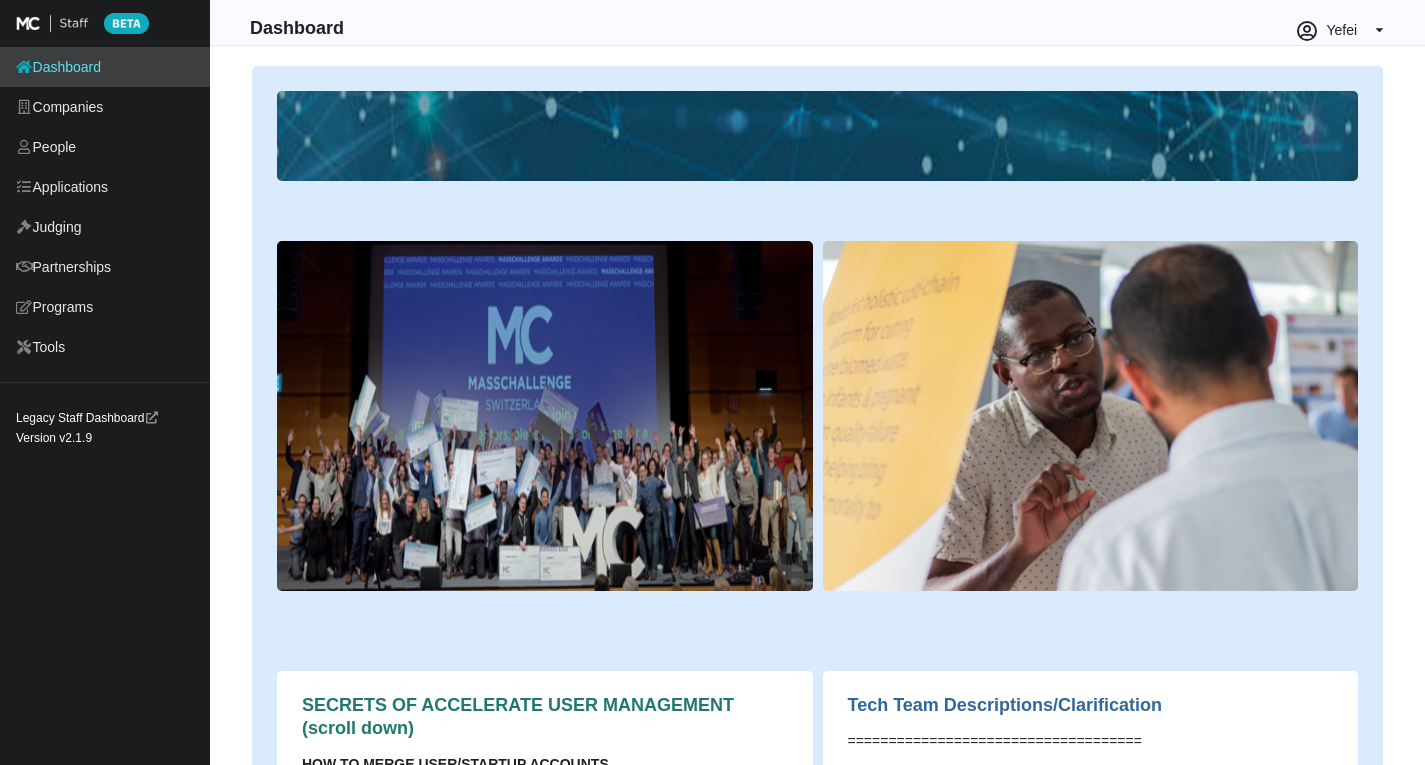 scroll, scrollTop: 0, scrollLeft: 0, axis: both 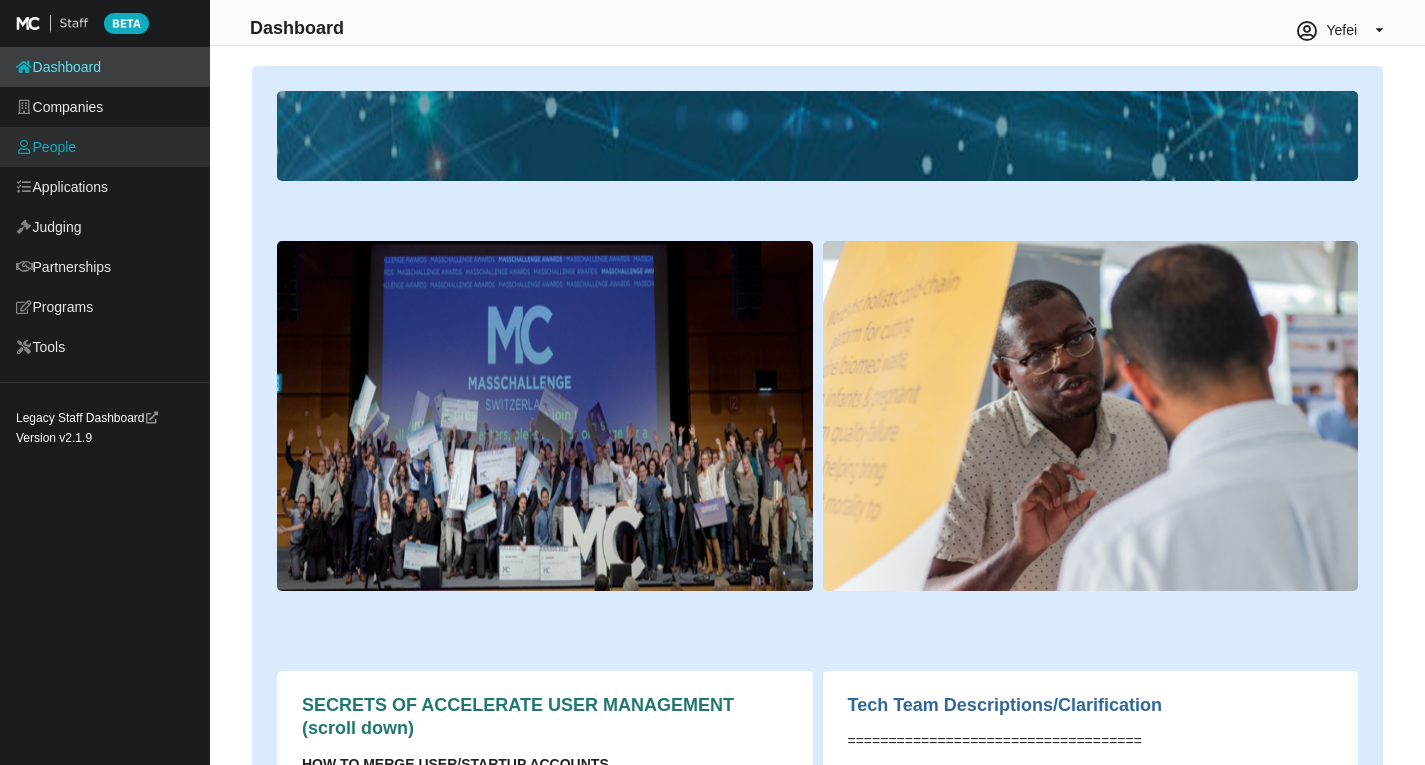 click on "People" at bounding box center (105, 147) 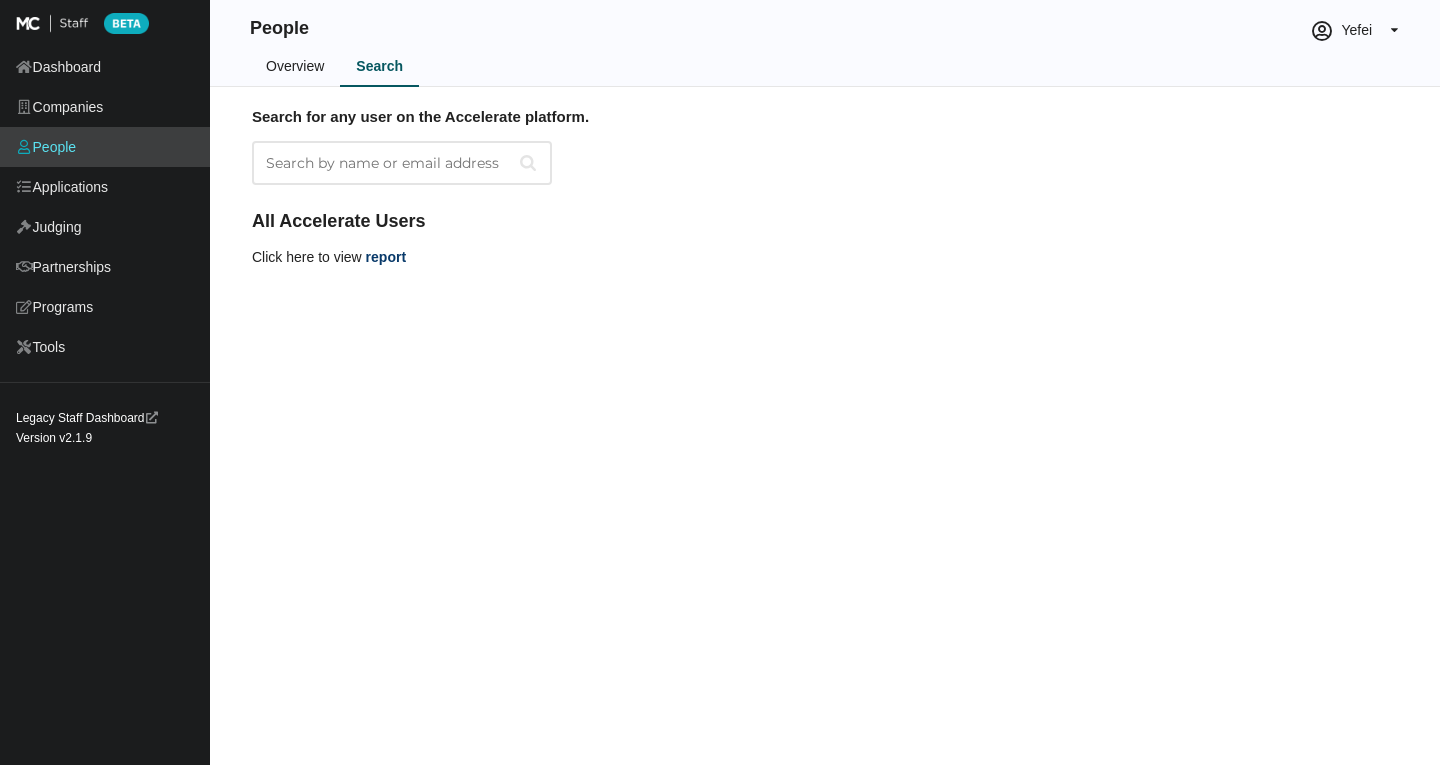 scroll, scrollTop: 0, scrollLeft: 0, axis: both 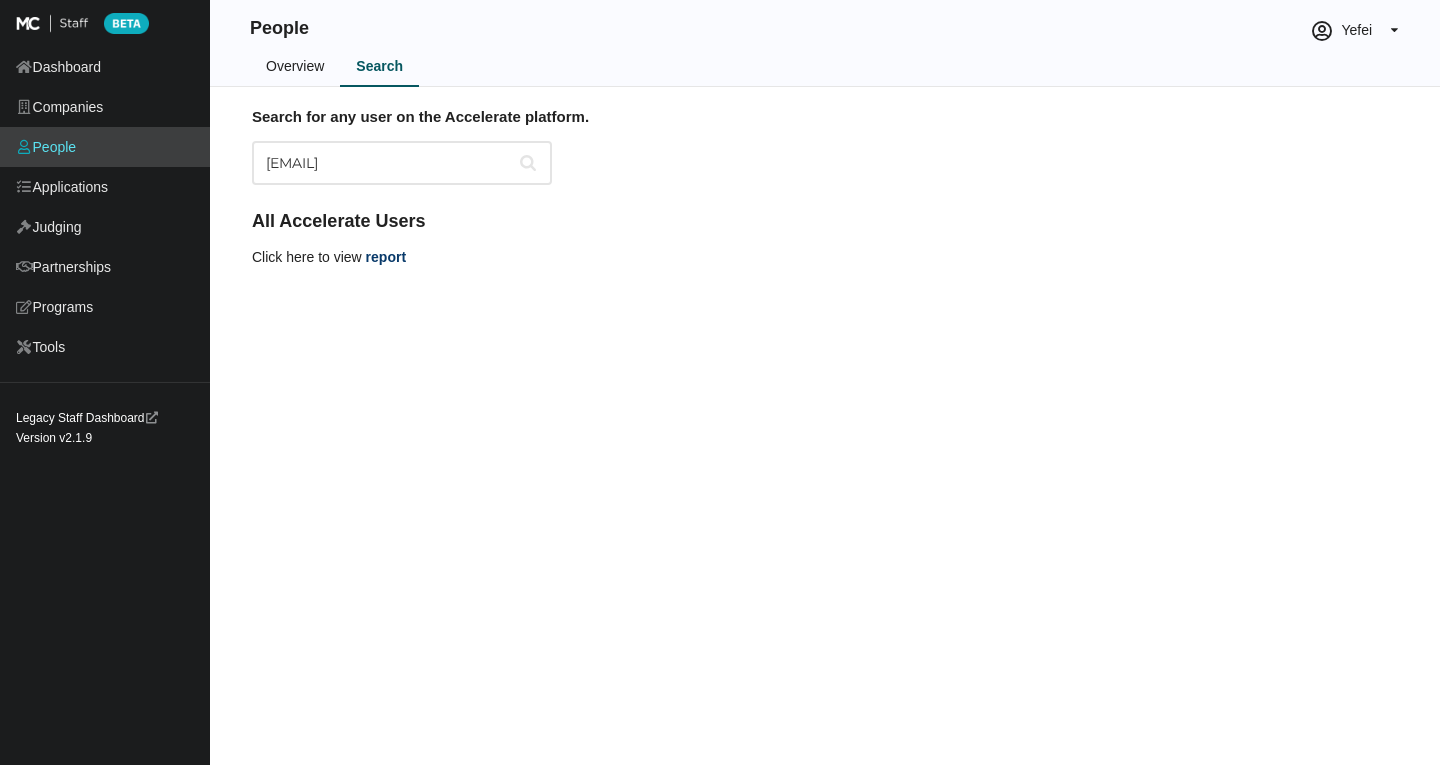click on "beatricecastillo@greenisp.online" at bounding box center (402, 163) 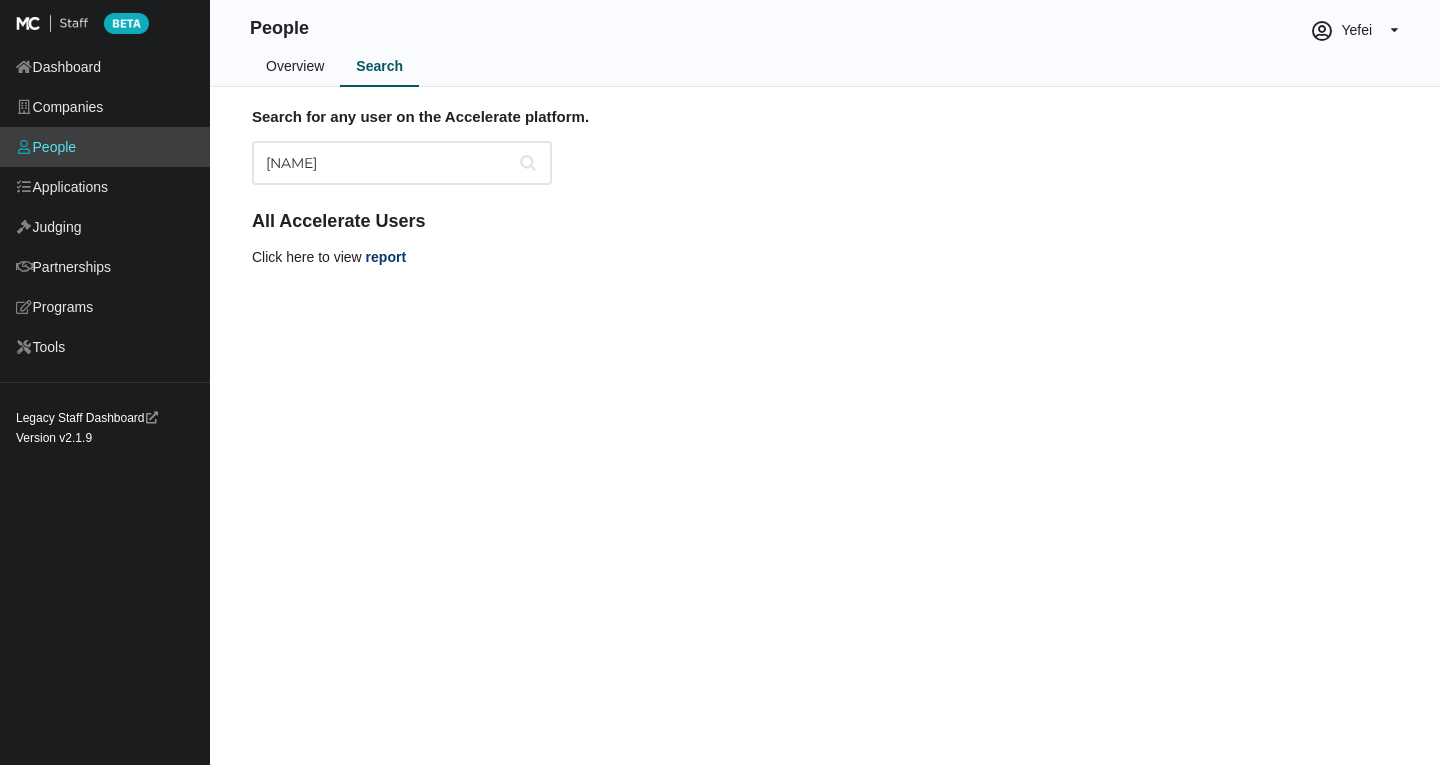 scroll, scrollTop: 0, scrollLeft: 0, axis: both 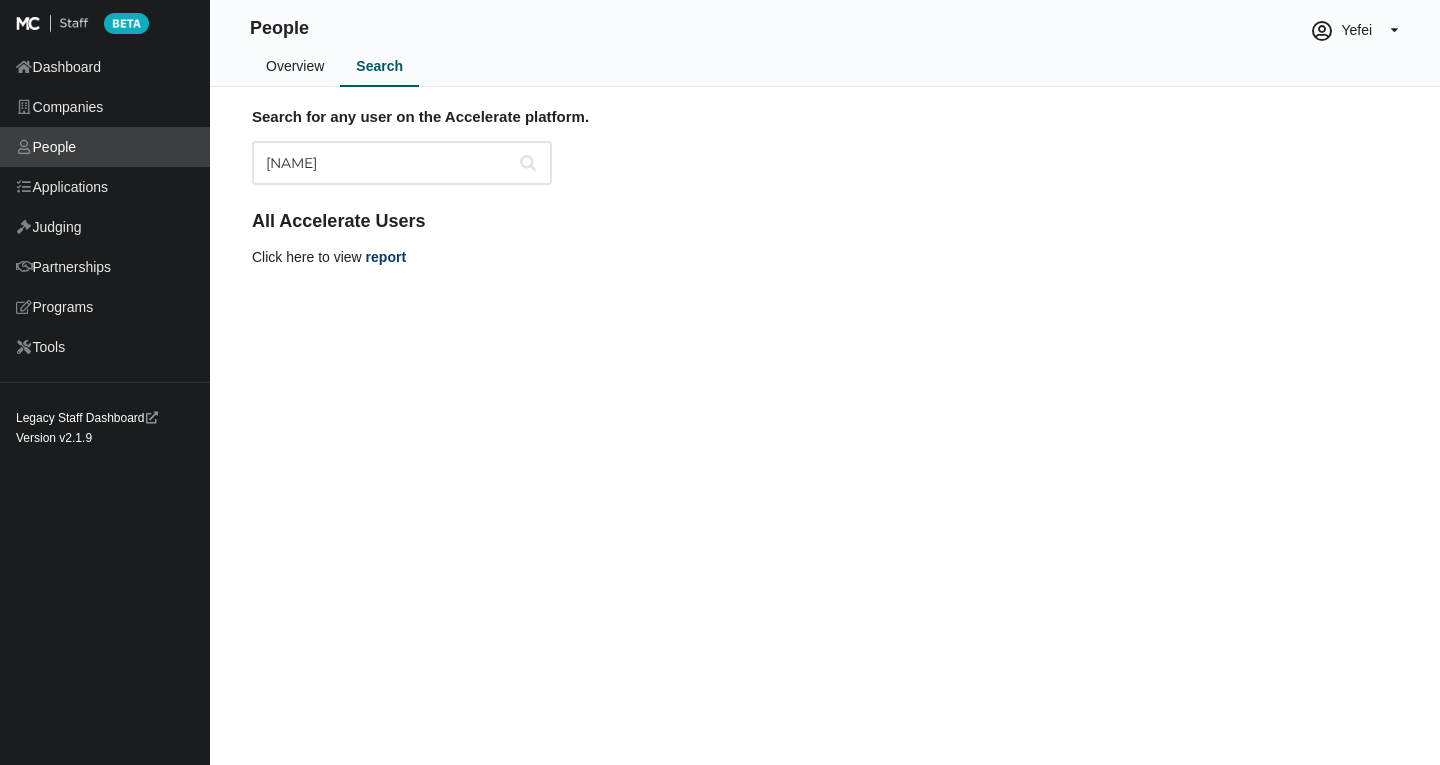 drag, startPoint x: 410, startPoint y: 163, endPoint x: 102, endPoint y: 152, distance: 308.19638 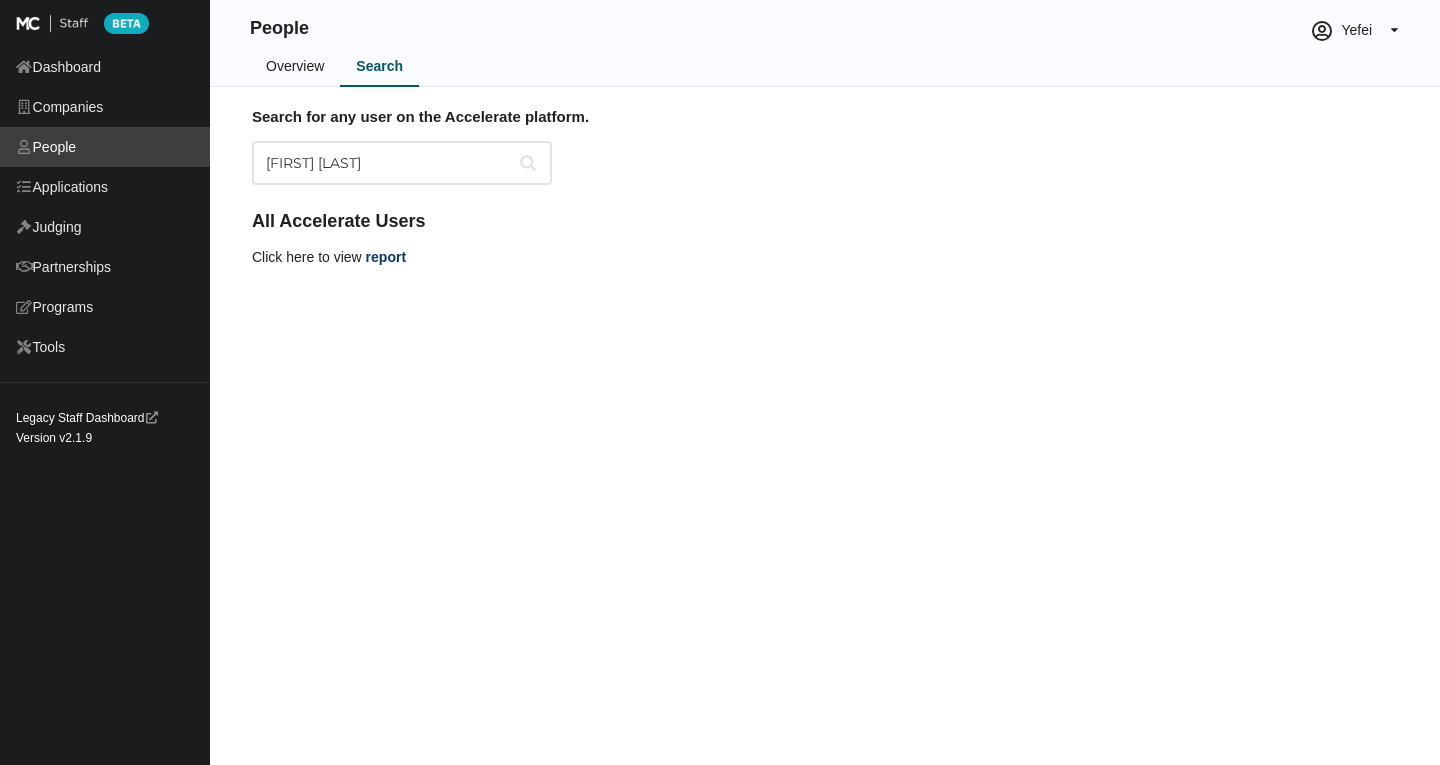 drag, startPoint x: 407, startPoint y: 160, endPoint x: 68, endPoint y: 143, distance: 339.426 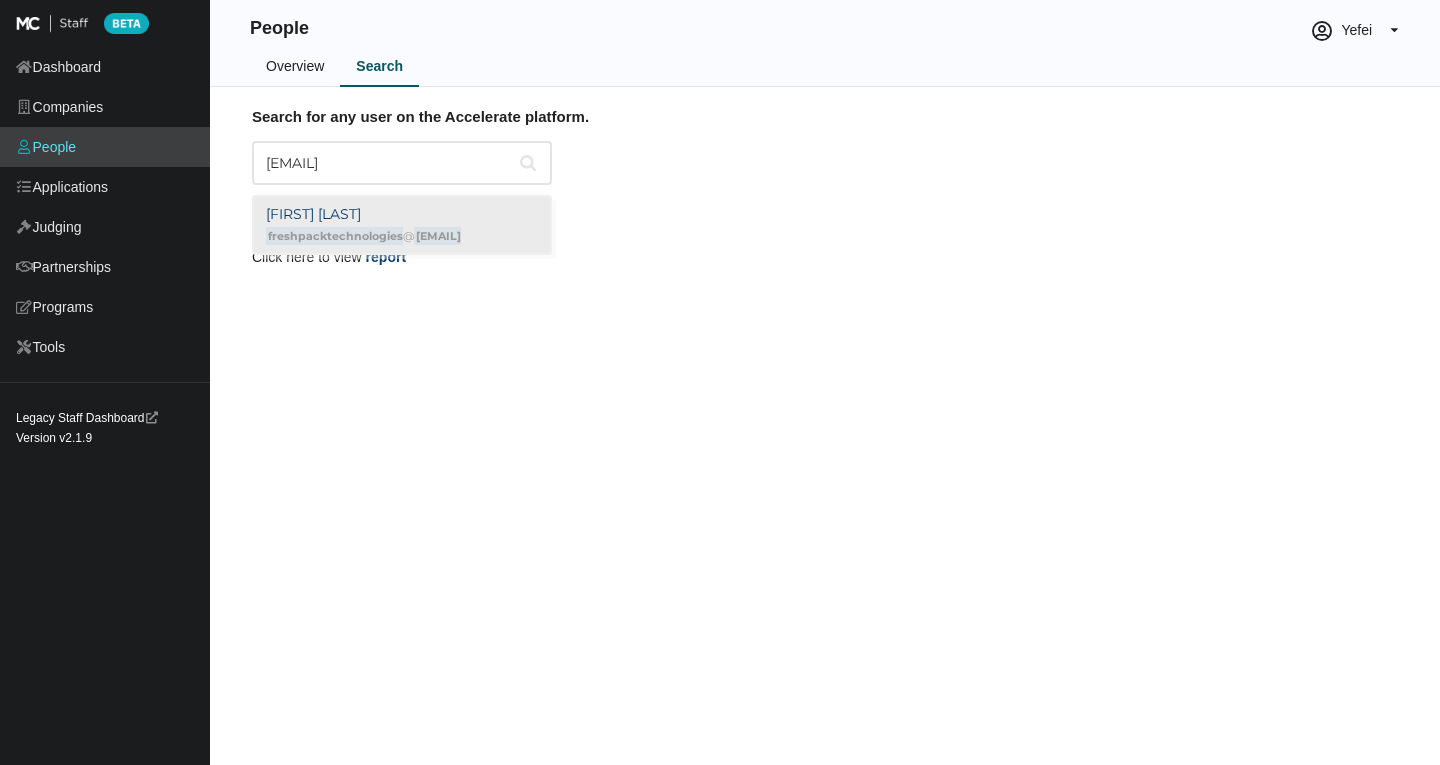 click on "Editha Mshiu
freshpacktechnologies @ gmail.com" at bounding box center (363, 225) 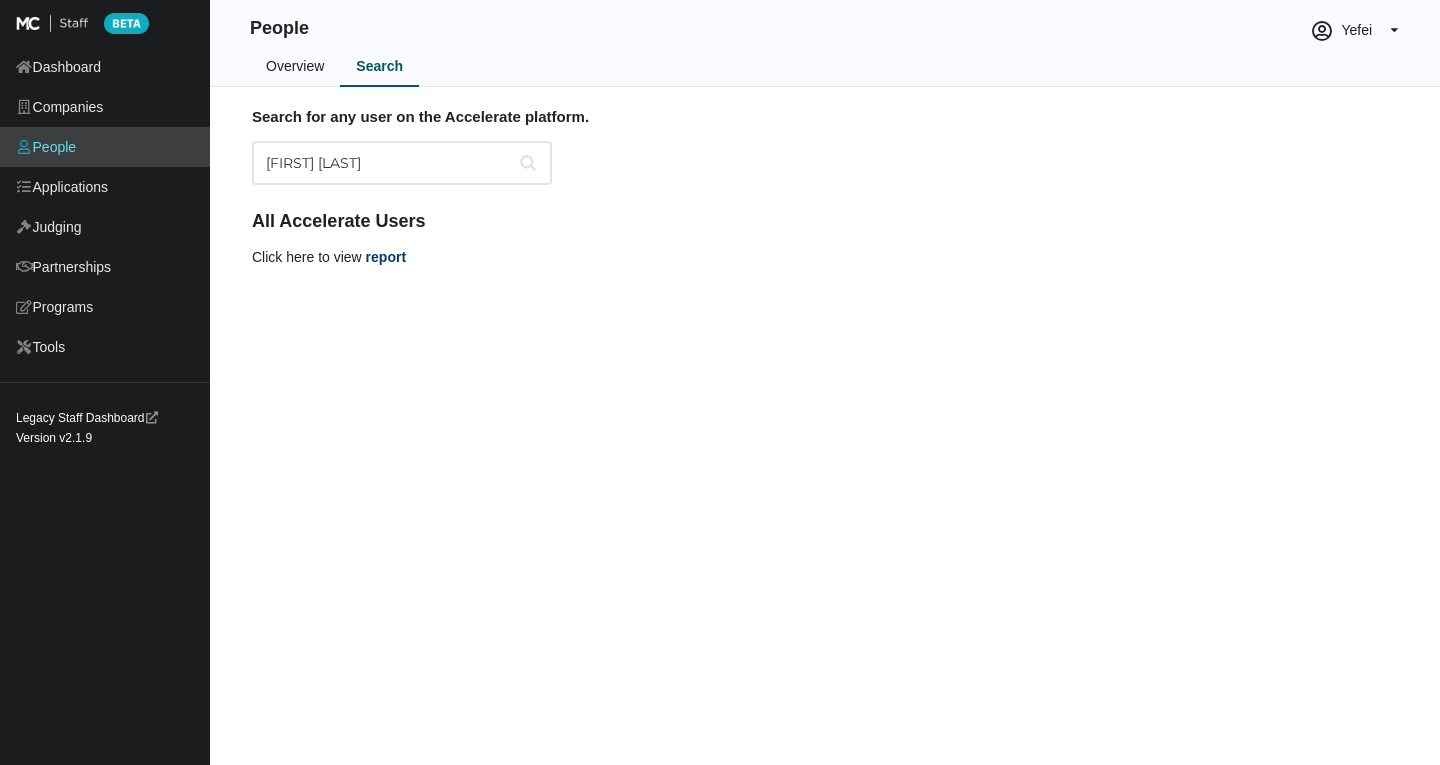 type on "Editha Mshiu" 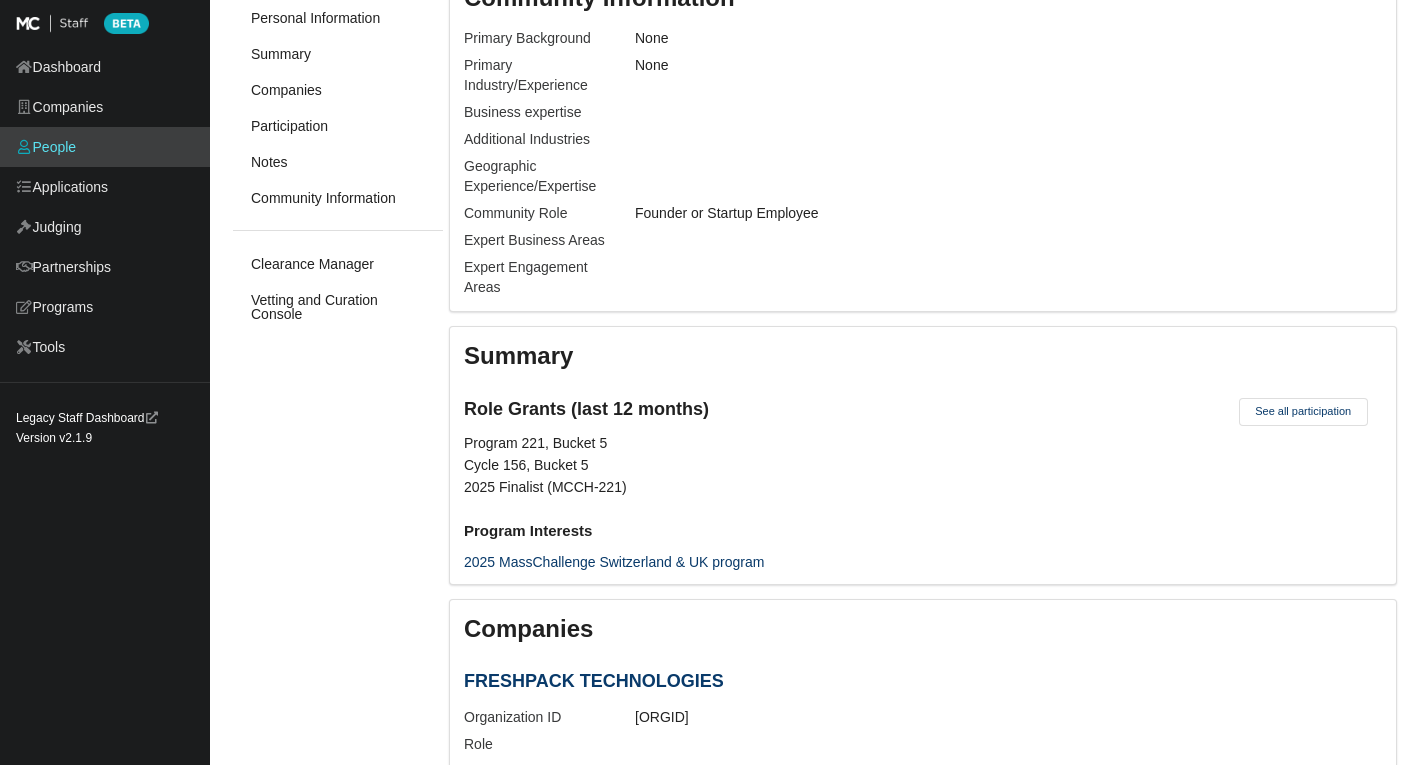 scroll, scrollTop: 1300, scrollLeft: 0, axis: vertical 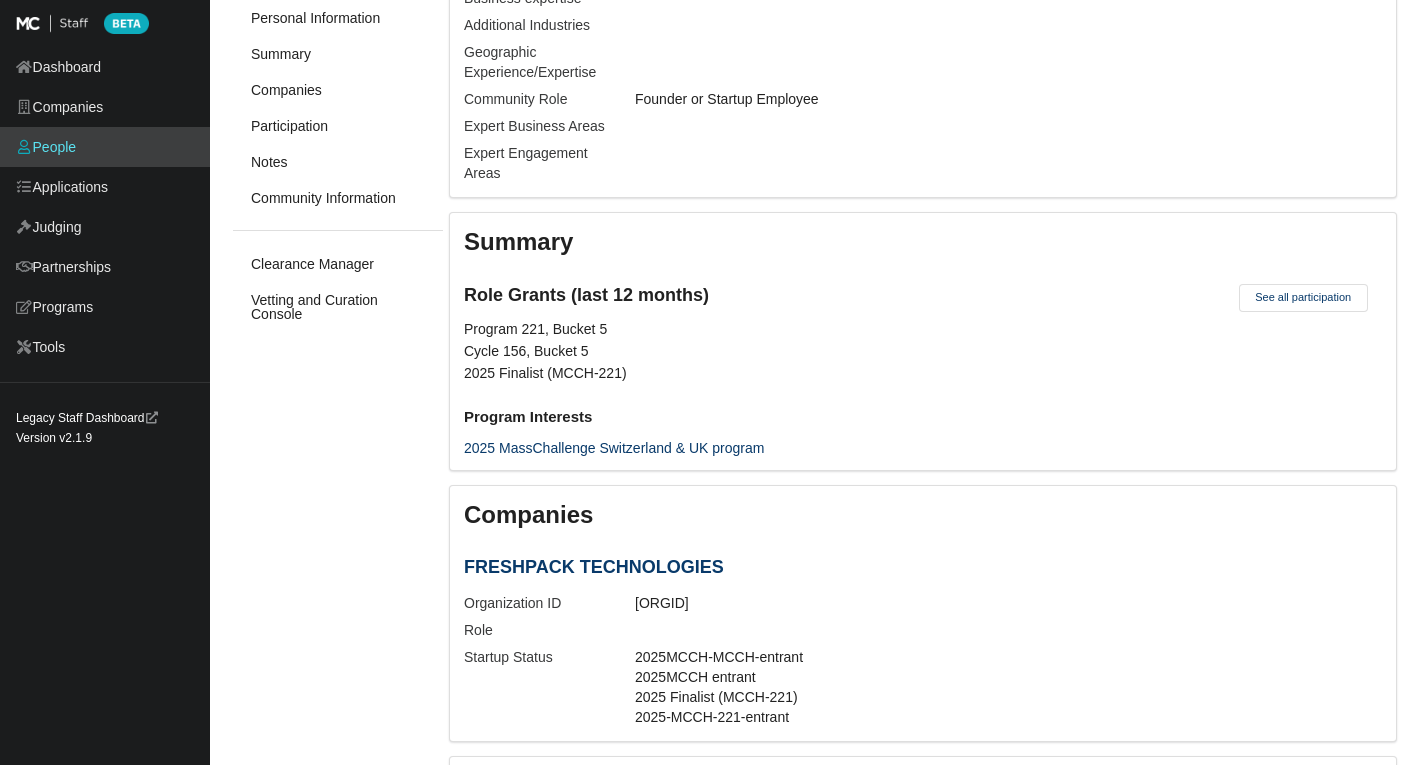 drag, startPoint x: 744, startPoint y: 584, endPoint x: 460, endPoint y: 577, distance: 284.08624 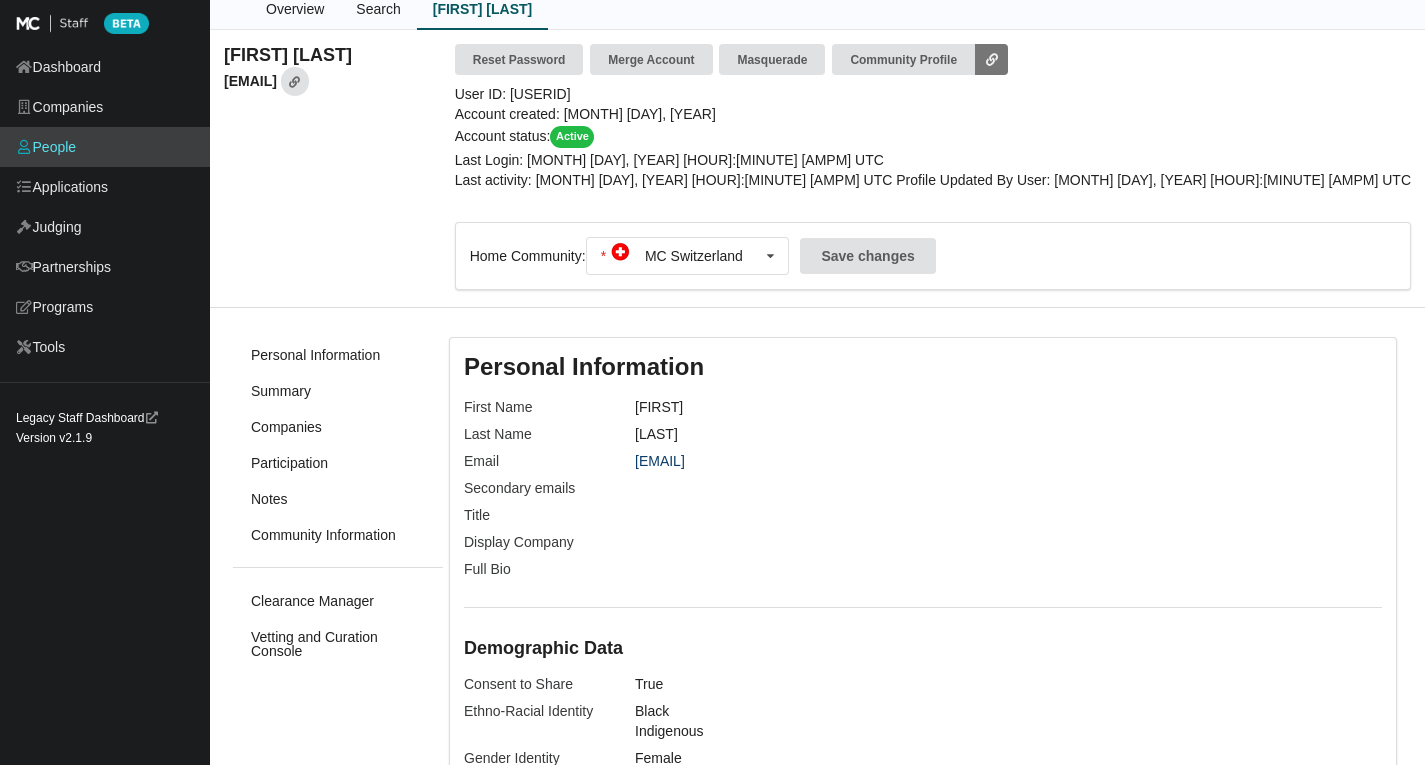 scroll, scrollTop: 0, scrollLeft: 0, axis: both 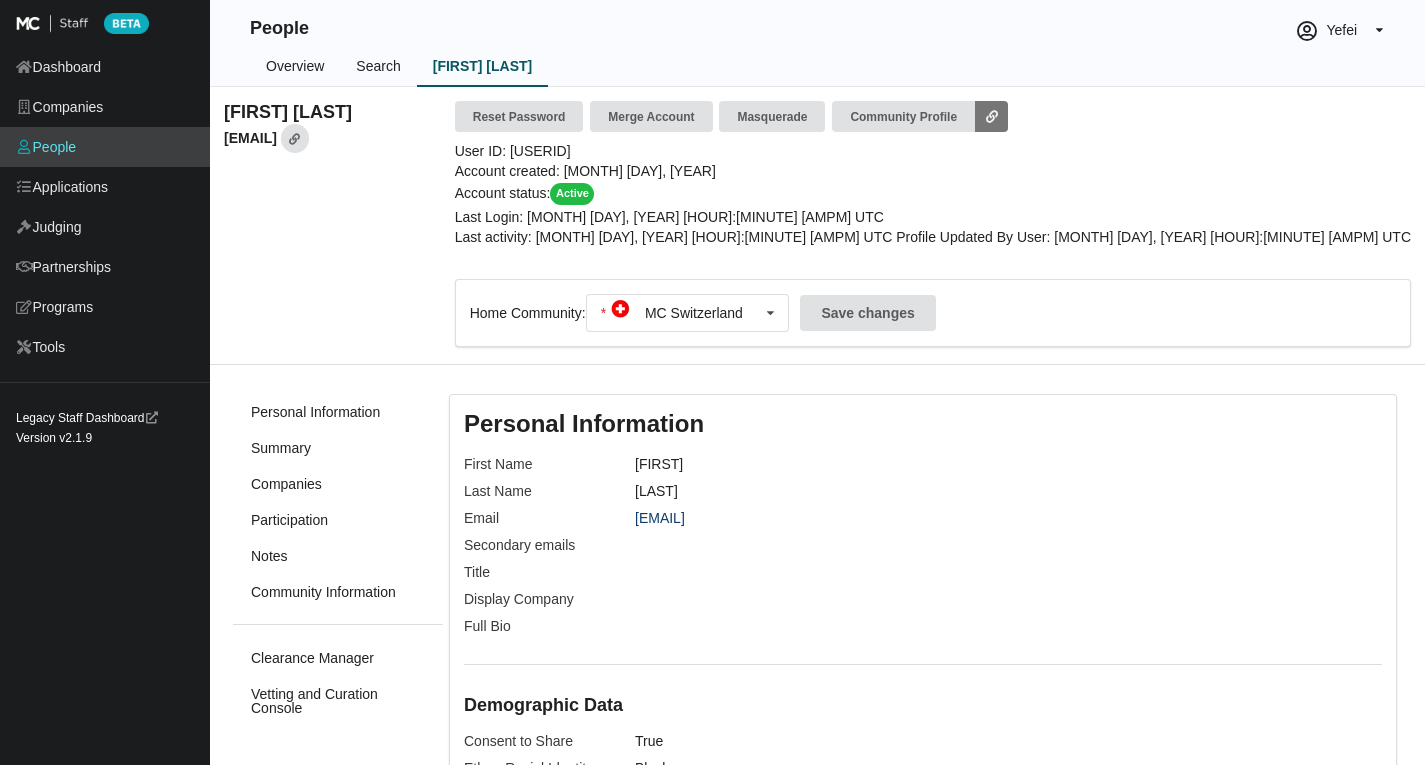 click on "Search" at bounding box center [378, 67] 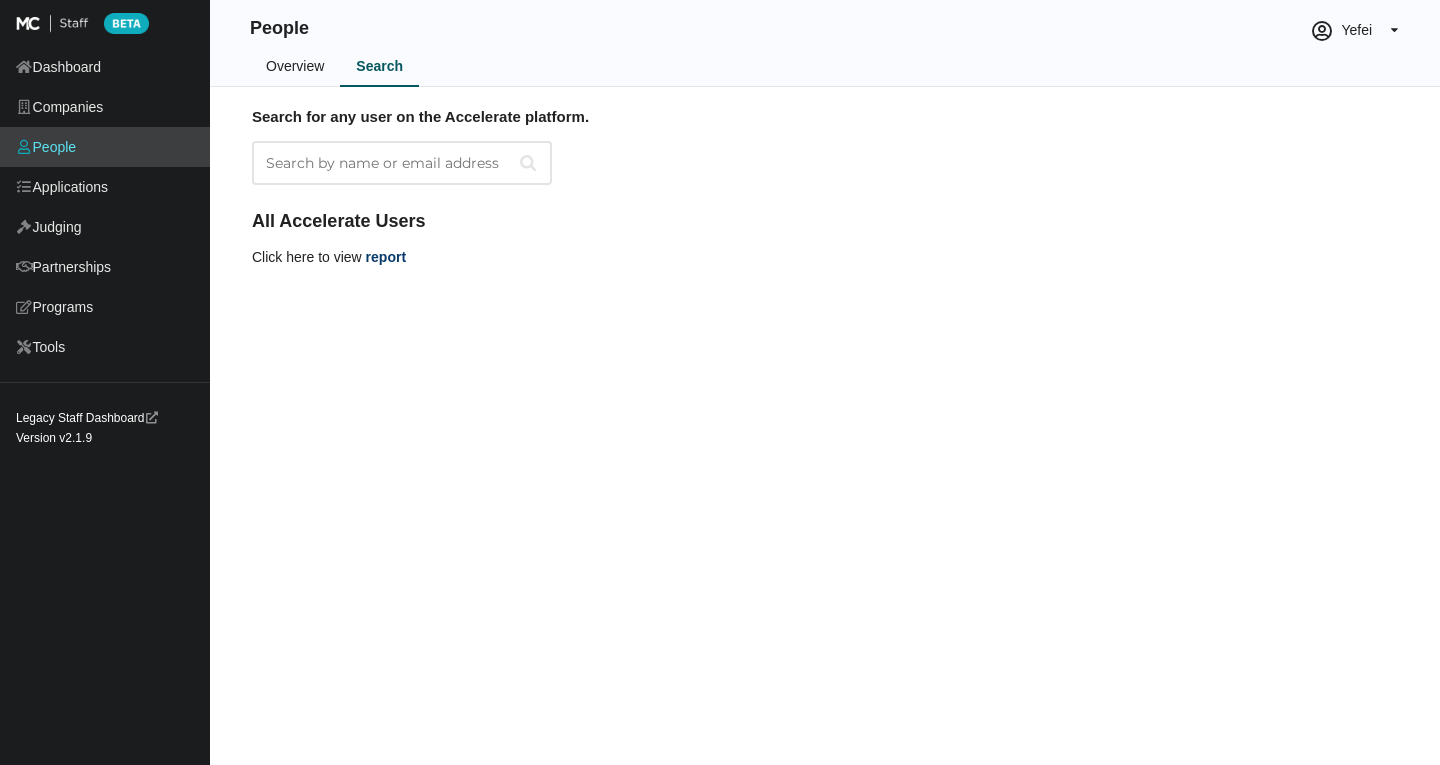 scroll, scrollTop: 0, scrollLeft: 0, axis: both 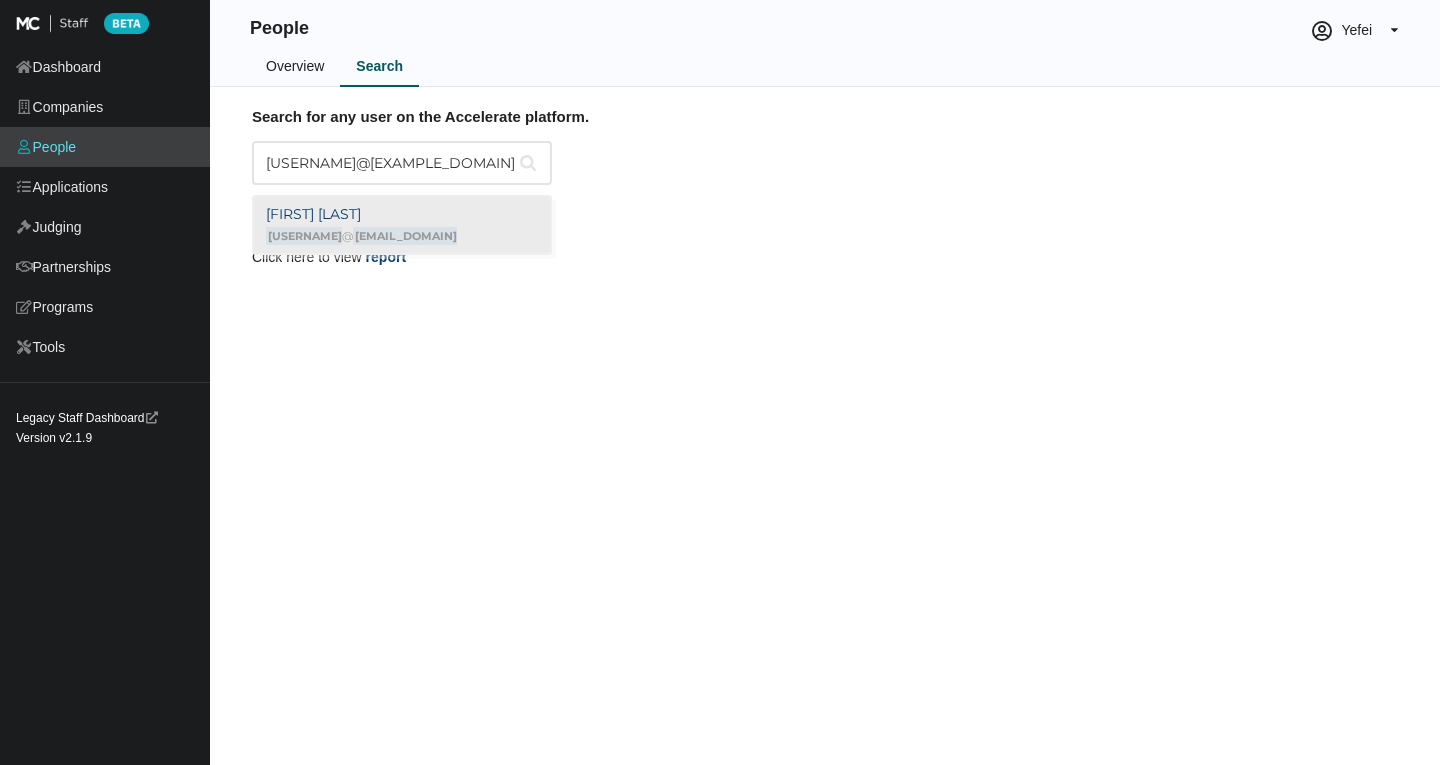 click on "[FIRST] [LAST]
[USERNAME] @ [EXAMPLE_DOMAIN]" at bounding box center (361, 225) 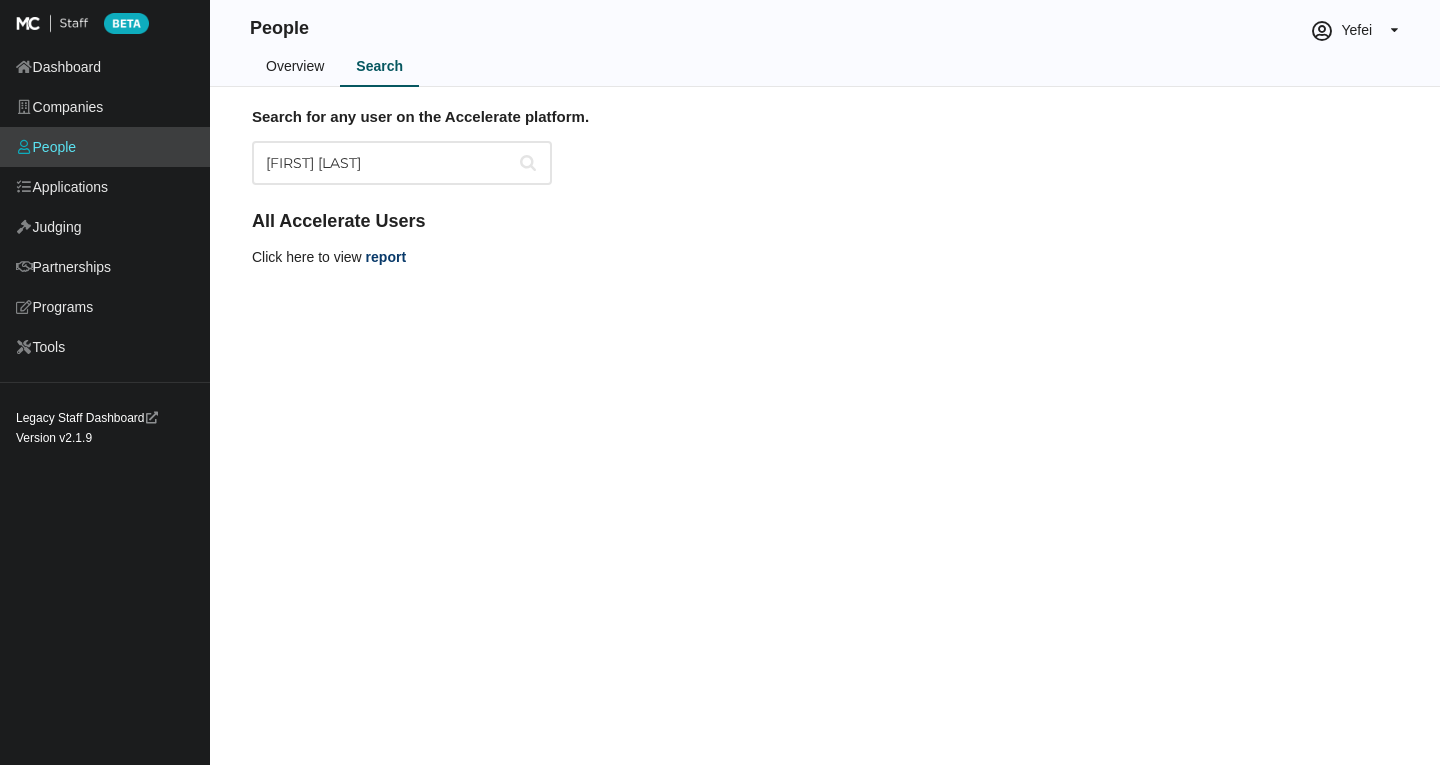 type on "[FIRST] [LAST]" 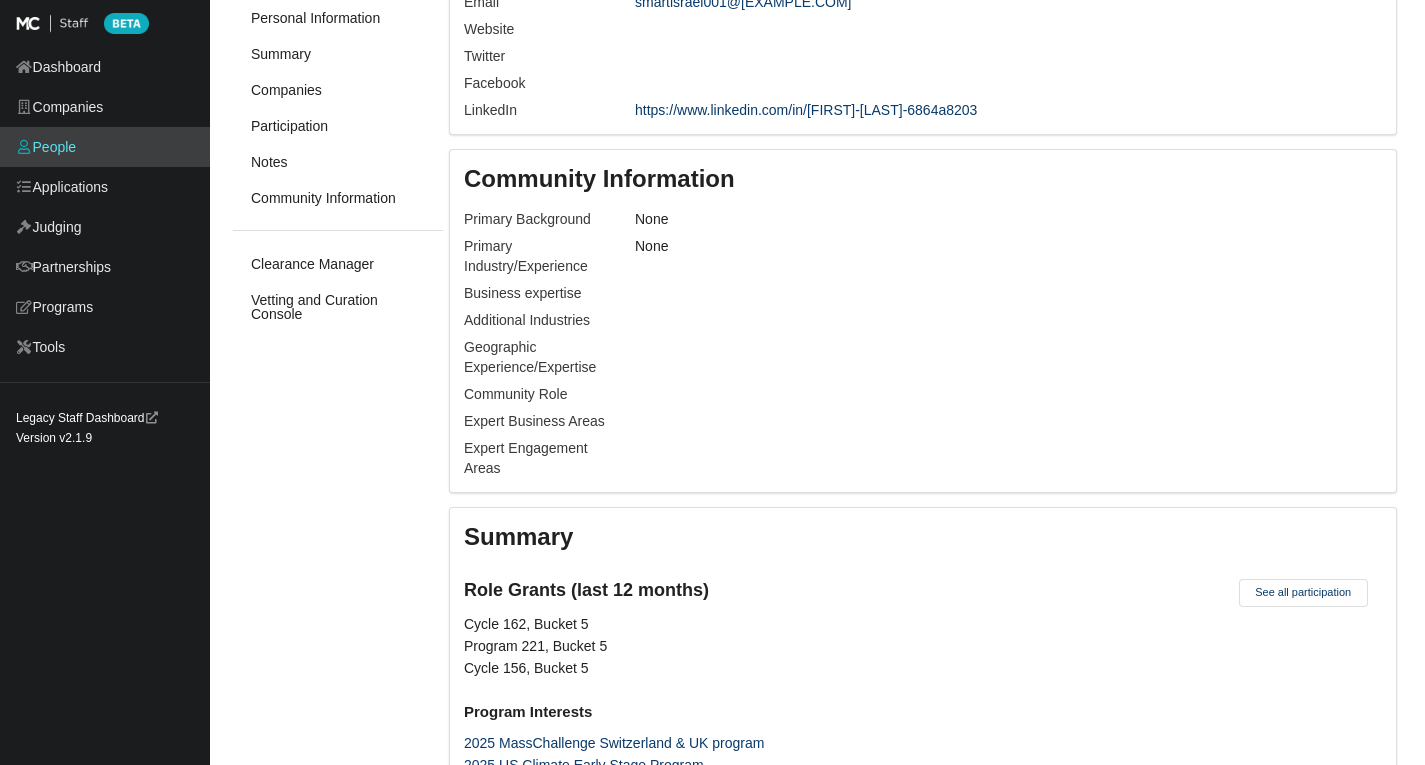 scroll, scrollTop: 1300, scrollLeft: 0, axis: vertical 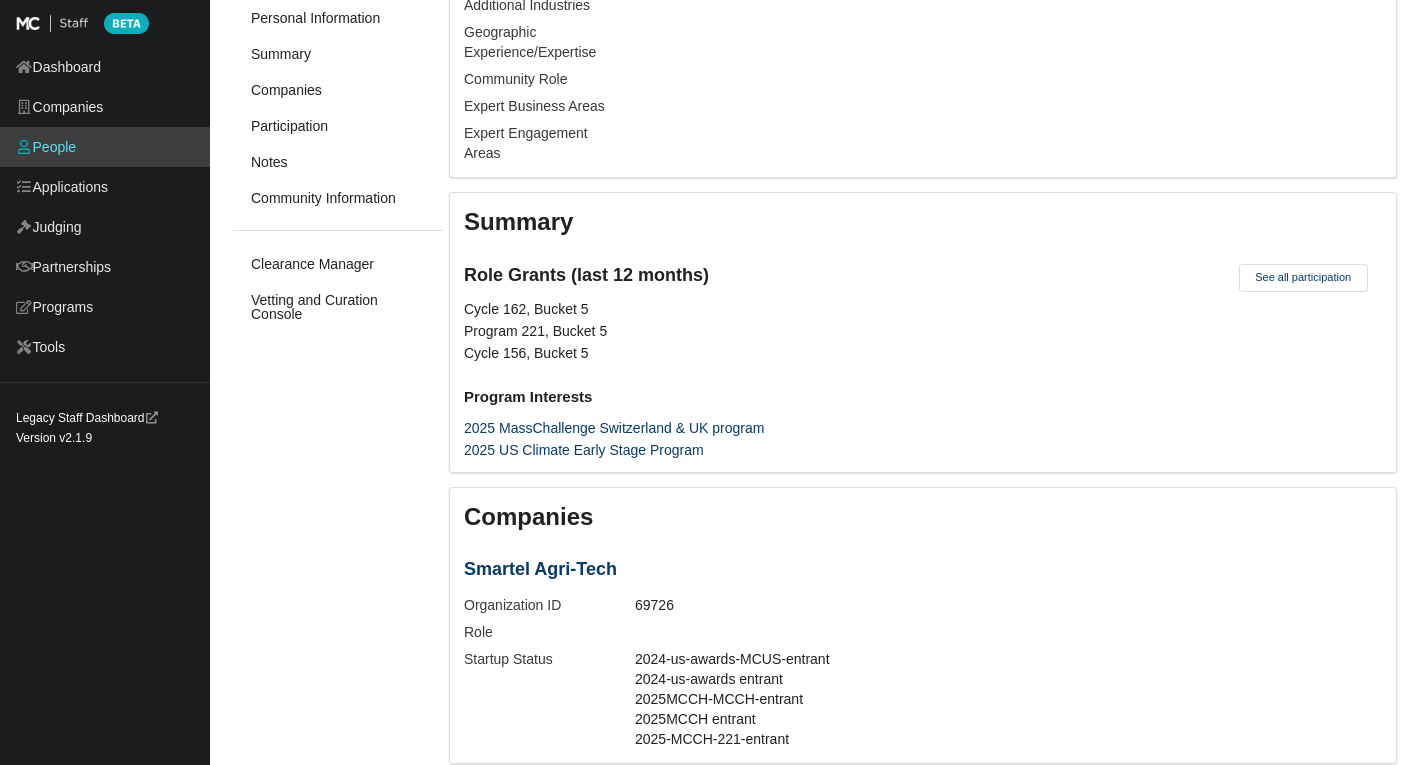 drag, startPoint x: 628, startPoint y: 586, endPoint x: 464, endPoint y: 577, distance: 164.24677 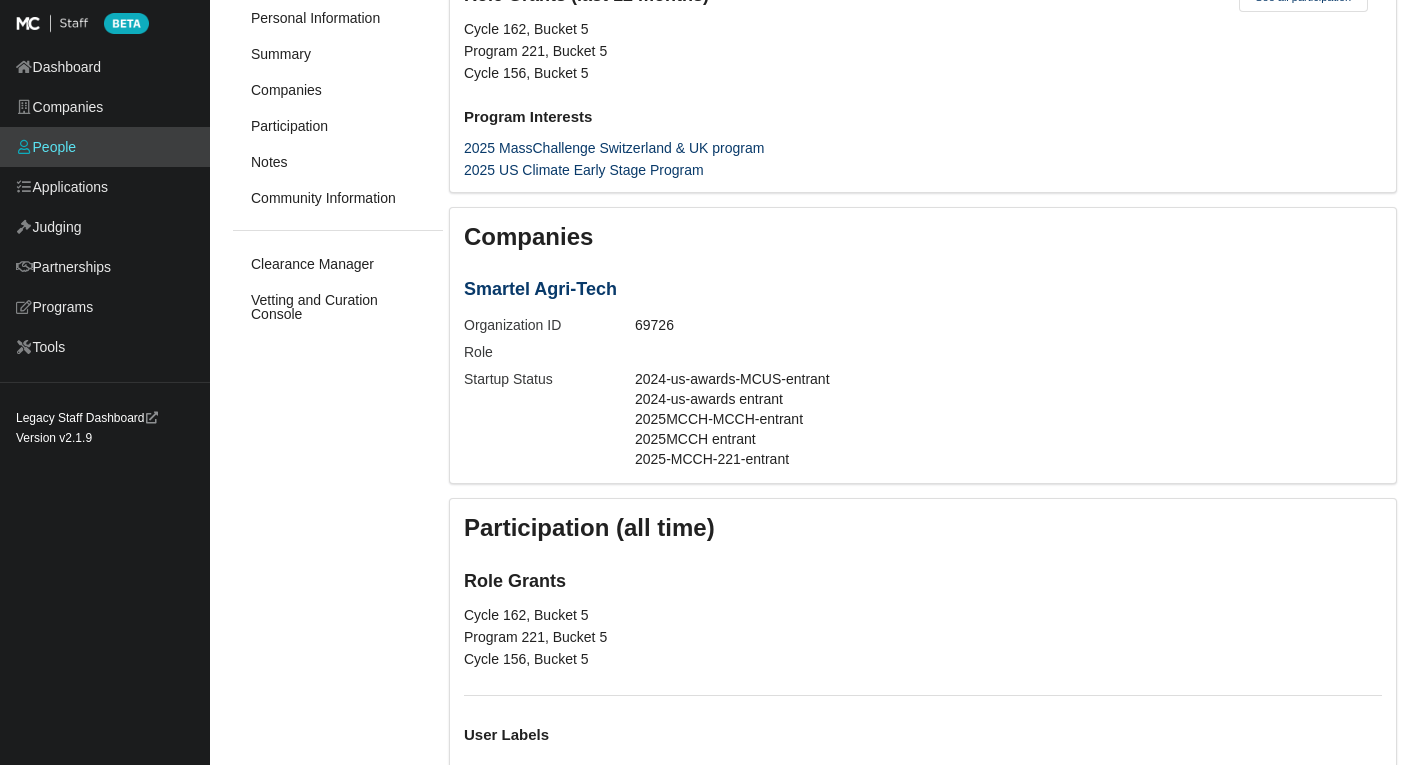 scroll, scrollTop: 1700, scrollLeft: 0, axis: vertical 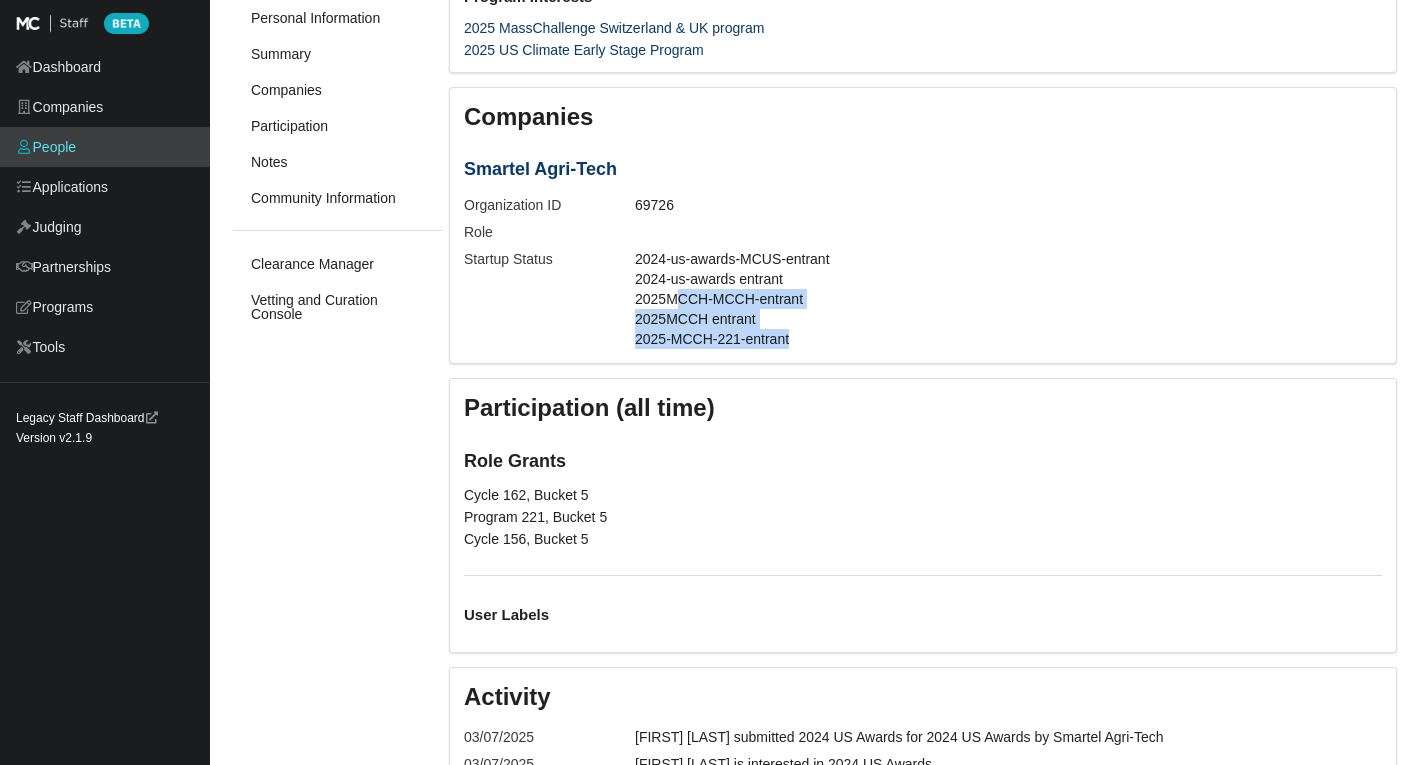 drag, startPoint x: 791, startPoint y: 356, endPoint x: 672, endPoint y: 310, distance: 127.581345 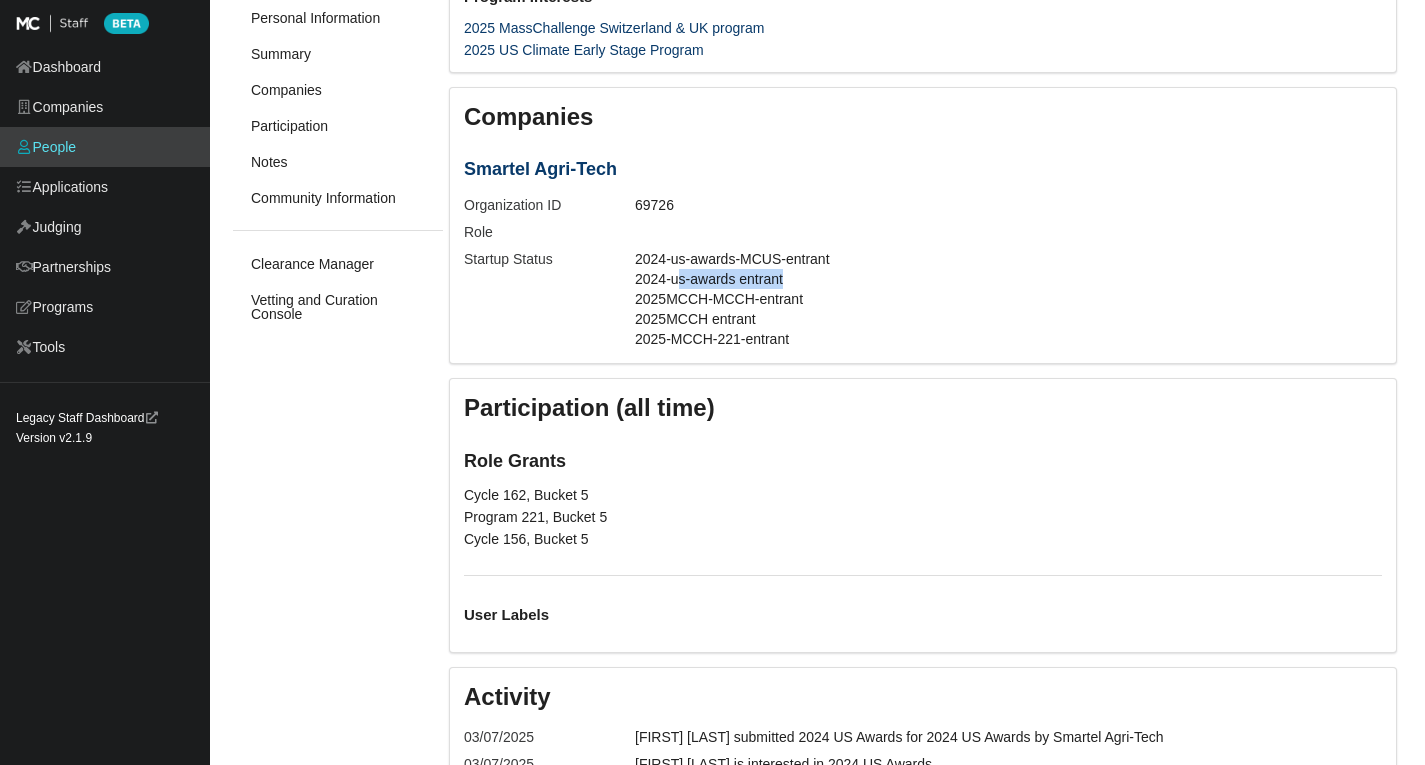 drag, startPoint x: 705, startPoint y: 280, endPoint x: 781, endPoint y: 295, distance: 77.46612 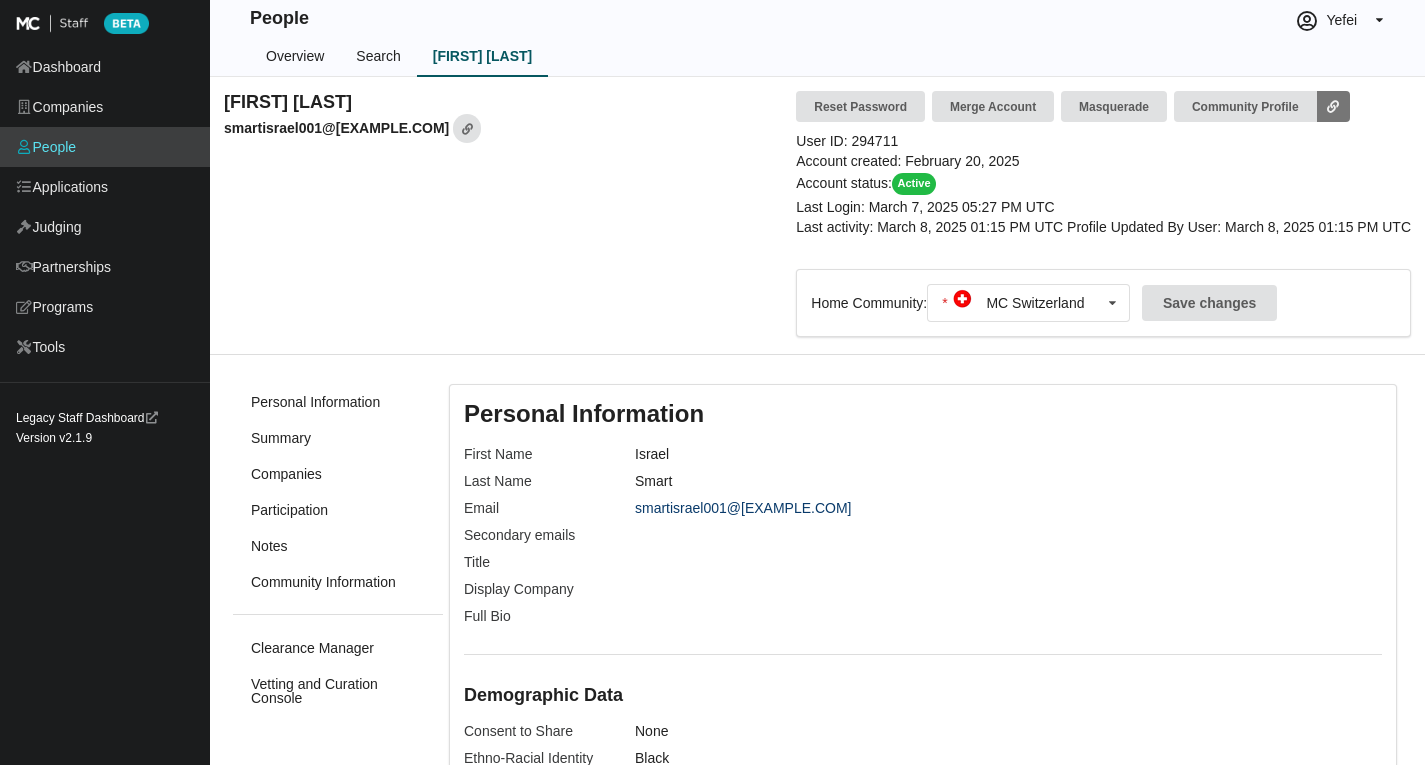 scroll, scrollTop: 0, scrollLeft: 0, axis: both 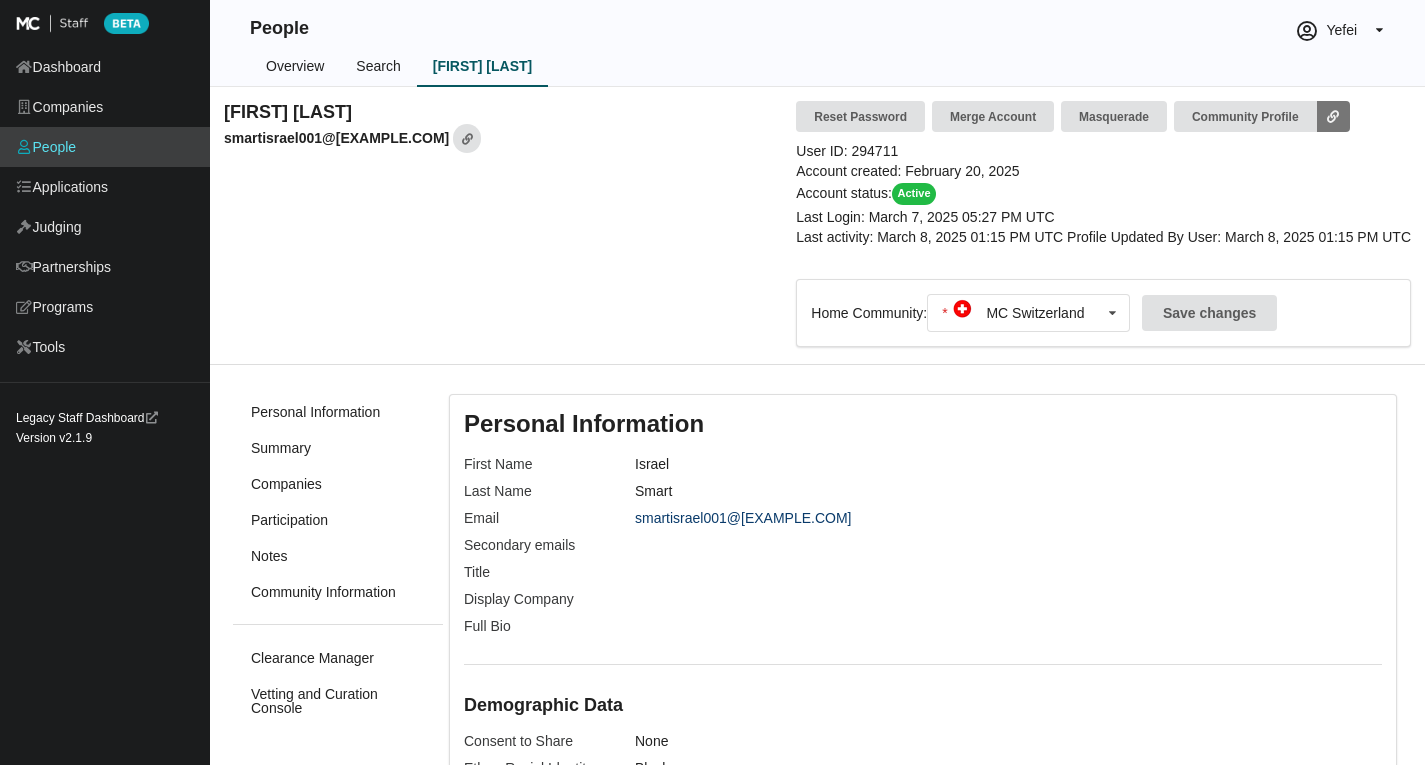 click on "Reset Password
Merge Account
Masquerade
Community Profile
User ID: 294711
Account created: February 20, 2025
Account status:
Active
Last Login: March 7, 2025 05:27 PM UTC
Last activity: March 8, 2025 01:15 PM UTC
Profile Updated By User: March 8, 2025 01:15 PM UTC
Home Community:
MC Switzerland
MC Switzerland" at bounding box center (817, 225) 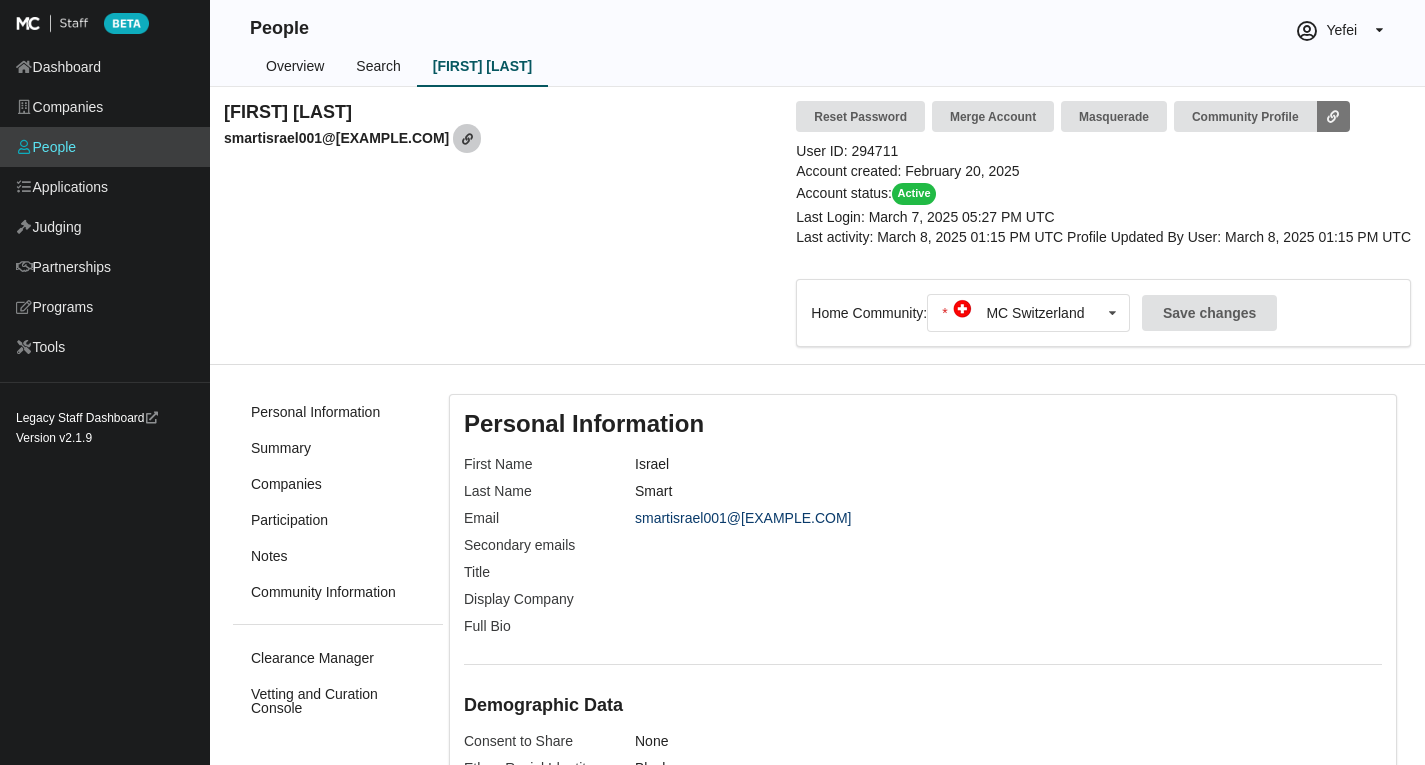 click at bounding box center [467, 138] 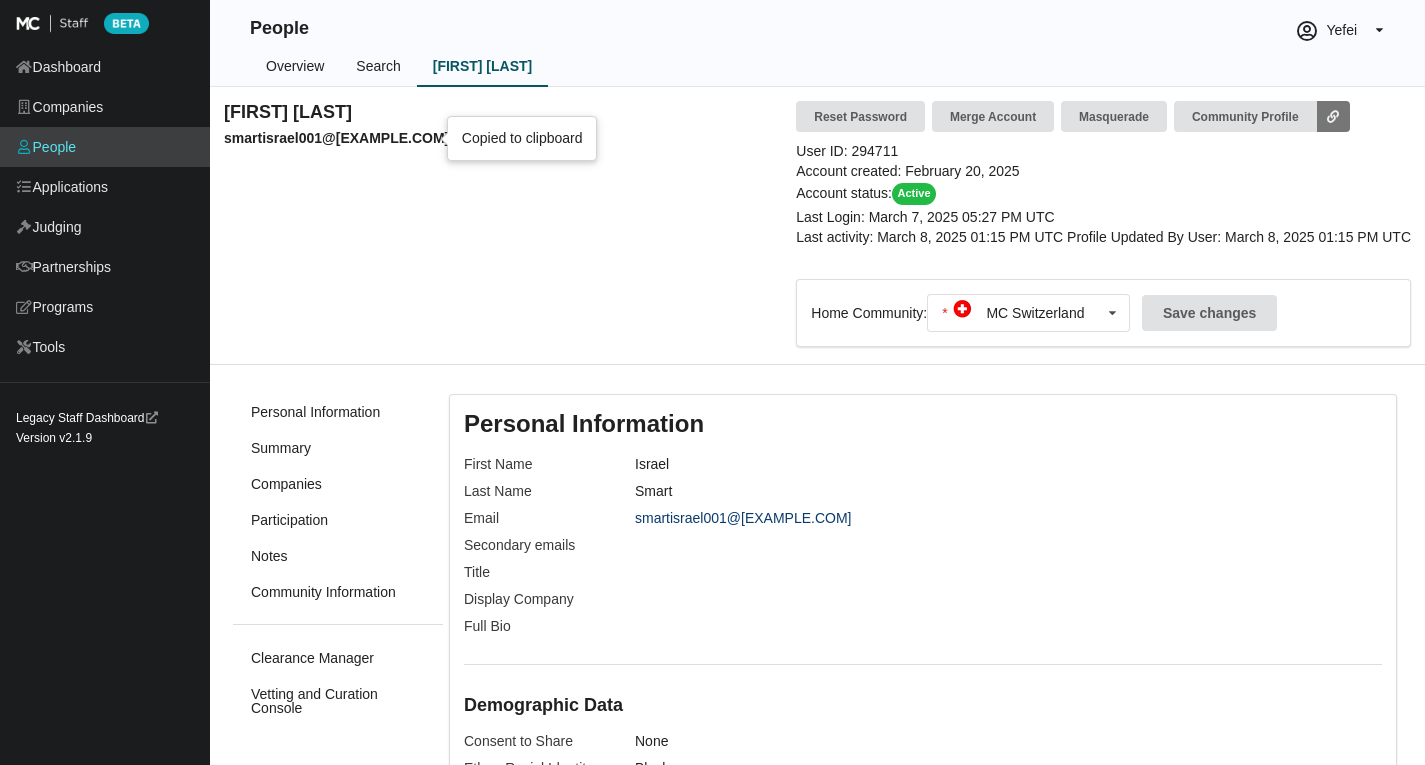 click on "Search" at bounding box center (378, 67) 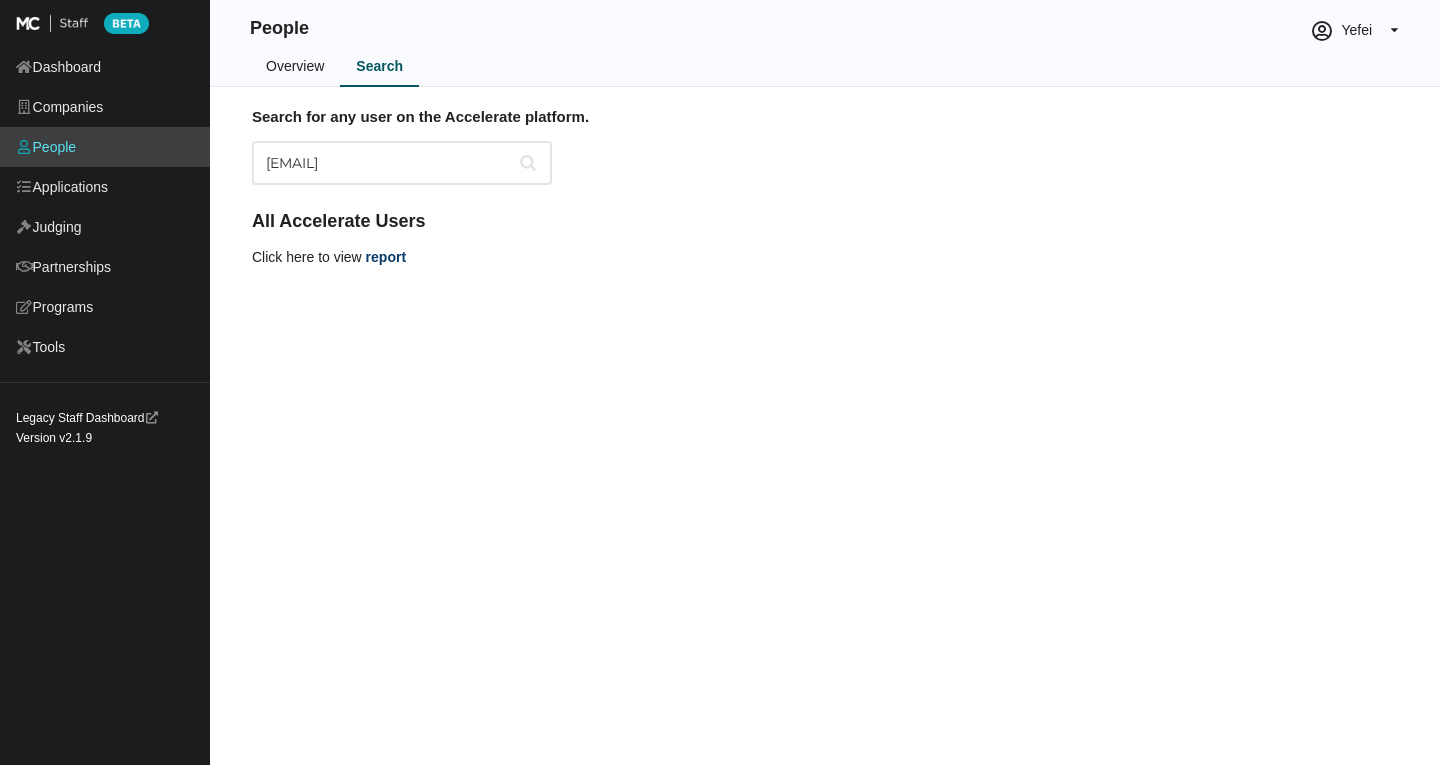 scroll, scrollTop: 0, scrollLeft: 0, axis: both 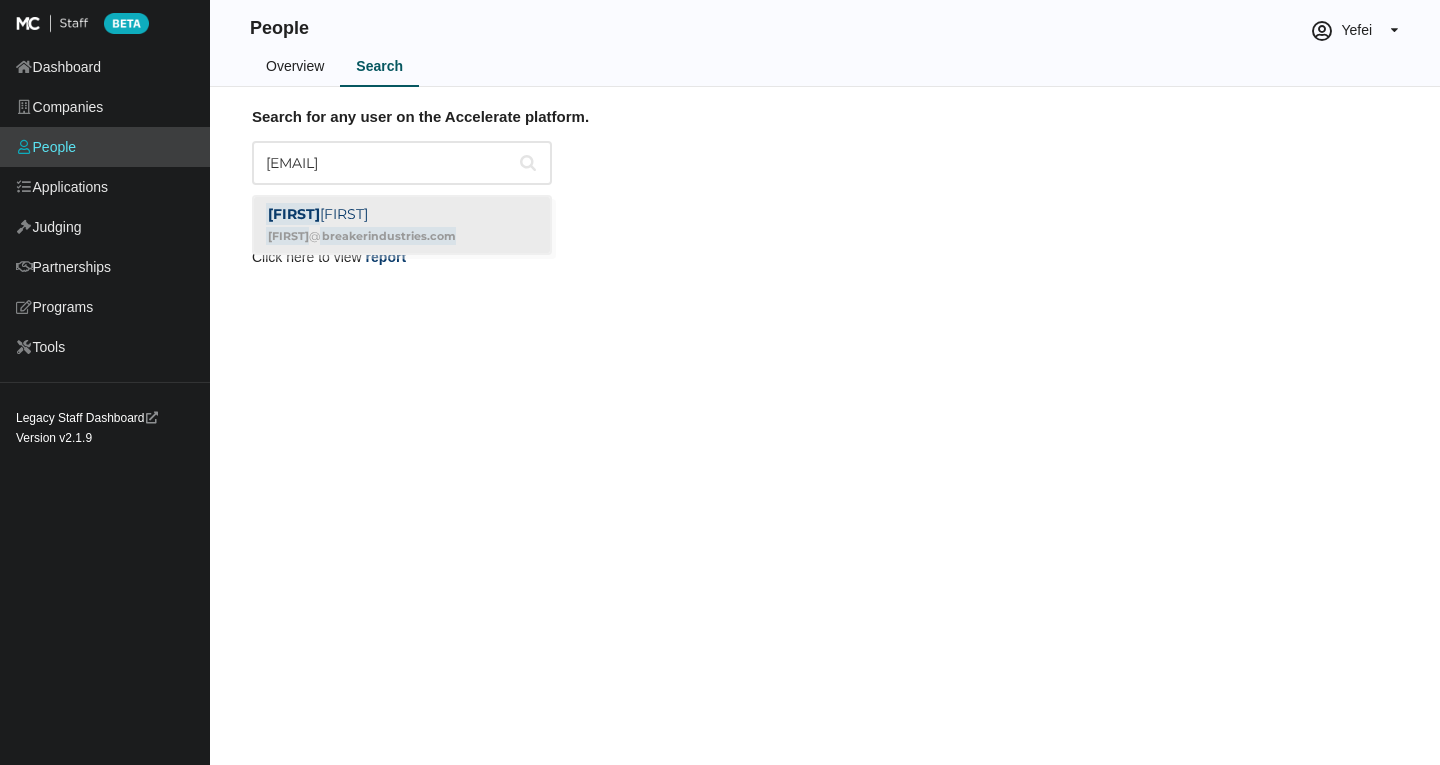 click on "[EMAIL]" at bounding box center (361, 236) 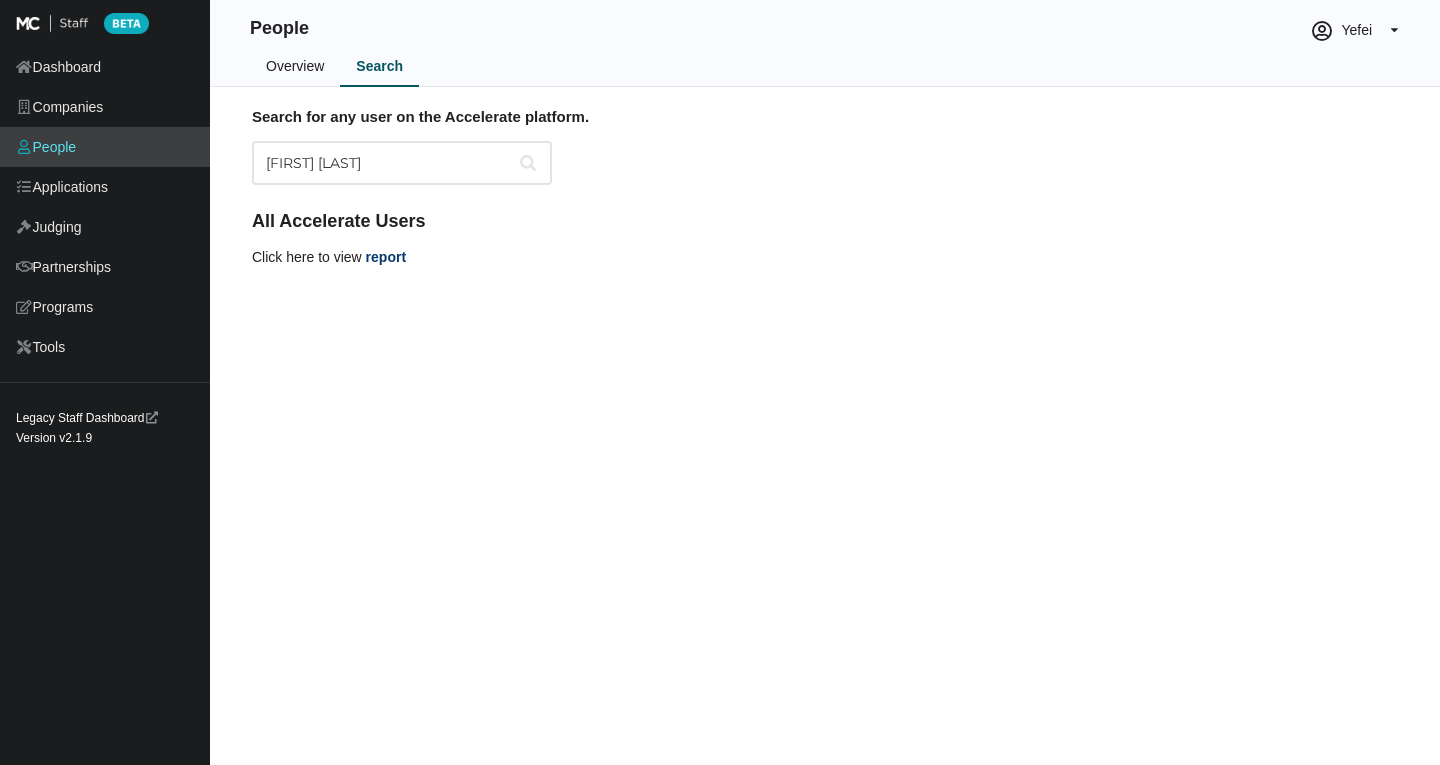 type on "[FIRST] [LAST]" 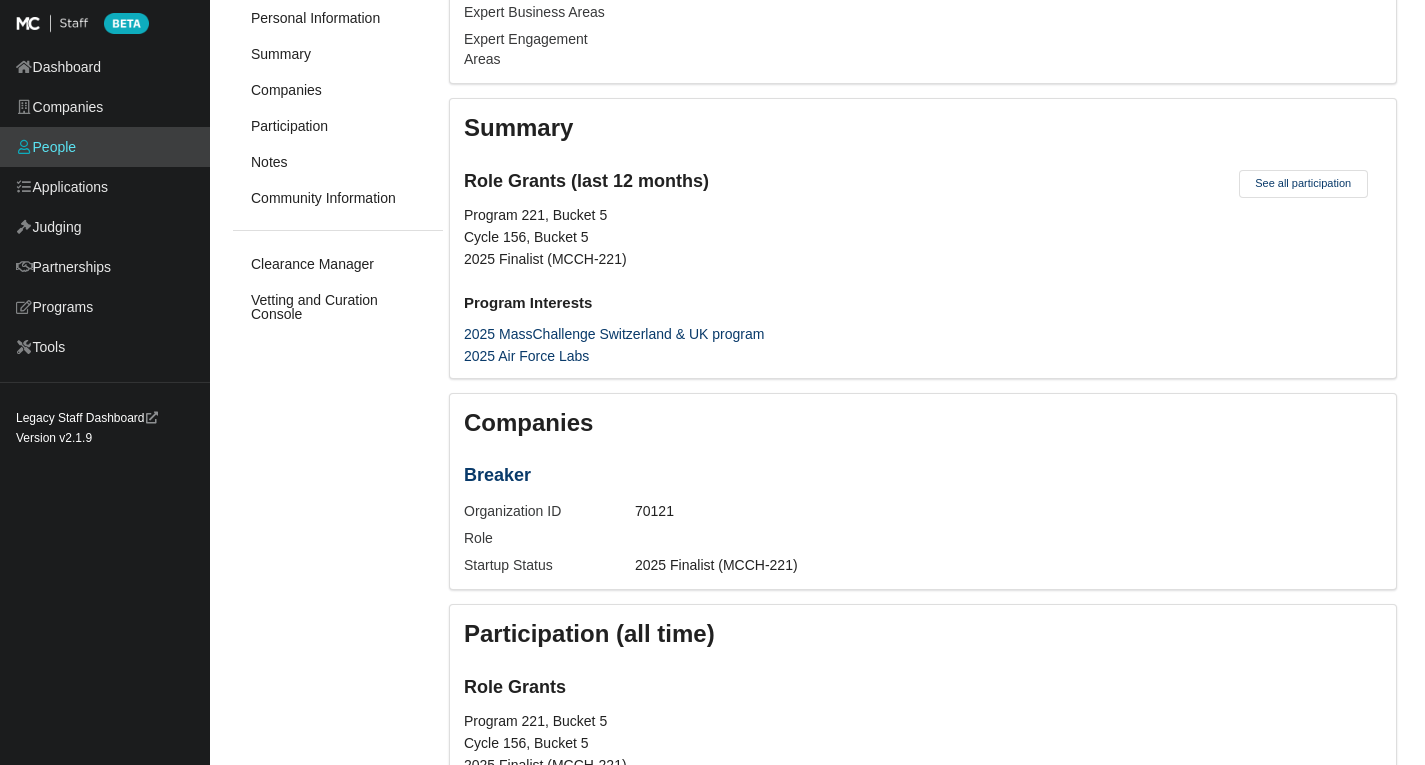 scroll, scrollTop: 1400, scrollLeft: 0, axis: vertical 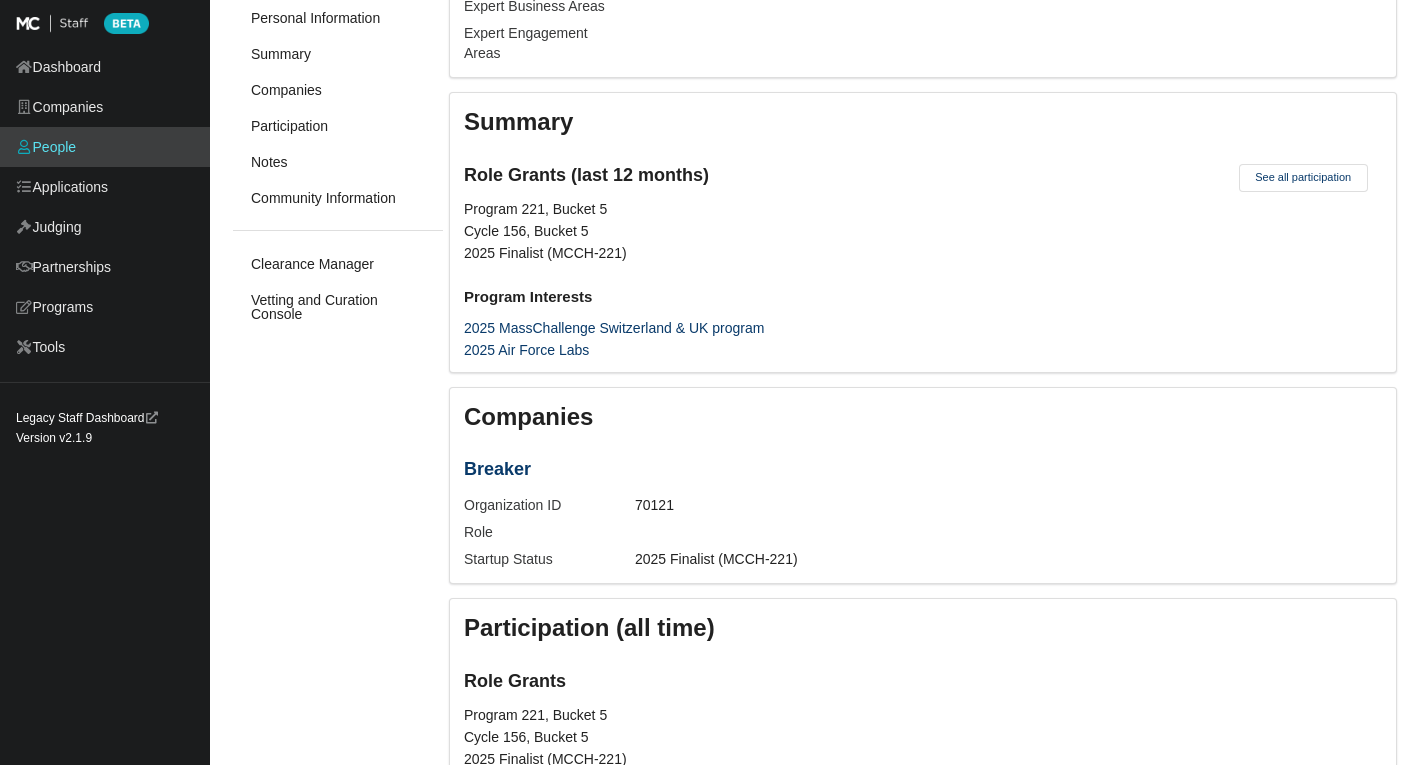 drag, startPoint x: 459, startPoint y: 480, endPoint x: 533, endPoint y: 482, distance: 74.02702 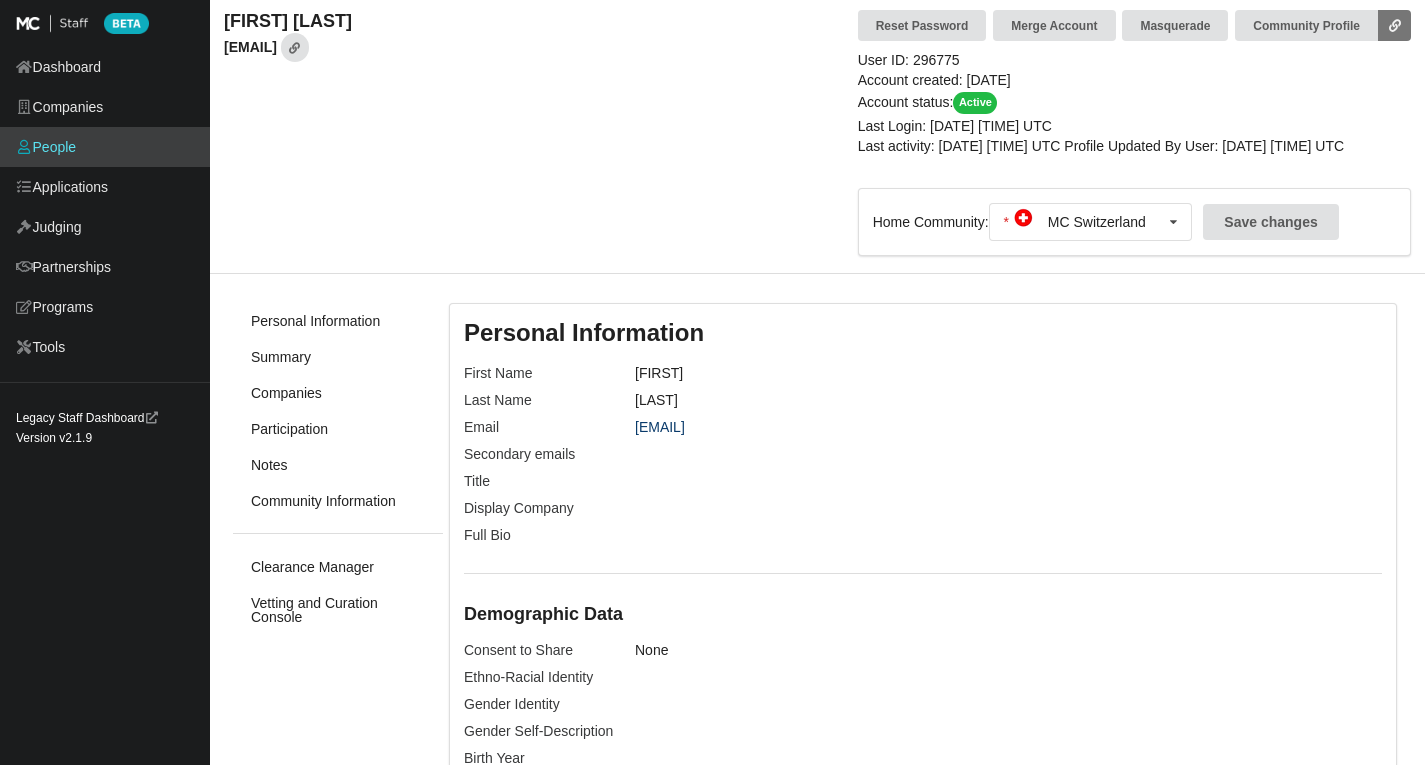 scroll, scrollTop: 0, scrollLeft: 0, axis: both 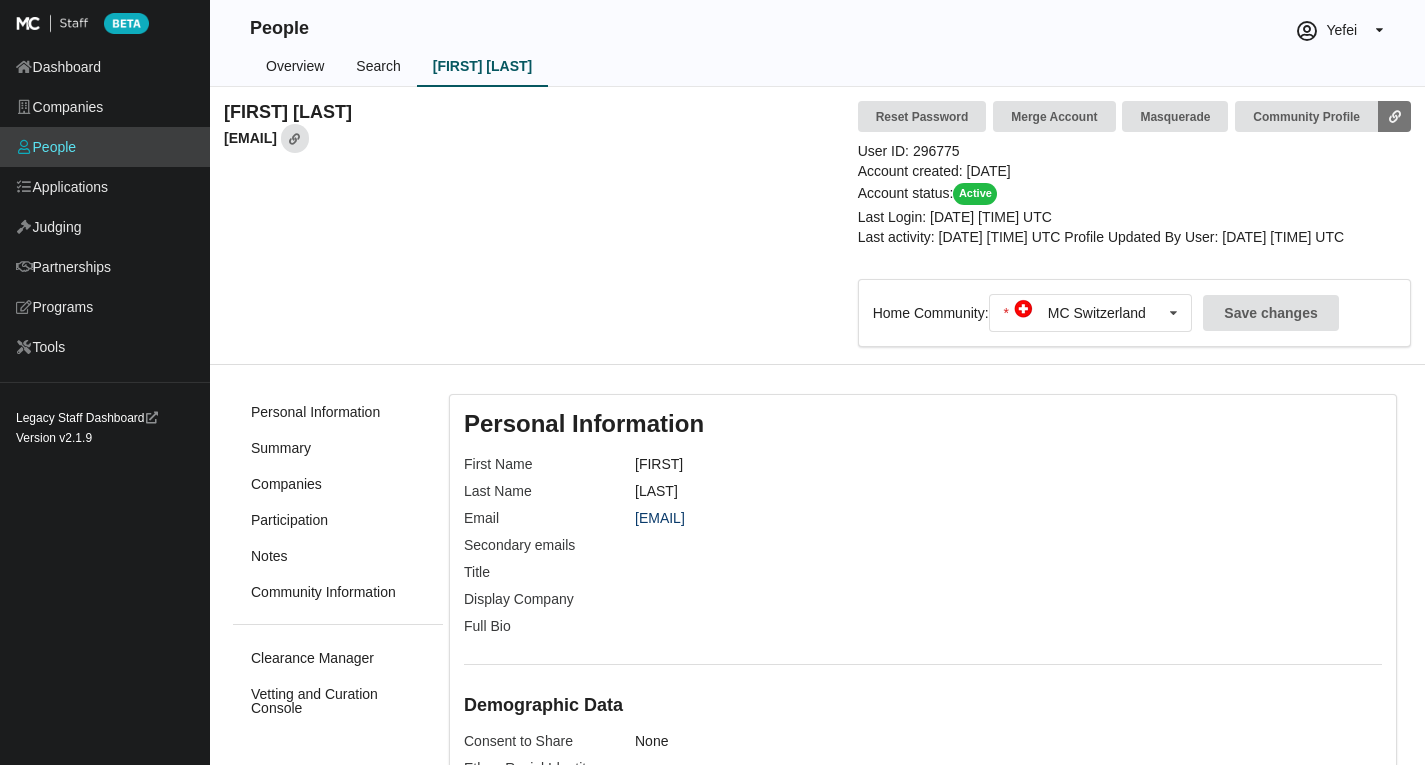 click on "Search" at bounding box center [378, 67] 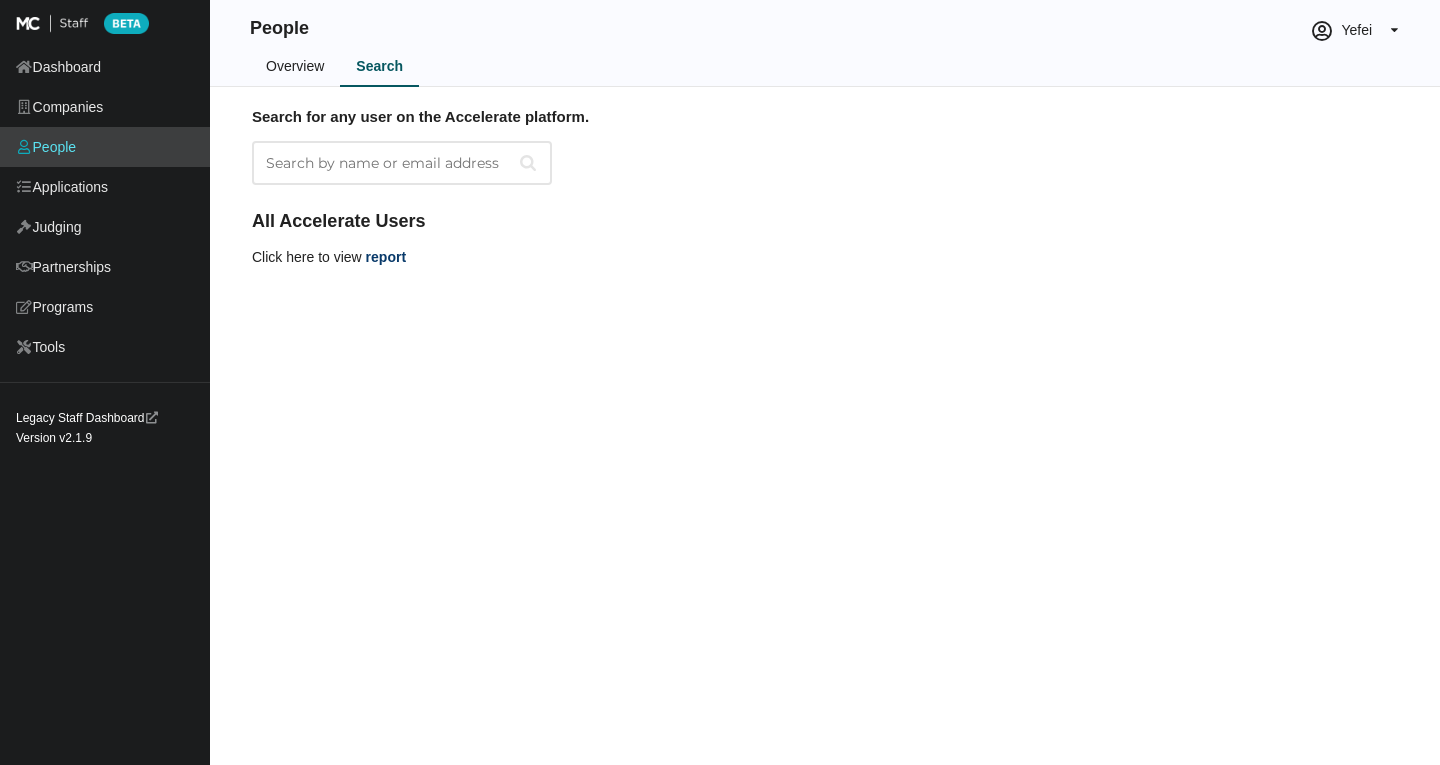 scroll, scrollTop: 0, scrollLeft: 0, axis: both 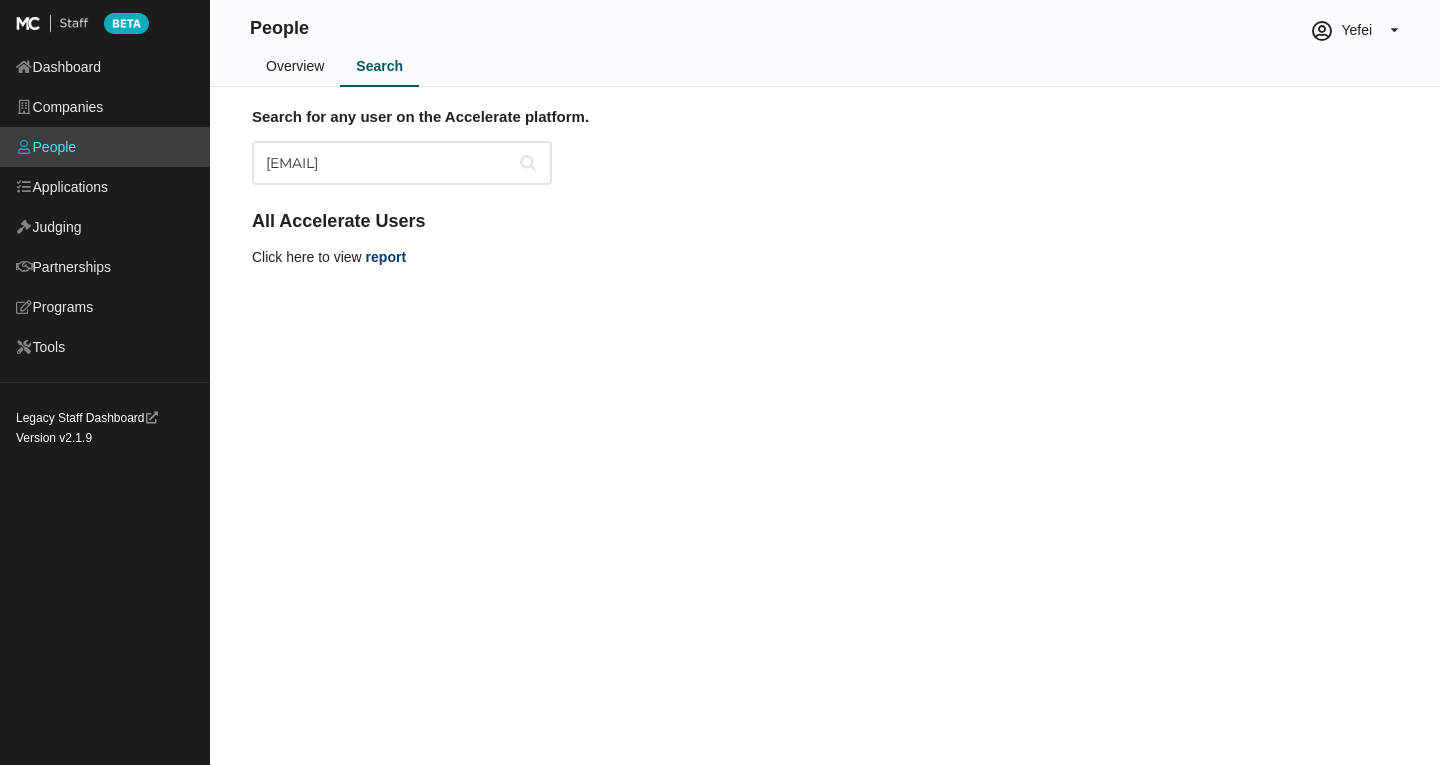 drag, startPoint x: 376, startPoint y: 163, endPoint x: 511, endPoint y: 168, distance: 135.09256 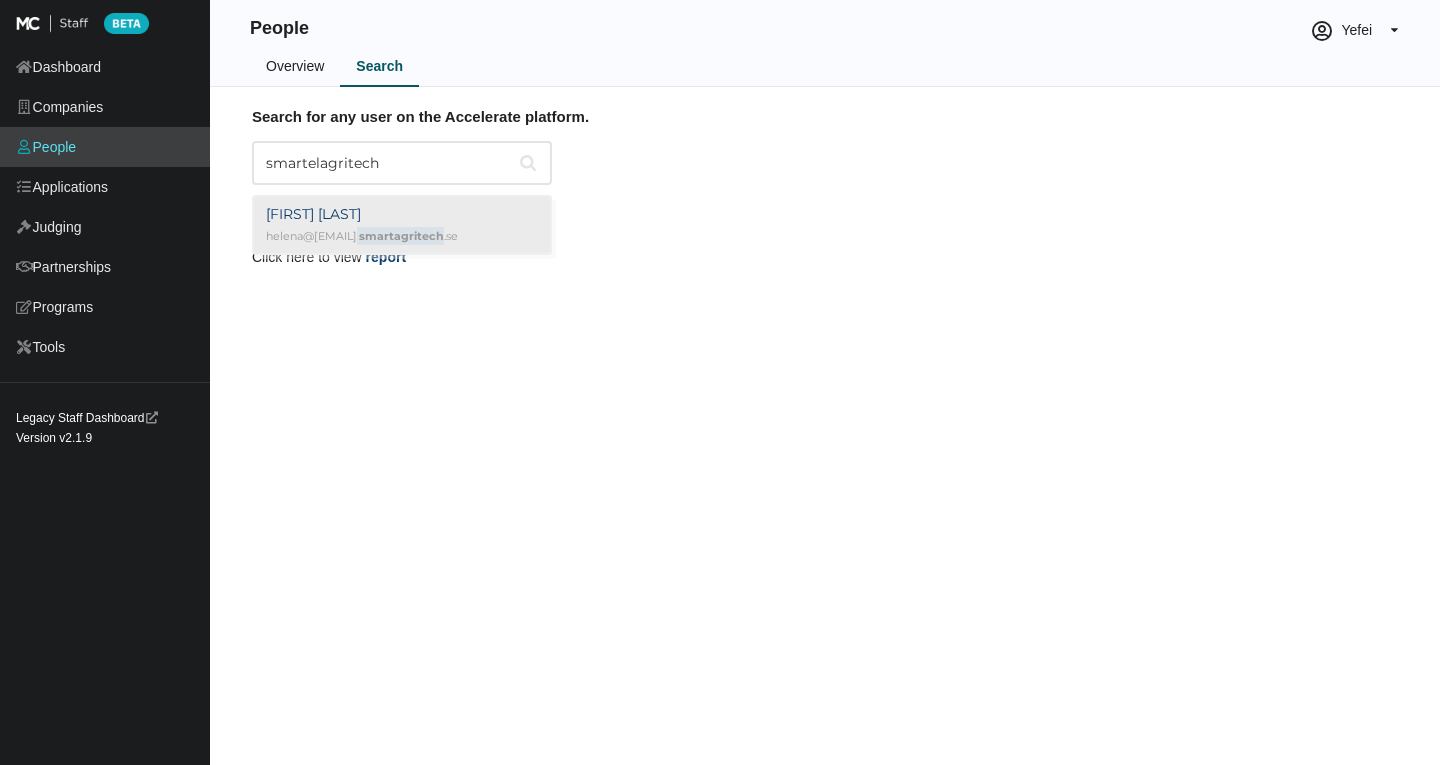 click on "[FIRST] [LAST]
[EMAIL]" at bounding box center [402, 225] 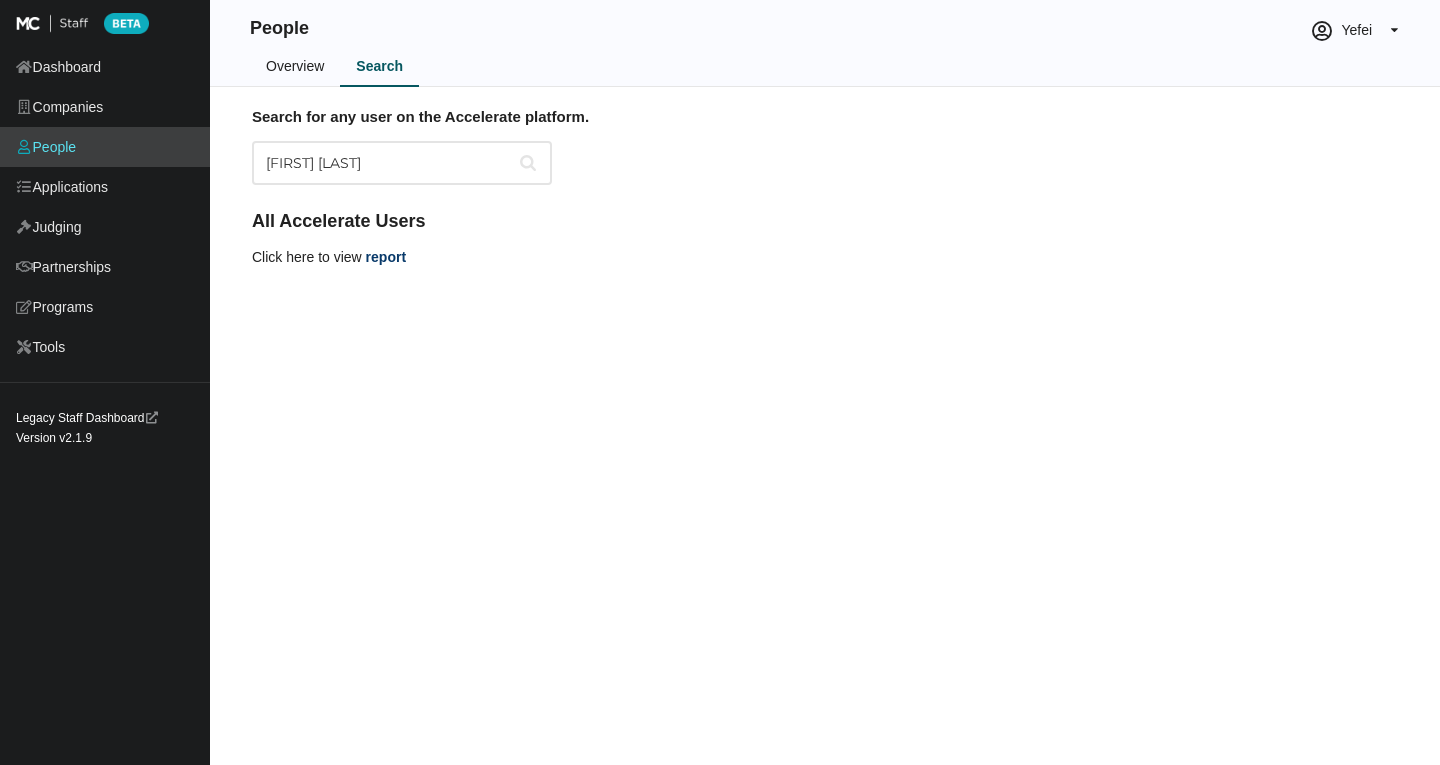 type on "[FIRST] [LAST]" 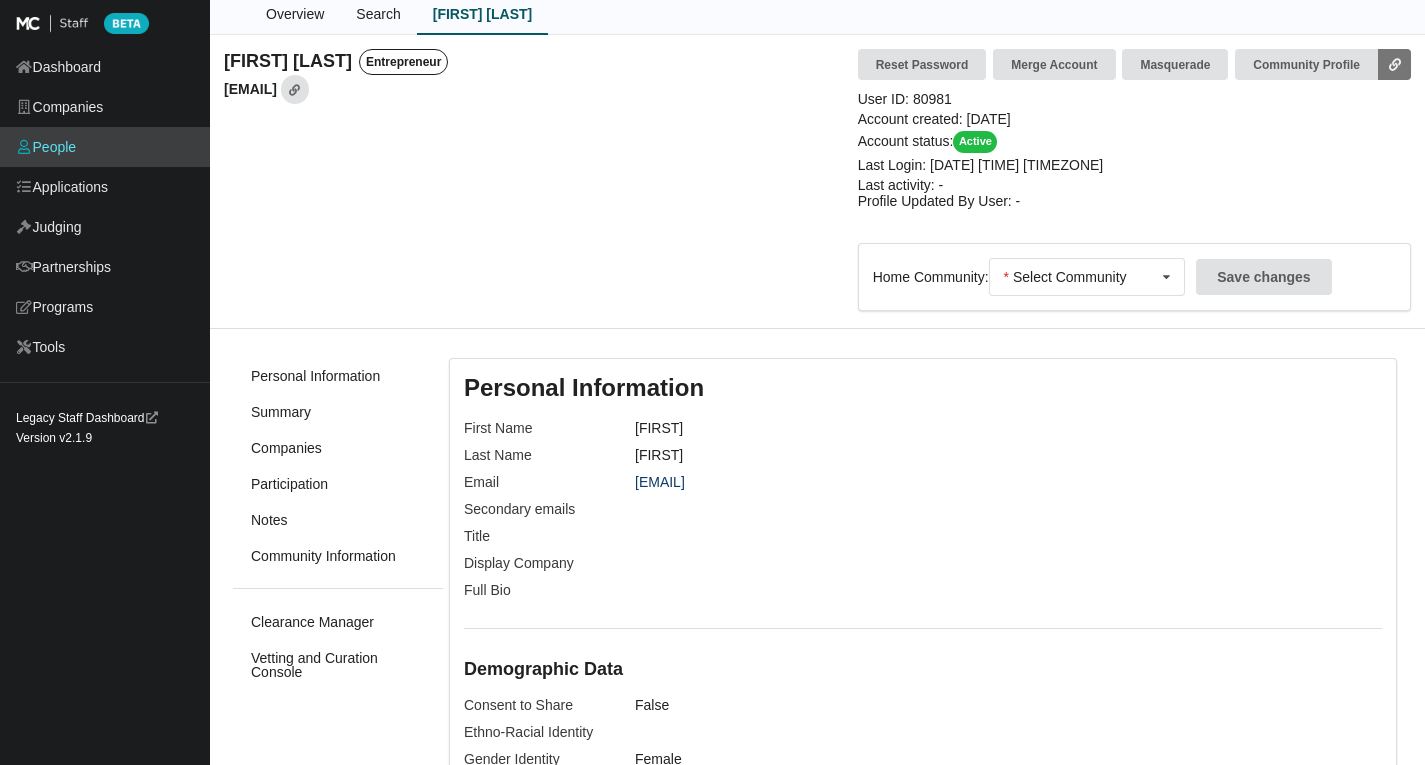 scroll, scrollTop: 0, scrollLeft: 0, axis: both 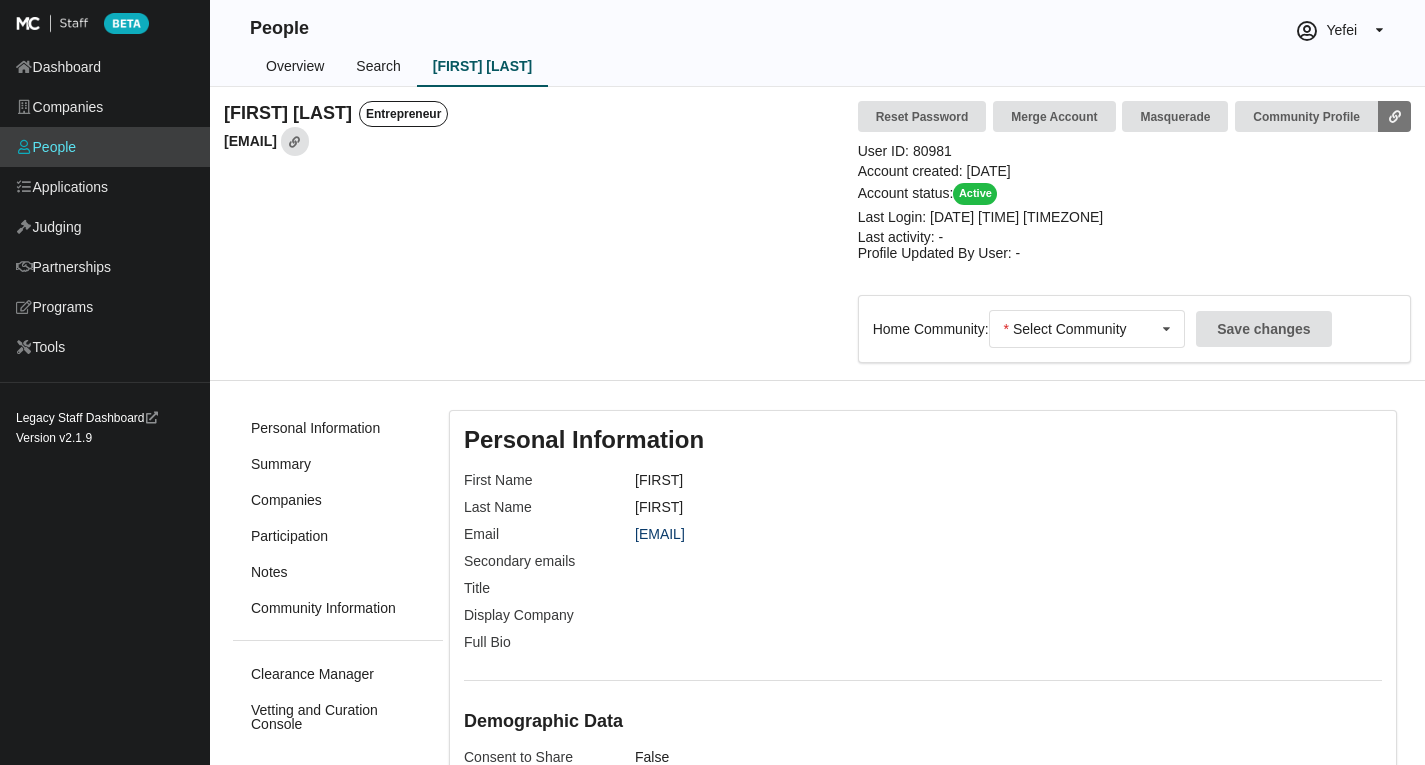 click on "Search" at bounding box center [378, 67] 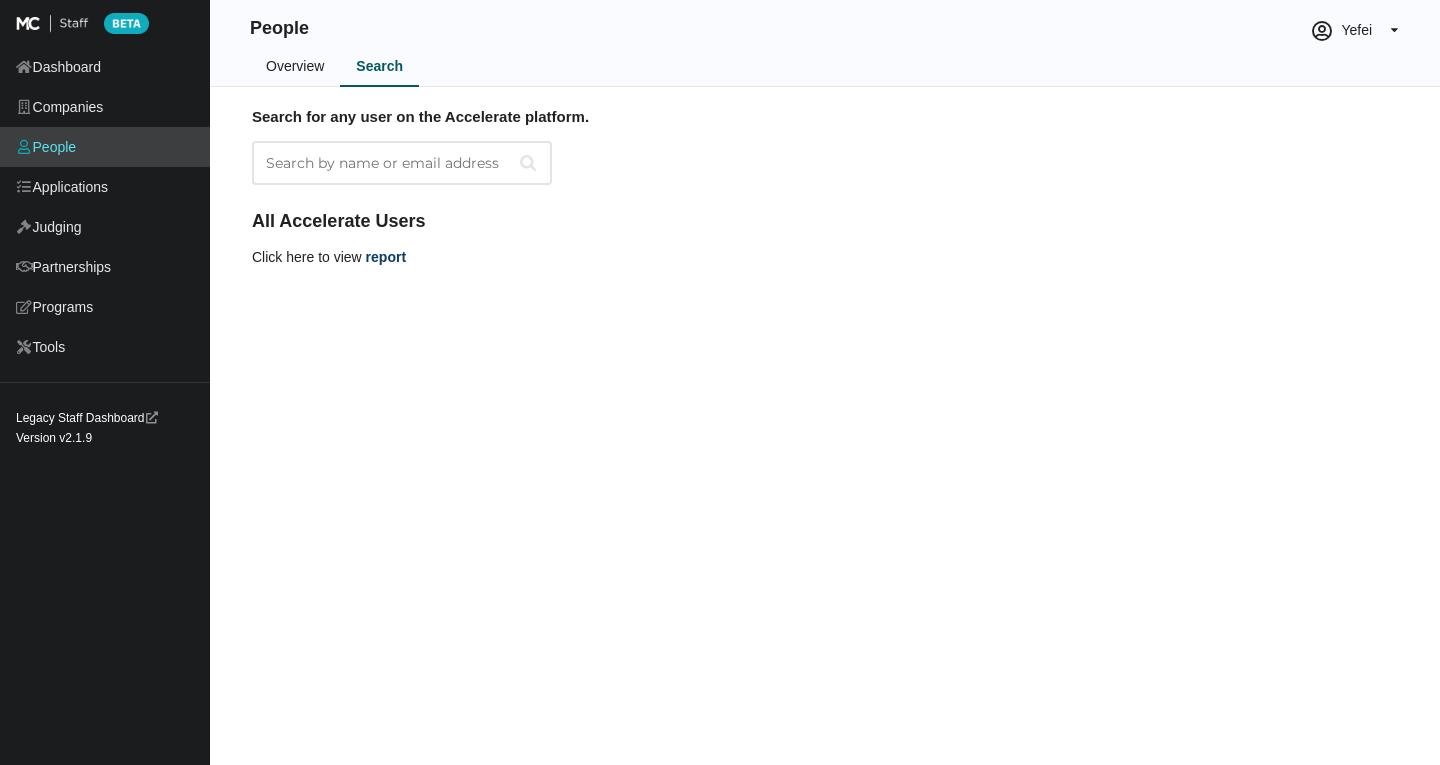 scroll, scrollTop: 0, scrollLeft: 0, axis: both 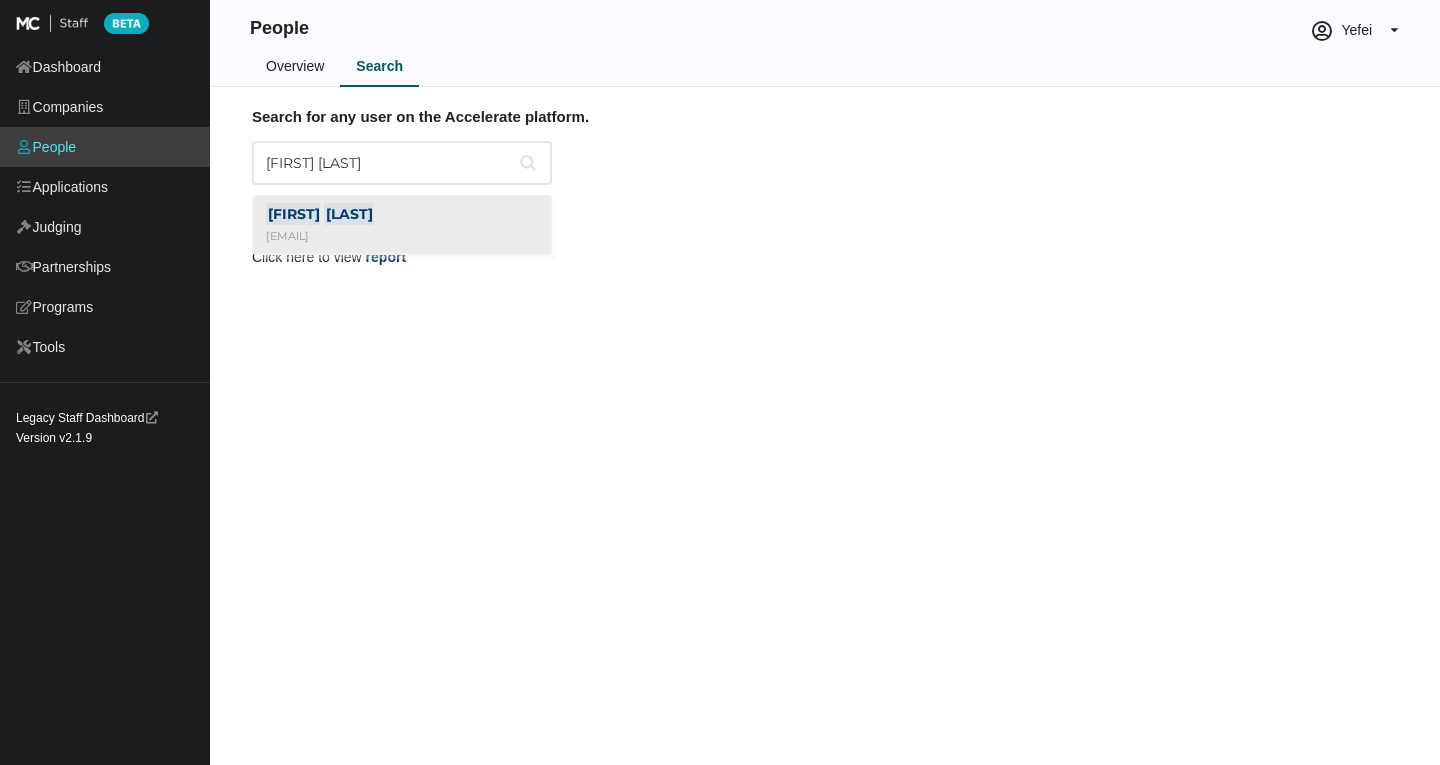 click on "[FIRST]   [LAST]
[EMAIL]" at bounding box center (402, 225) 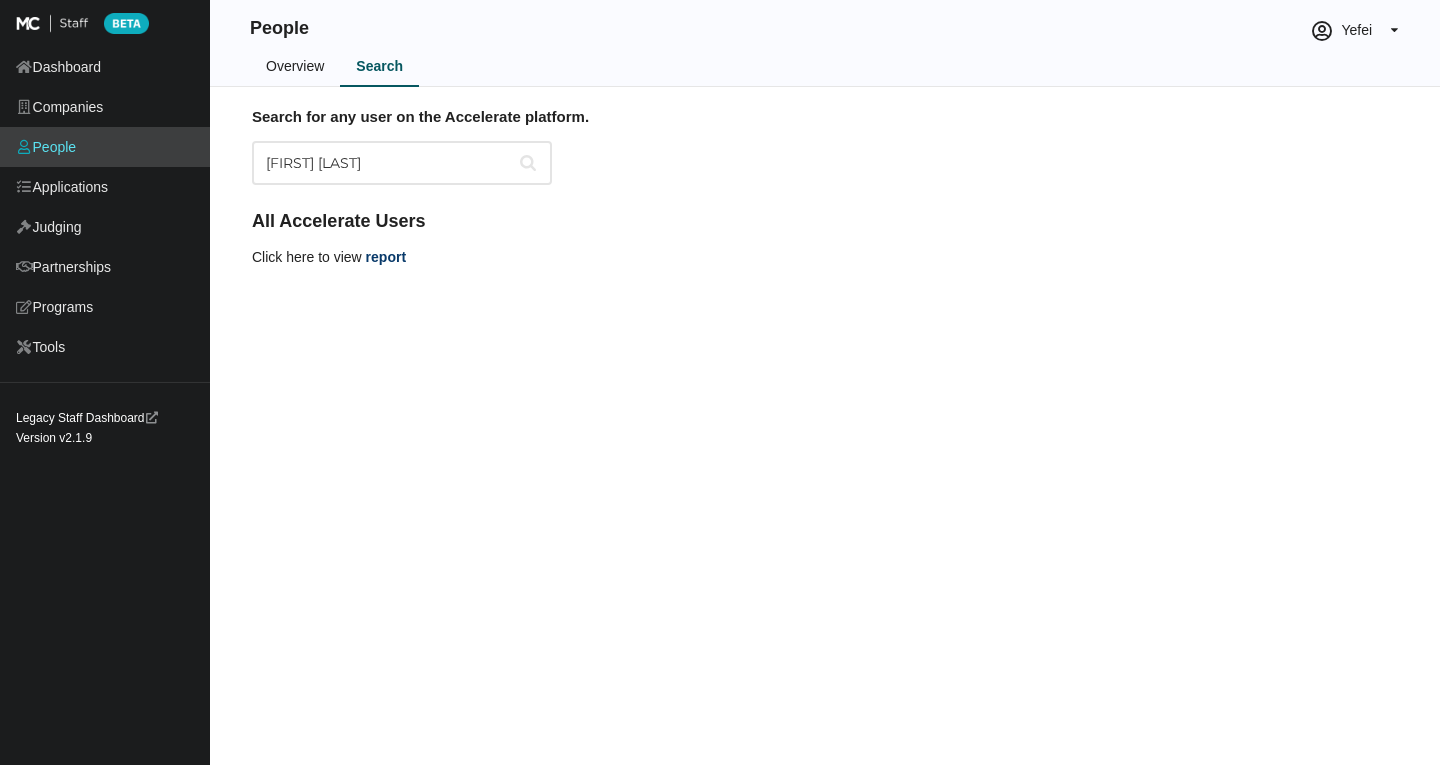 type on "[FIRST] [LAST]" 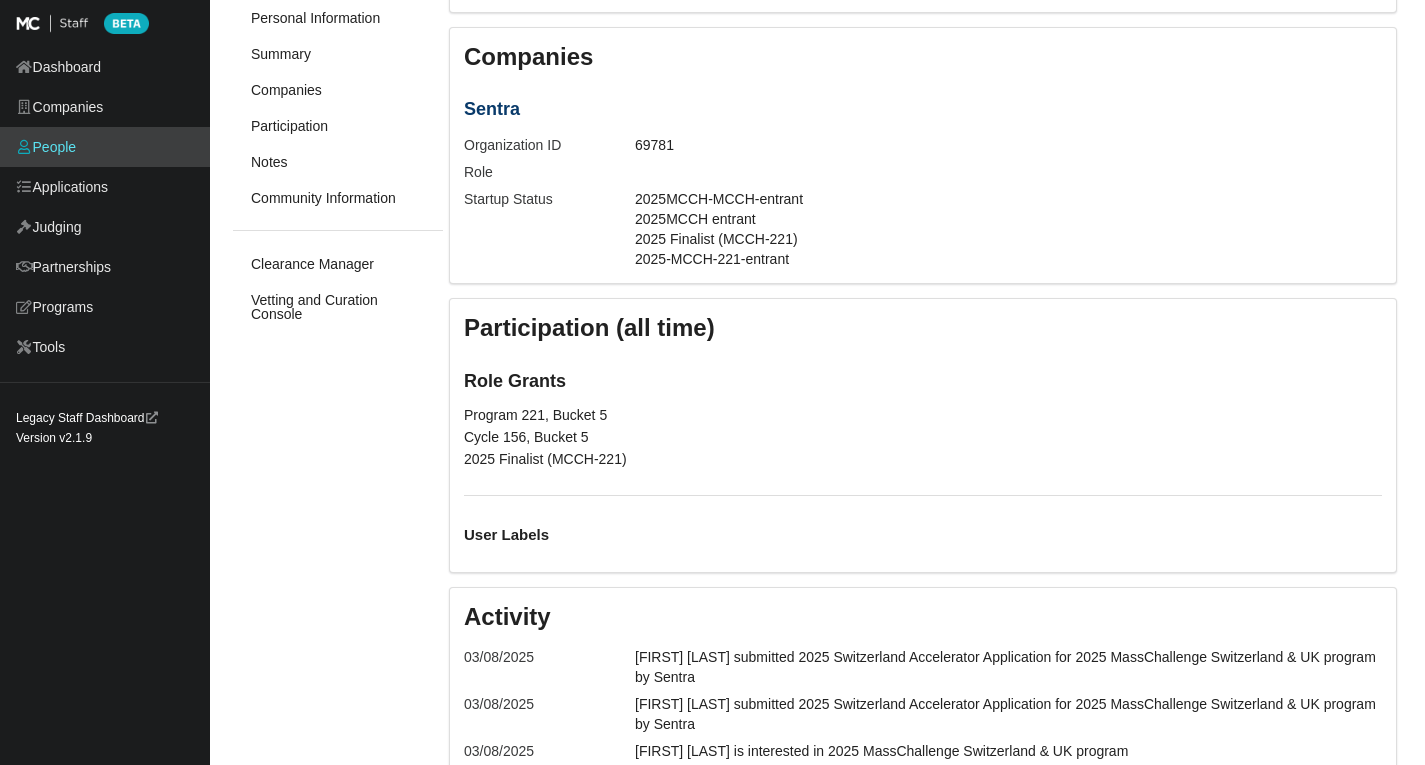 scroll, scrollTop: 1748, scrollLeft: 0, axis: vertical 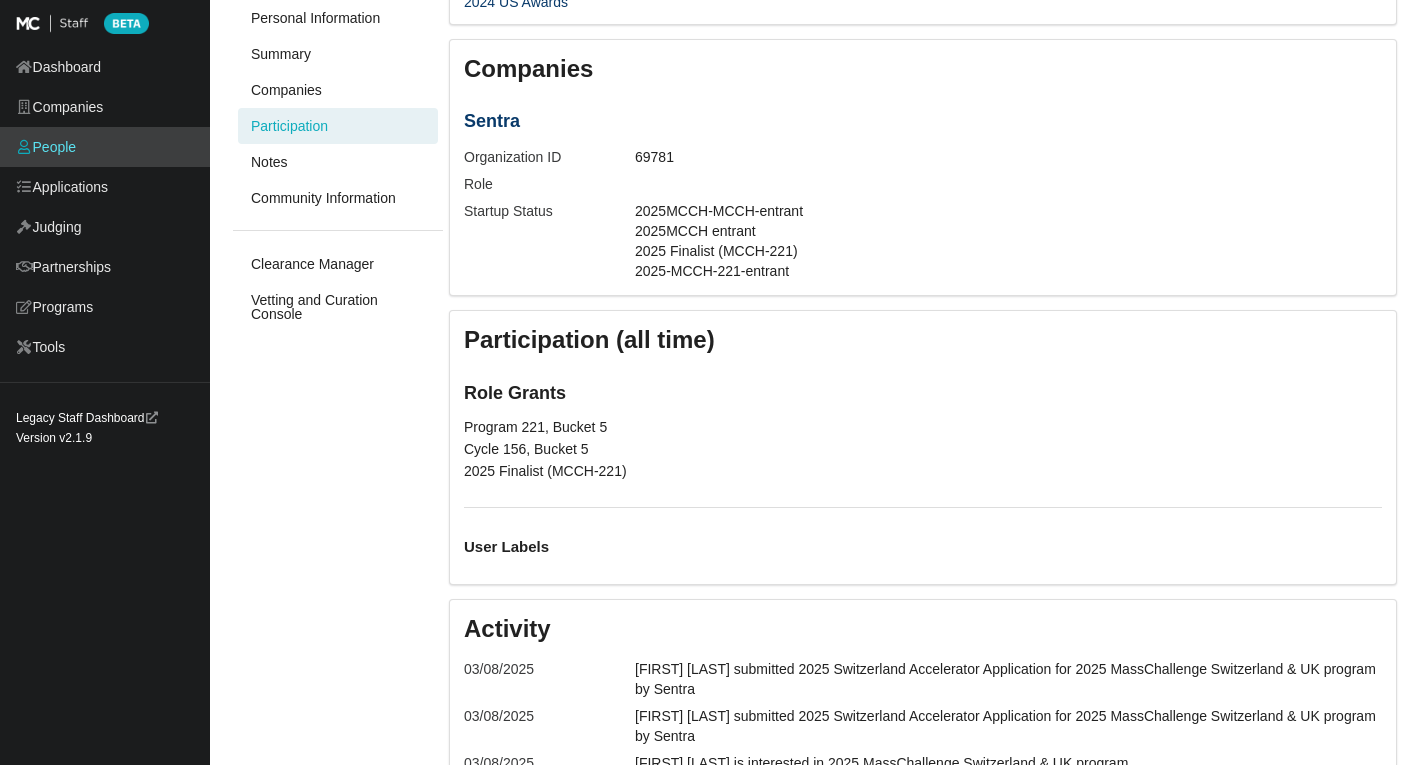 drag, startPoint x: 531, startPoint y: 135, endPoint x: 426, endPoint y: 131, distance: 105.076164 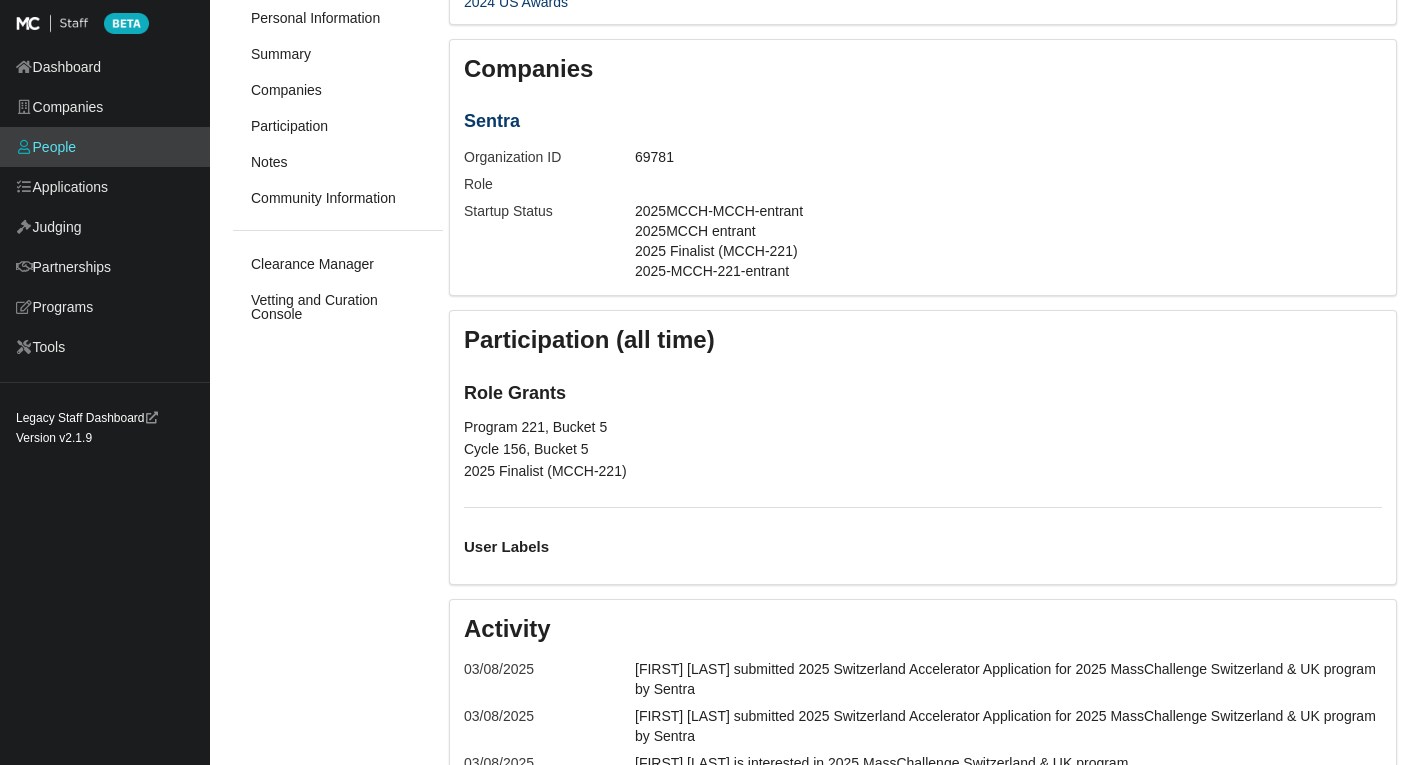 click on "Sentra" at bounding box center [923, 121] 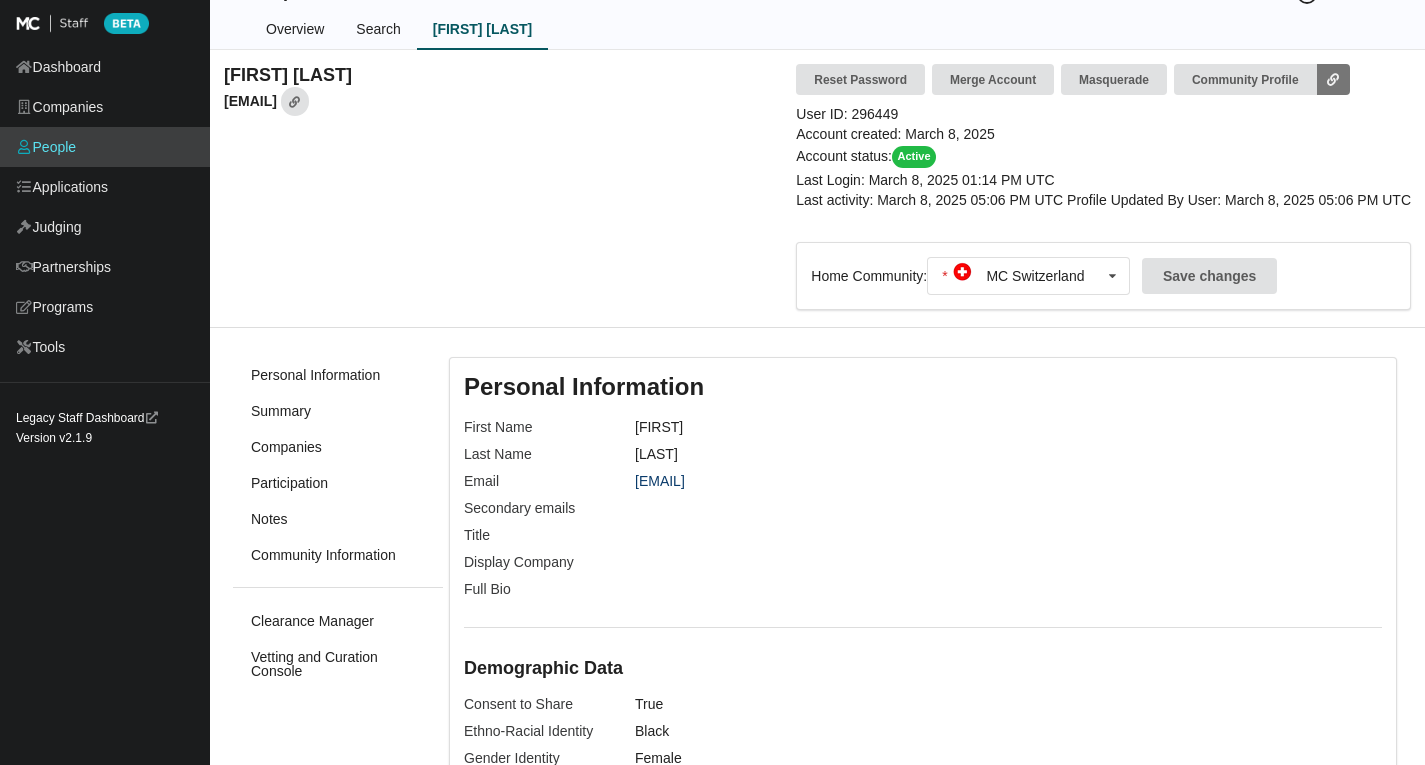 scroll, scrollTop: 0, scrollLeft: 0, axis: both 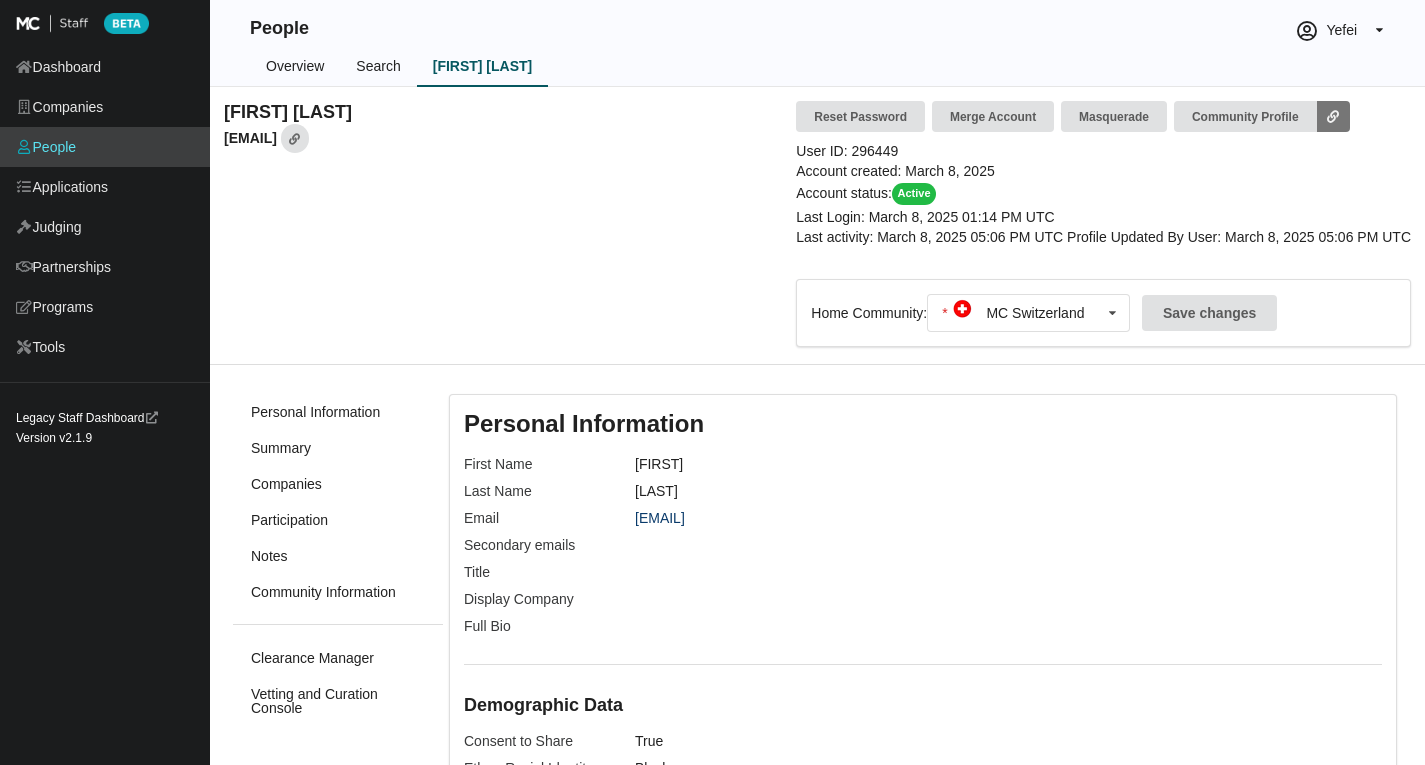 click on "Search" at bounding box center (378, 67) 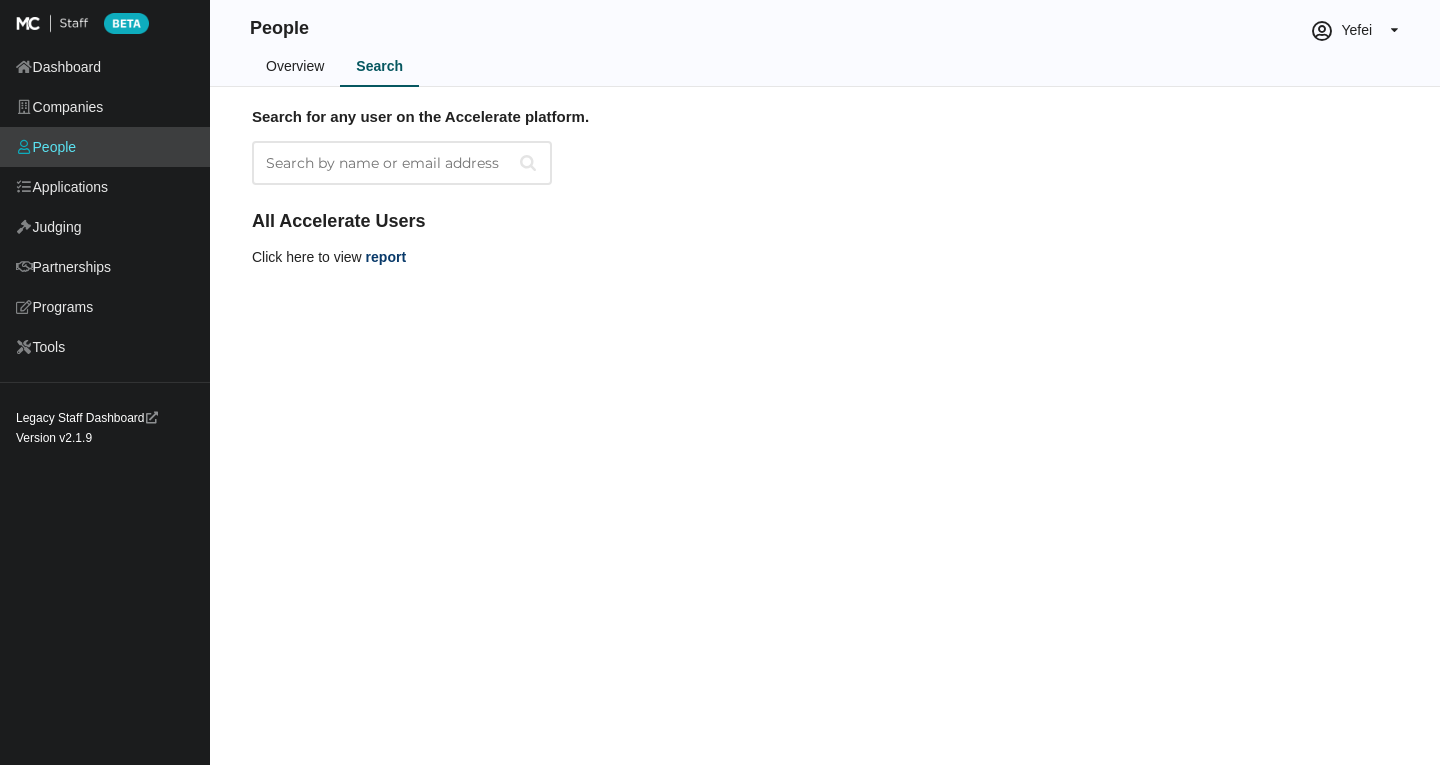scroll, scrollTop: 0, scrollLeft: 0, axis: both 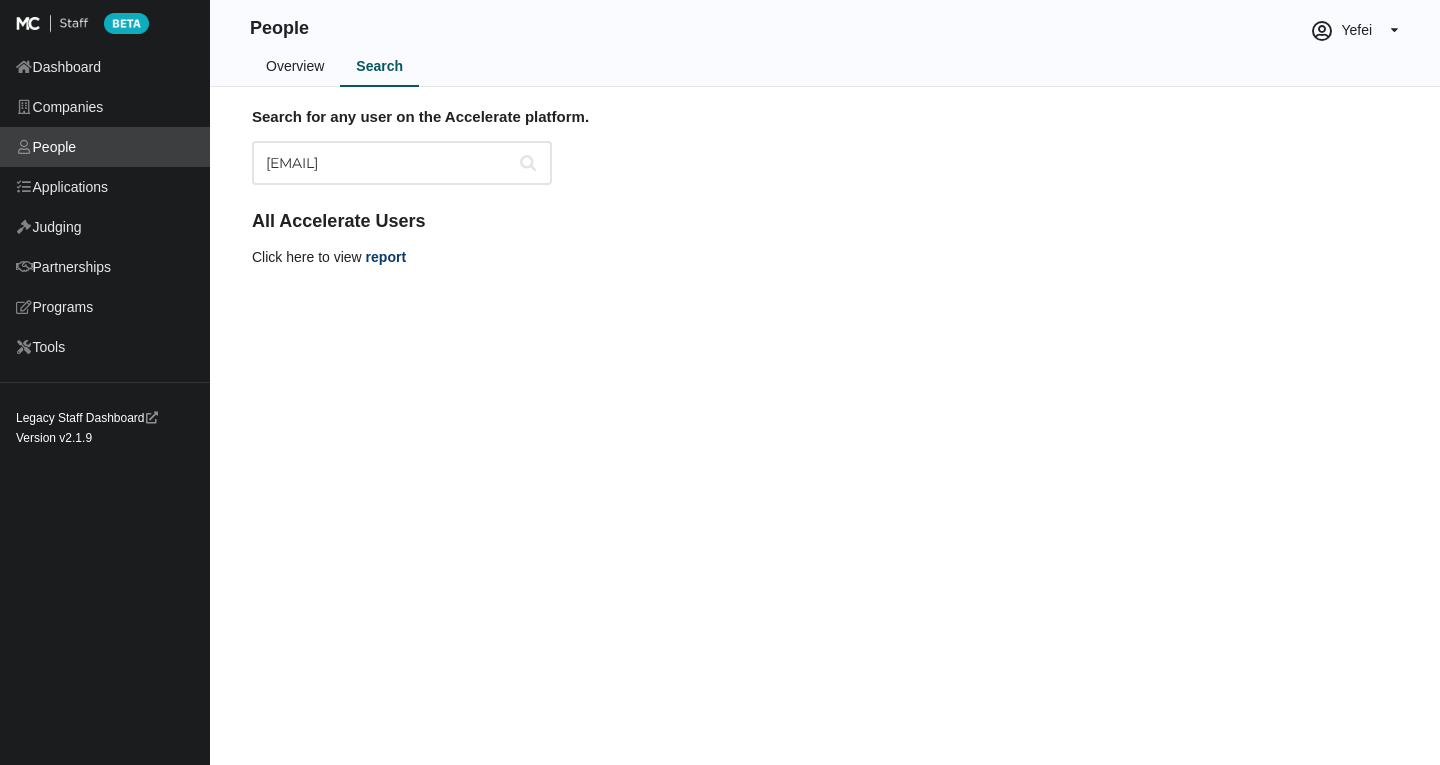 drag, startPoint x: 318, startPoint y: 161, endPoint x: 121, endPoint y: 164, distance: 197.02284 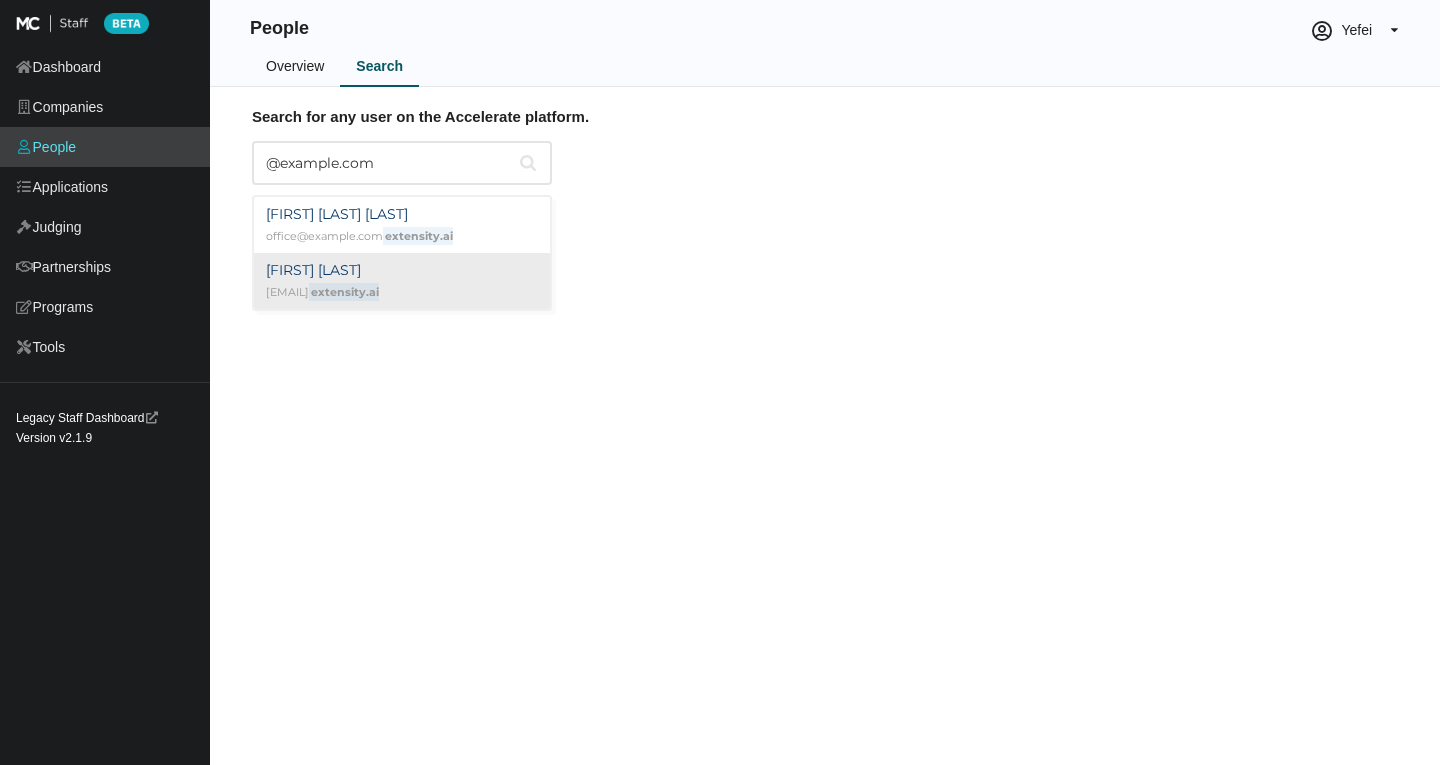 click on "[FIRST] [LAST]
[EMAIL]" at bounding box center [402, 281] 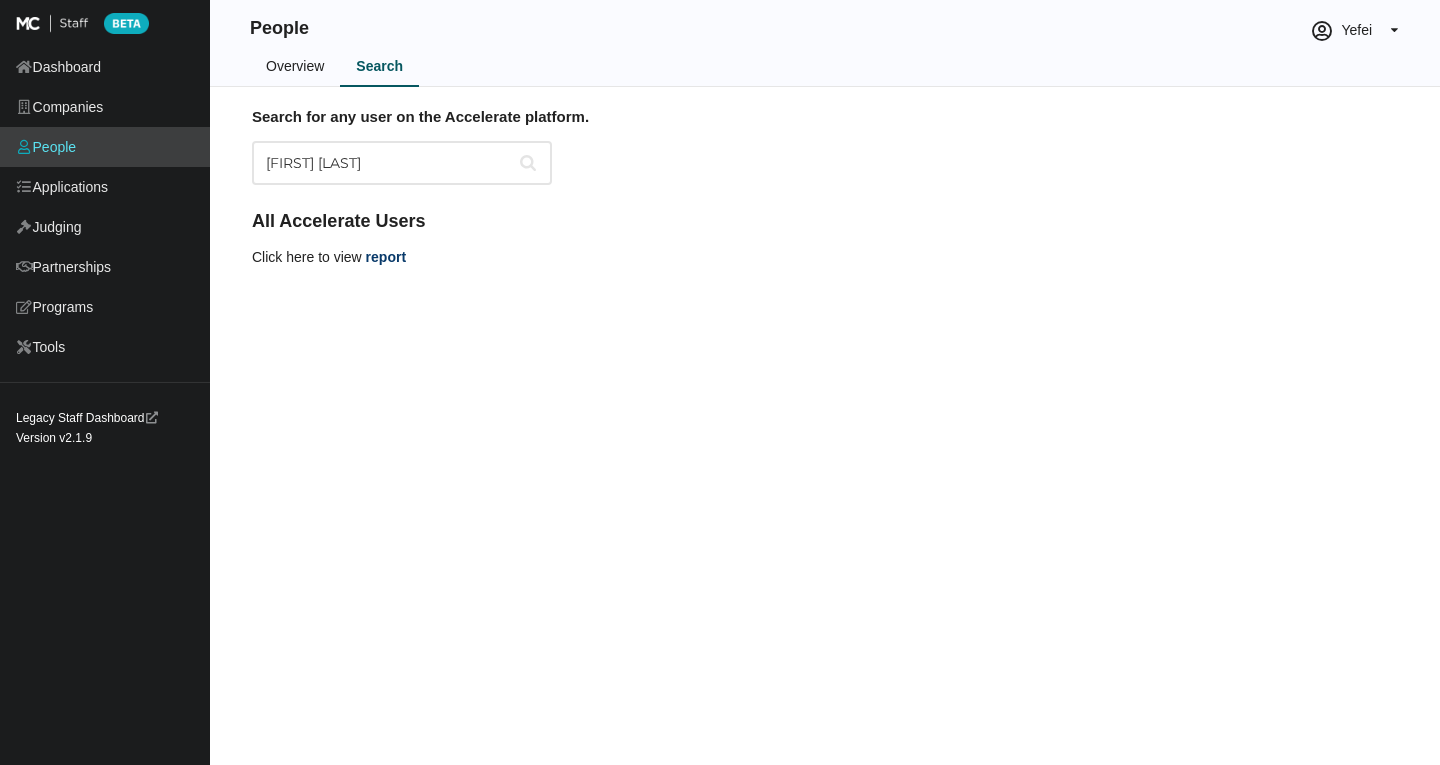 type on "[FIRST] [LAST]" 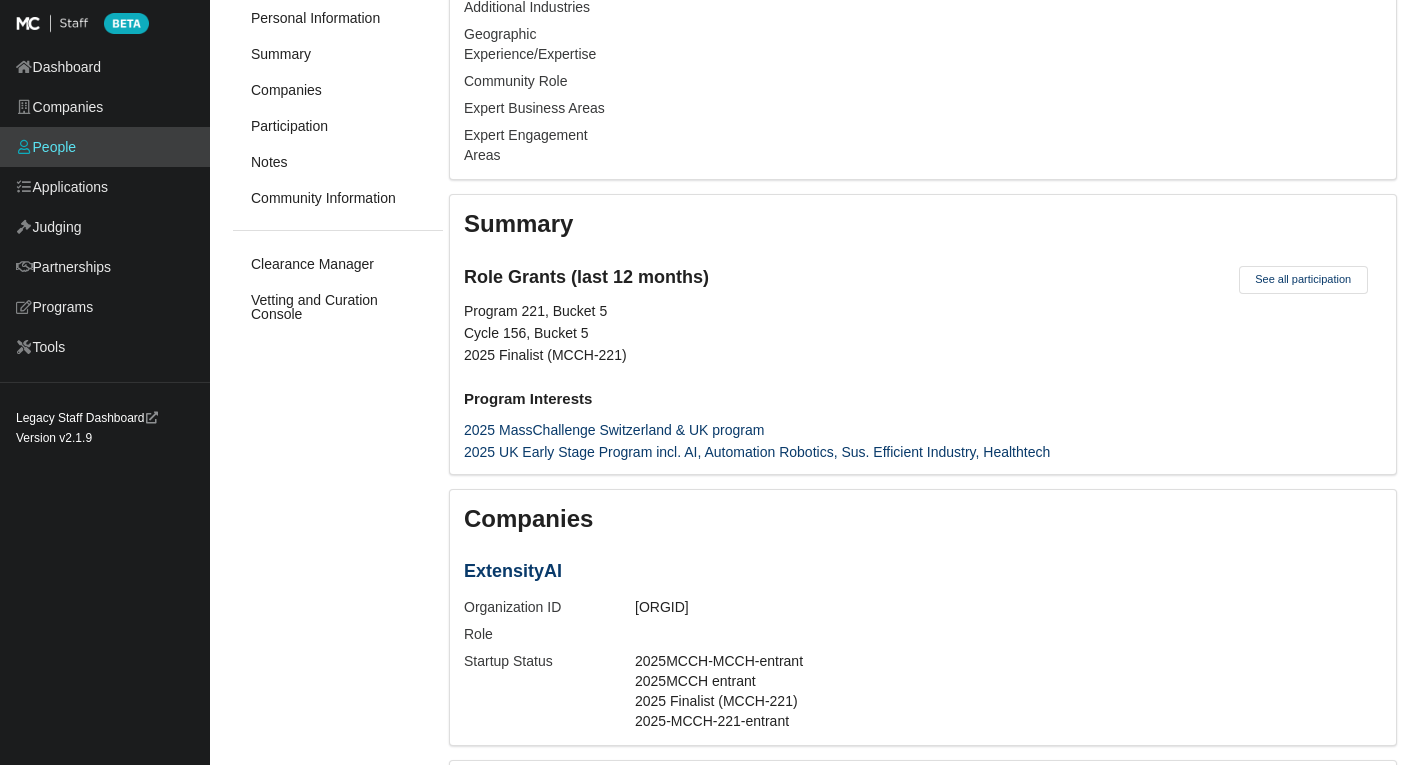 scroll, scrollTop: 1200, scrollLeft: 0, axis: vertical 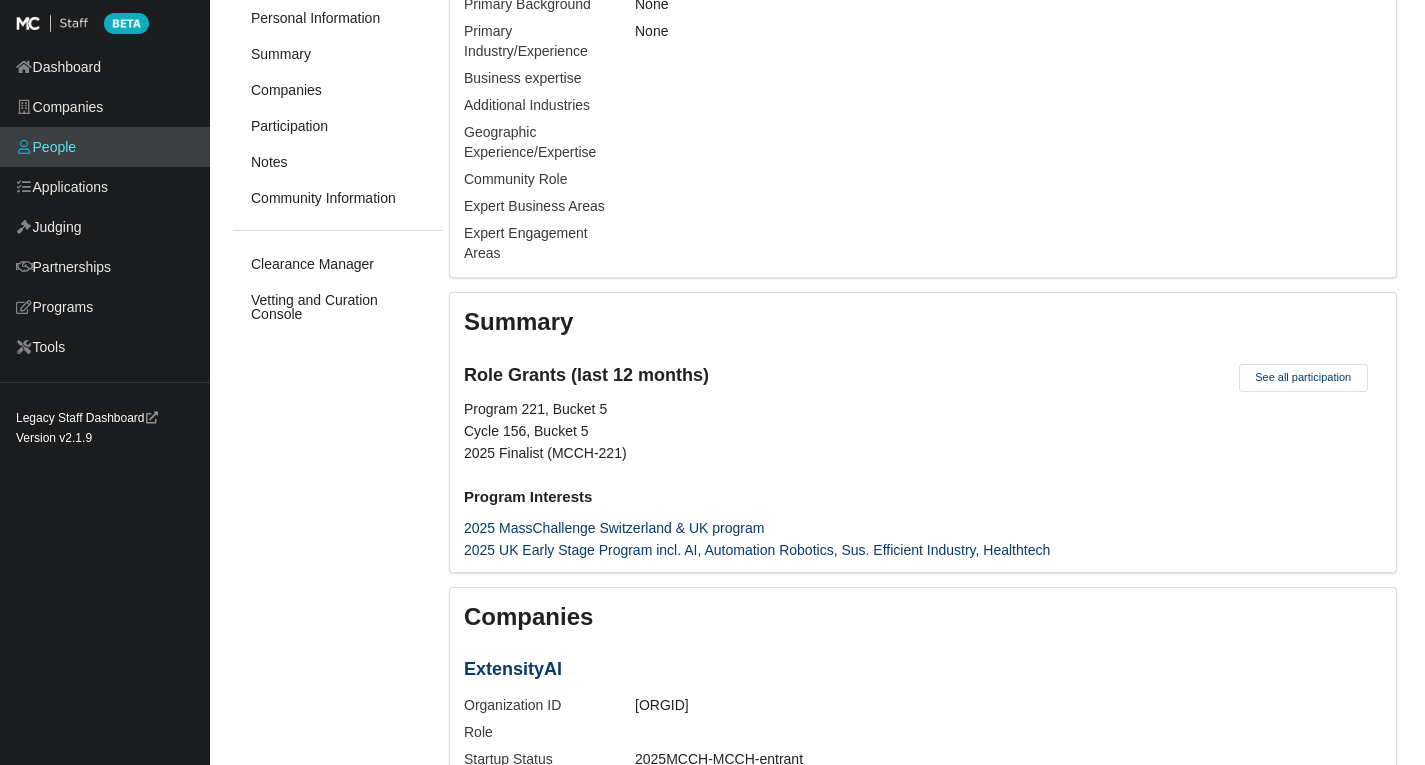 drag, startPoint x: 461, startPoint y: 685, endPoint x: 582, endPoint y: 685, distance: 121 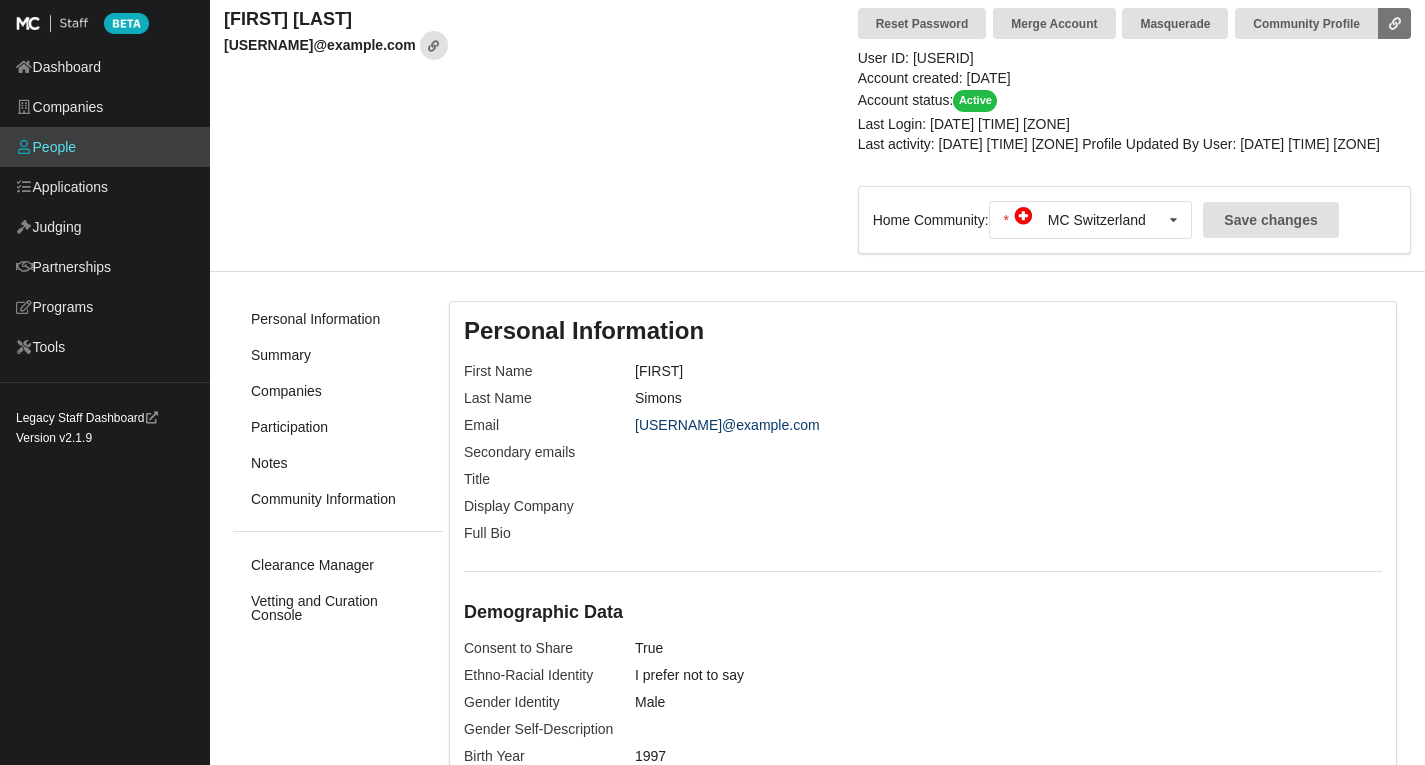 scroll, scrollTop: 0, scrollLeft: 0, axis: both 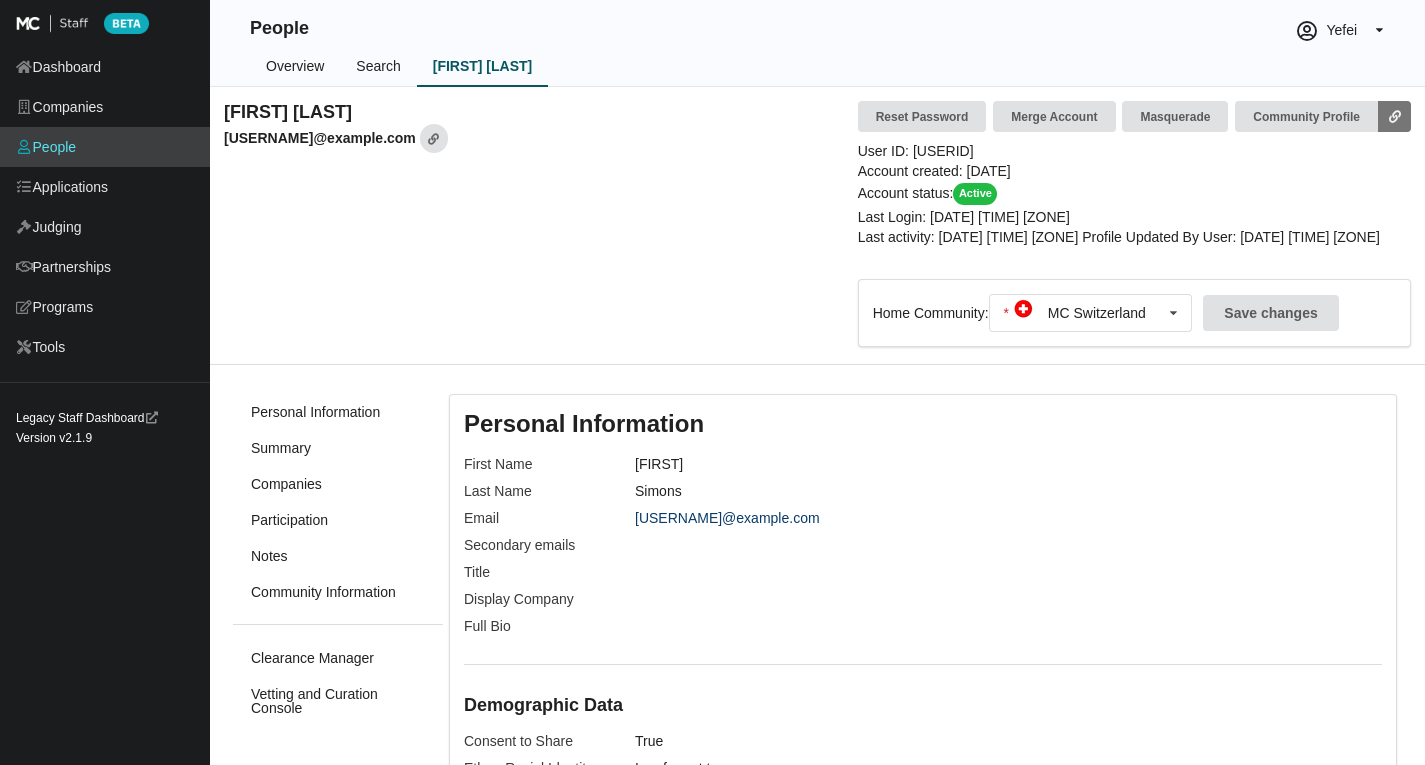 click on "Search" at bounding box center (378, 67) 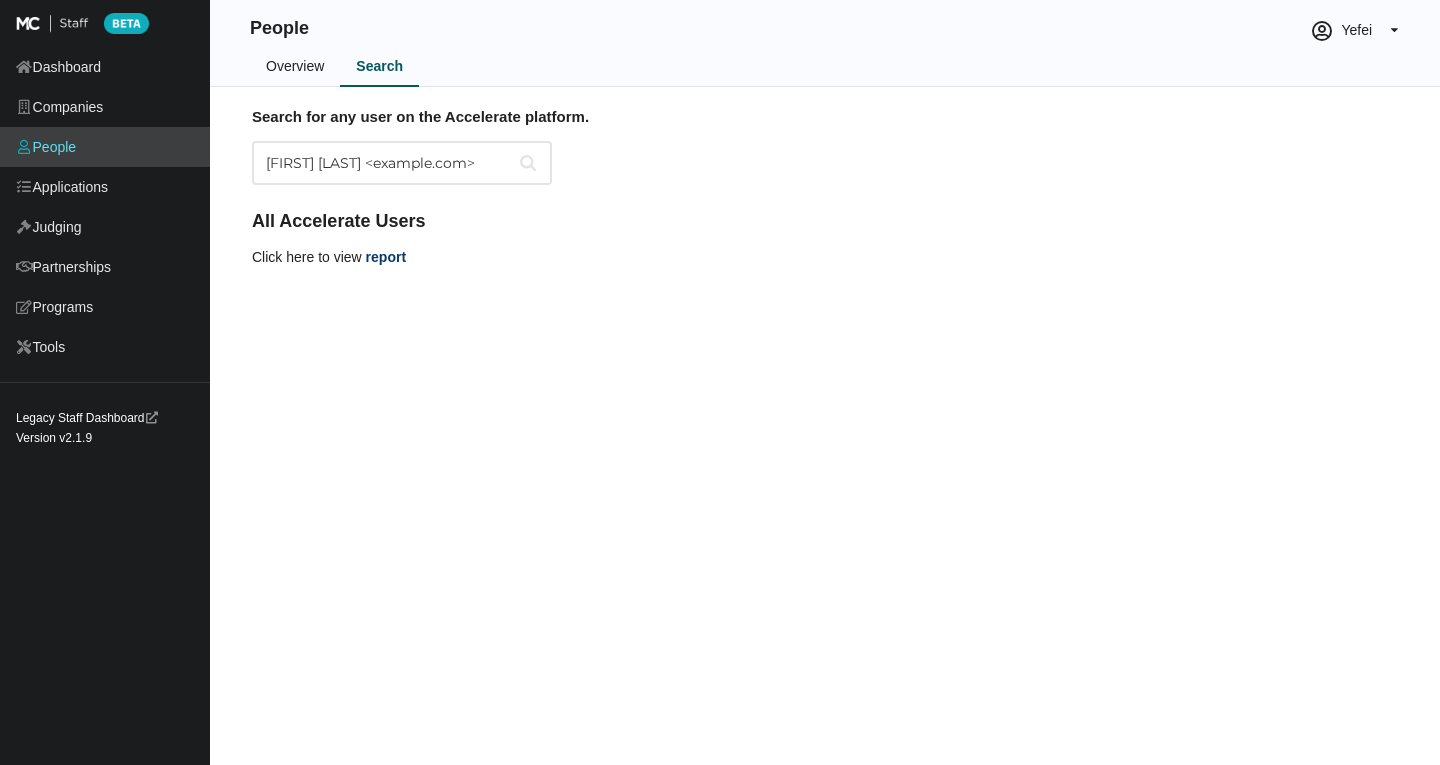 scroll, scrollTop: 0, scrollLeft: 0, axis: both 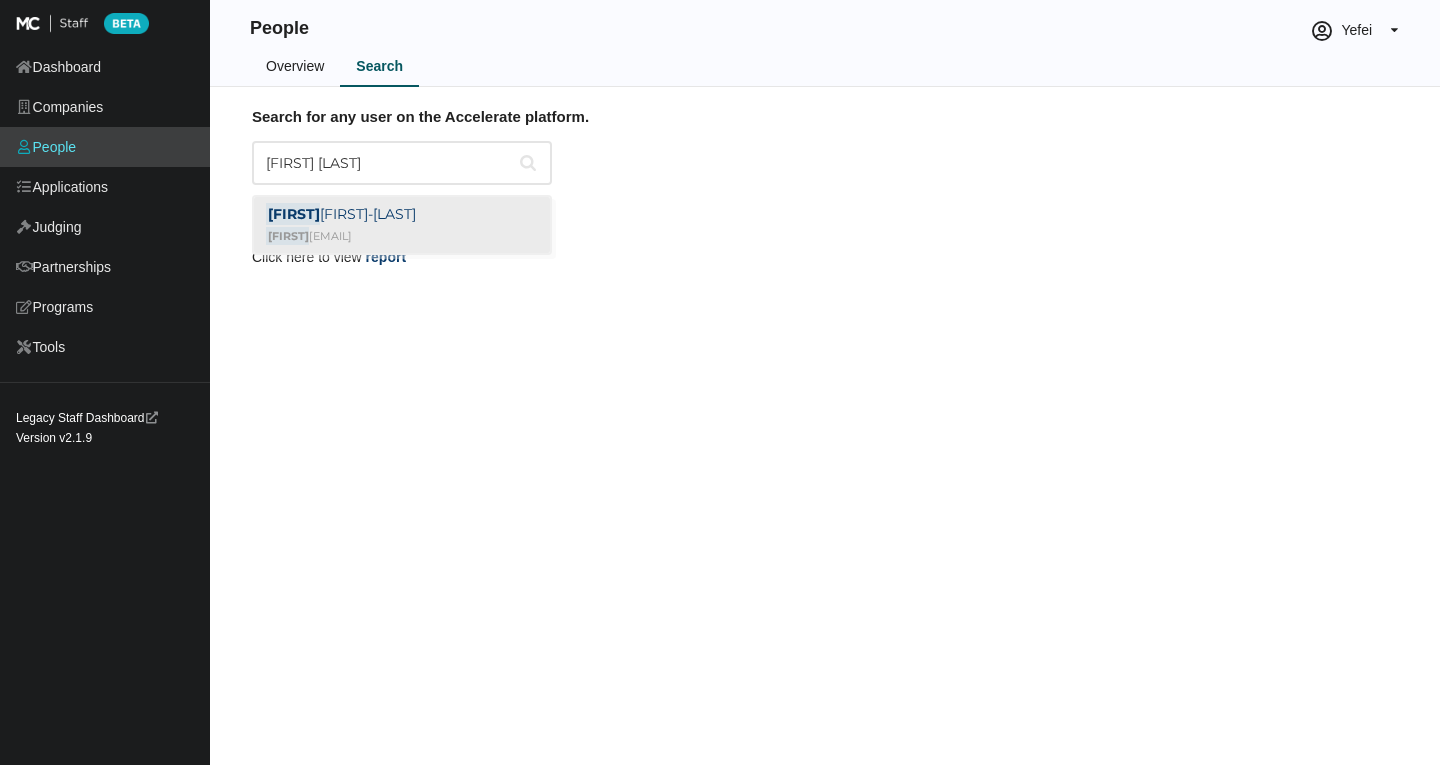click on "[FIRST] [LAST]
[example.com]" at bounding box center (402, 225) 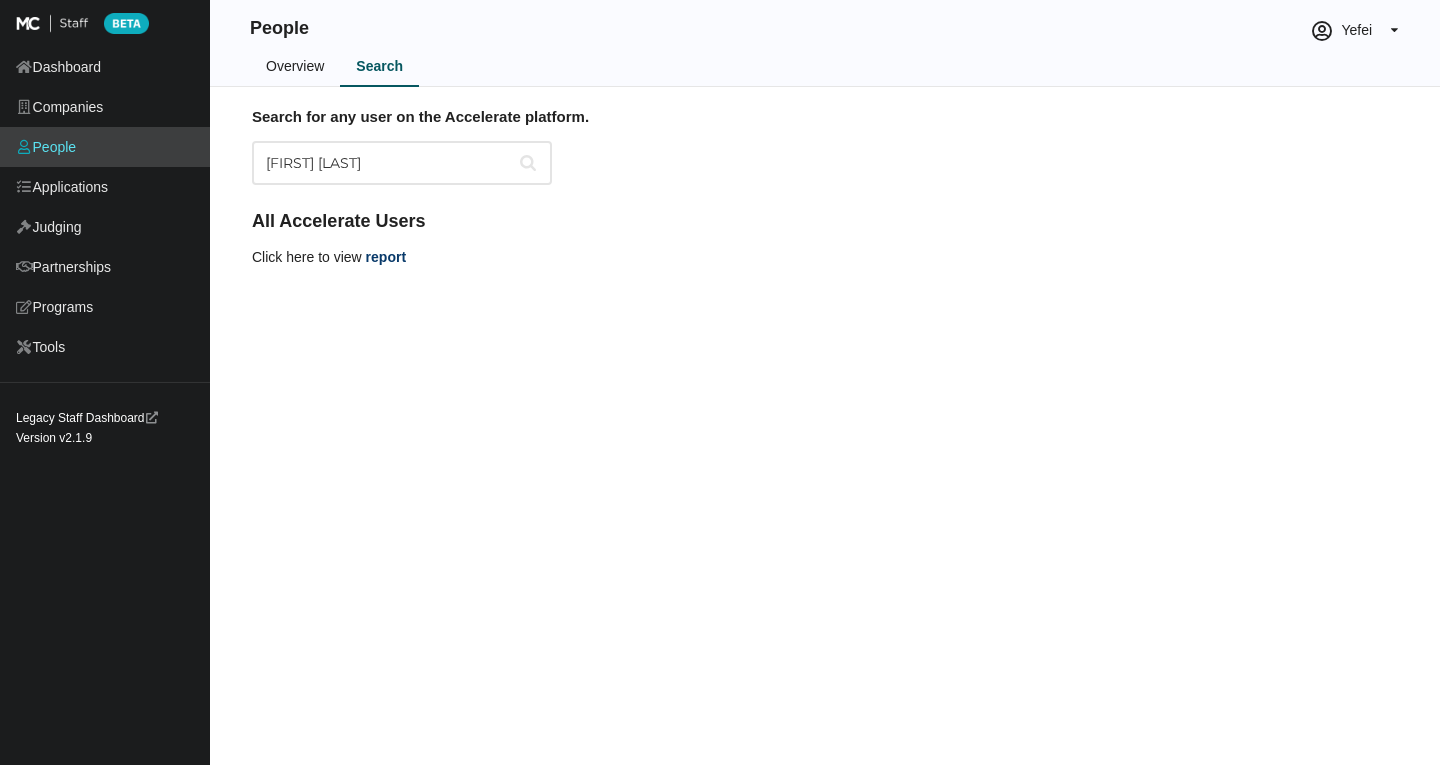 type on "[FIRST] [LAST]" 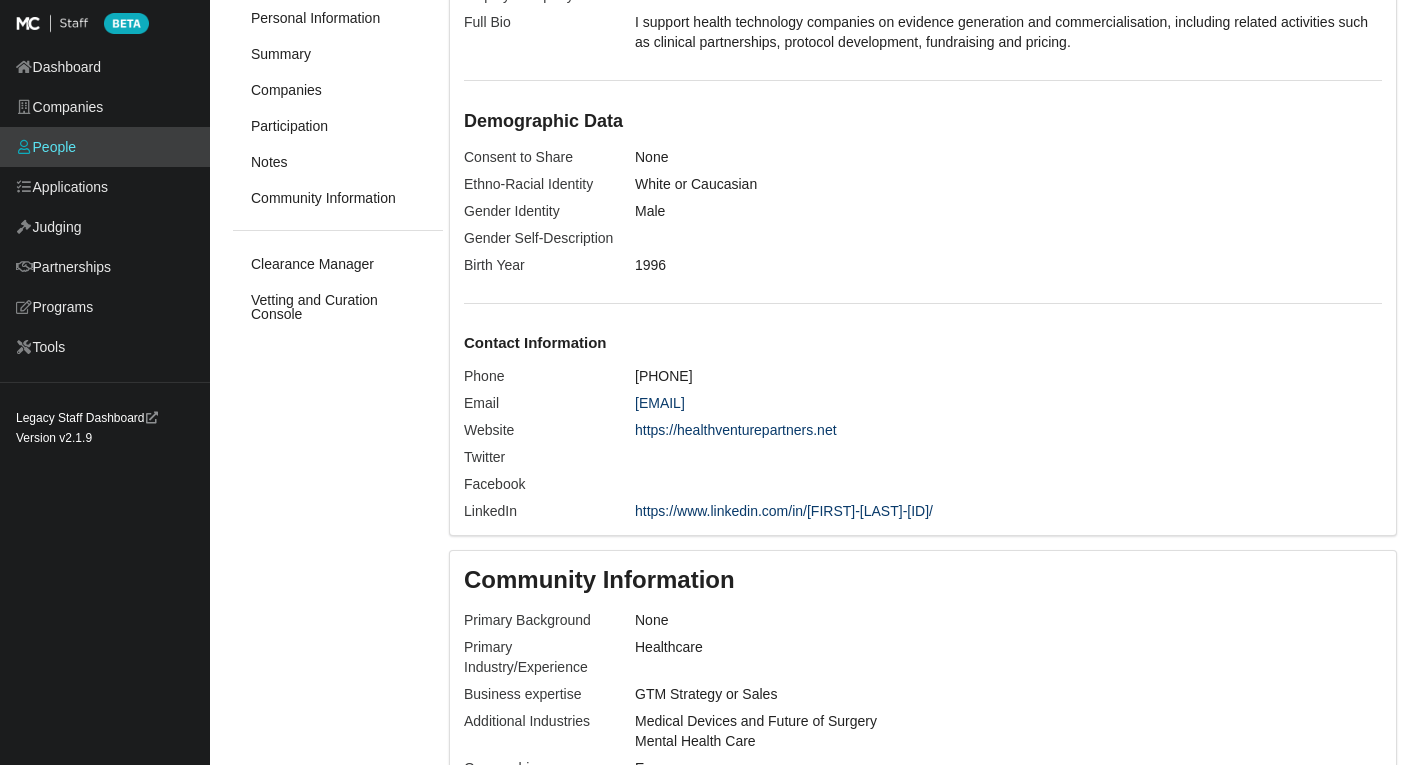 scroll, scrollTop: 400, scrollLeft: 0, axis: vertical 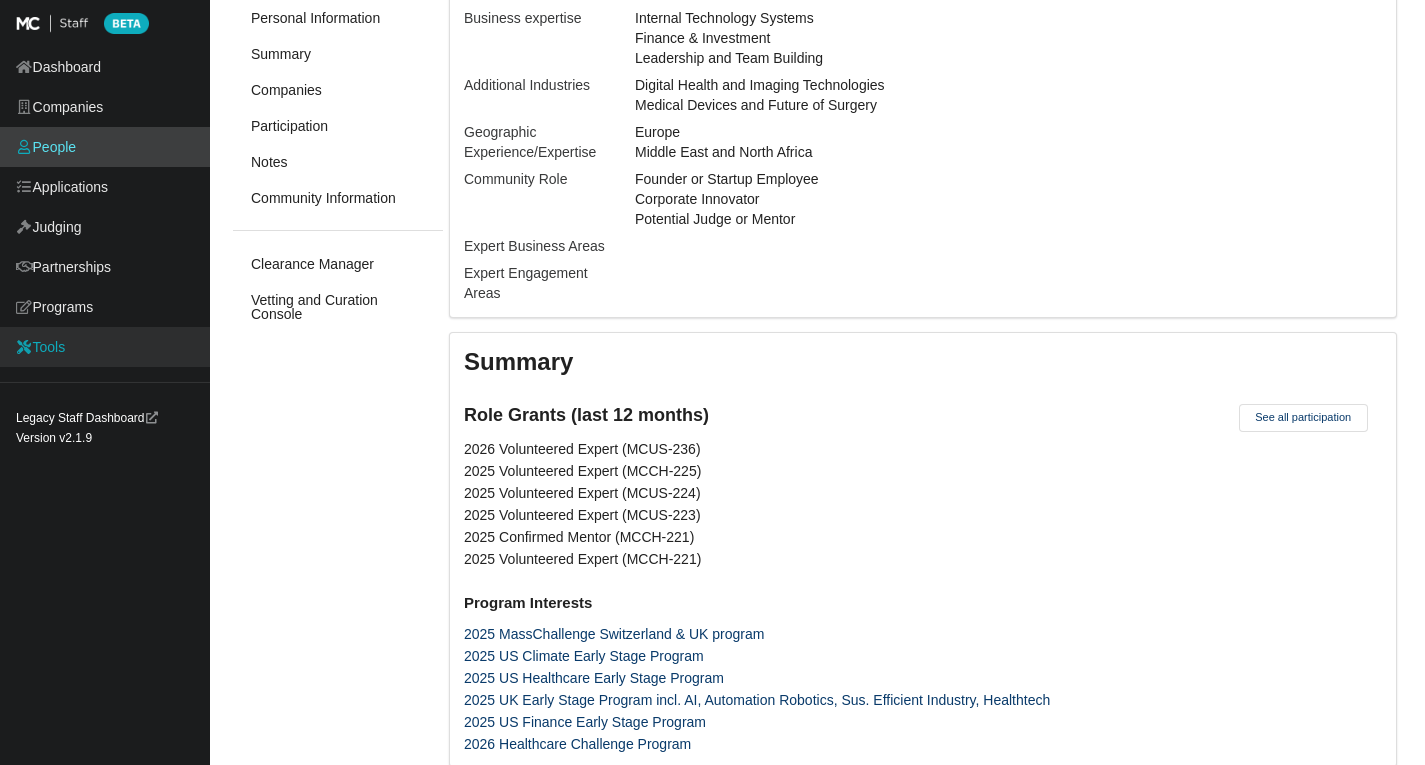 click on "Tools" at bounding box center [105, 347] 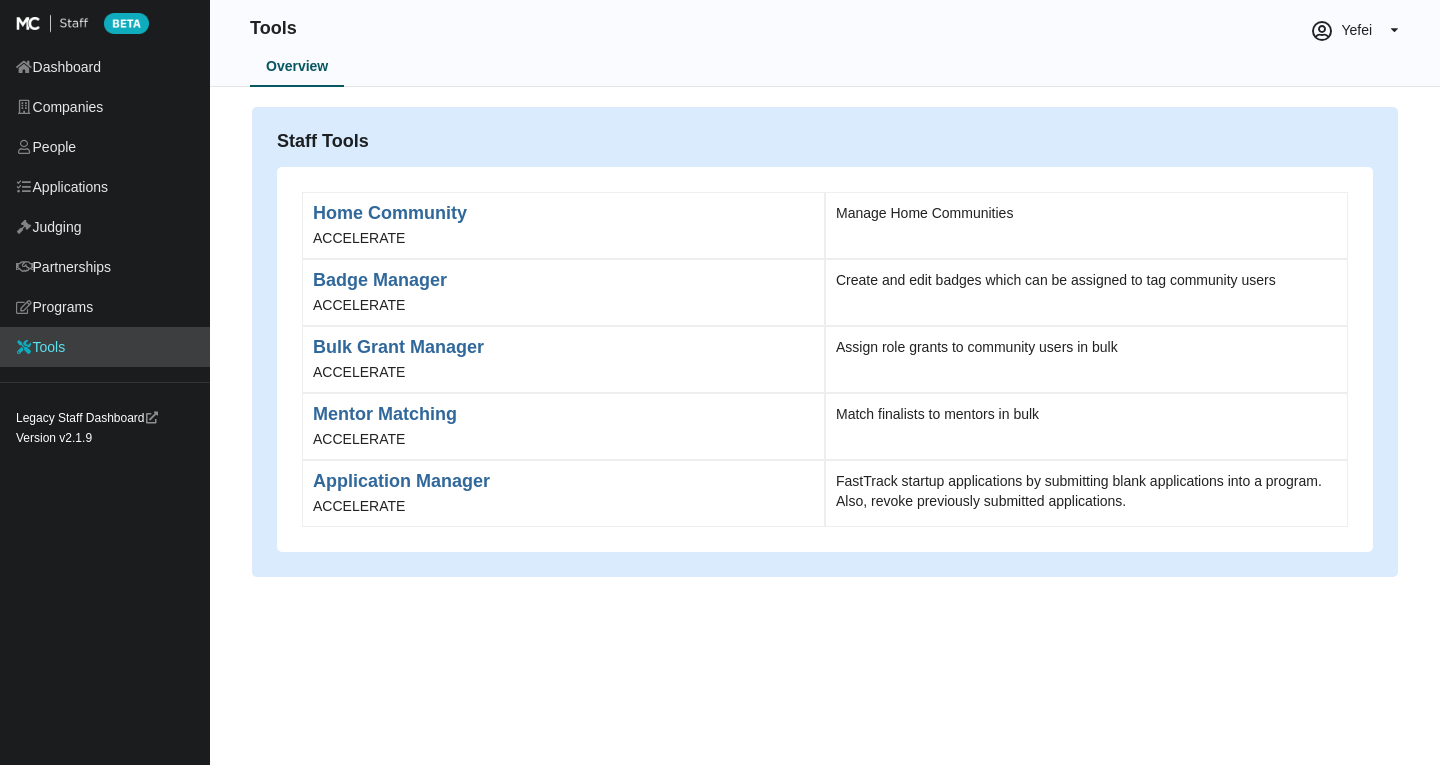 scroll, scrollTop: 0, scrollLeft: 0, axis: both 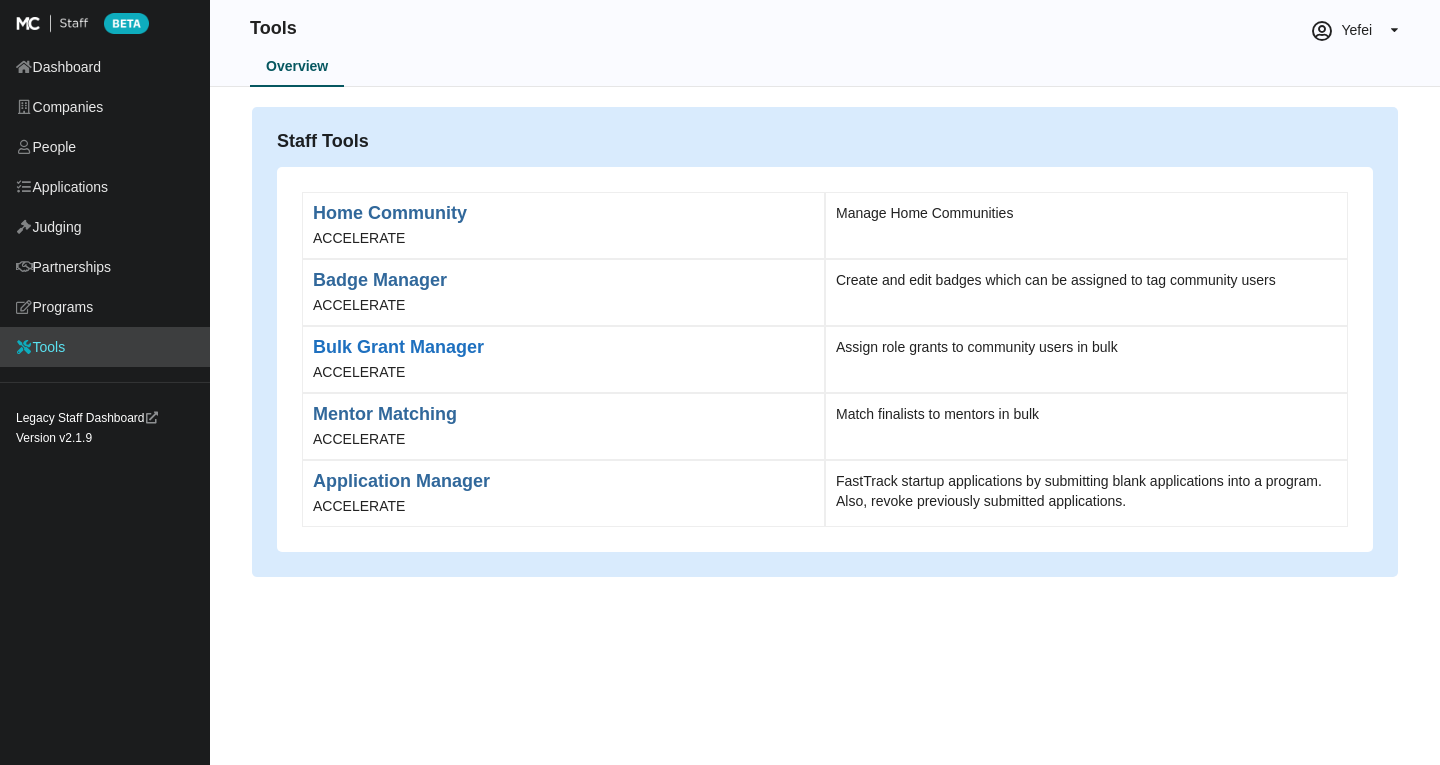 click on "Bulk Grant Manager" at bounding box center (563, 347) 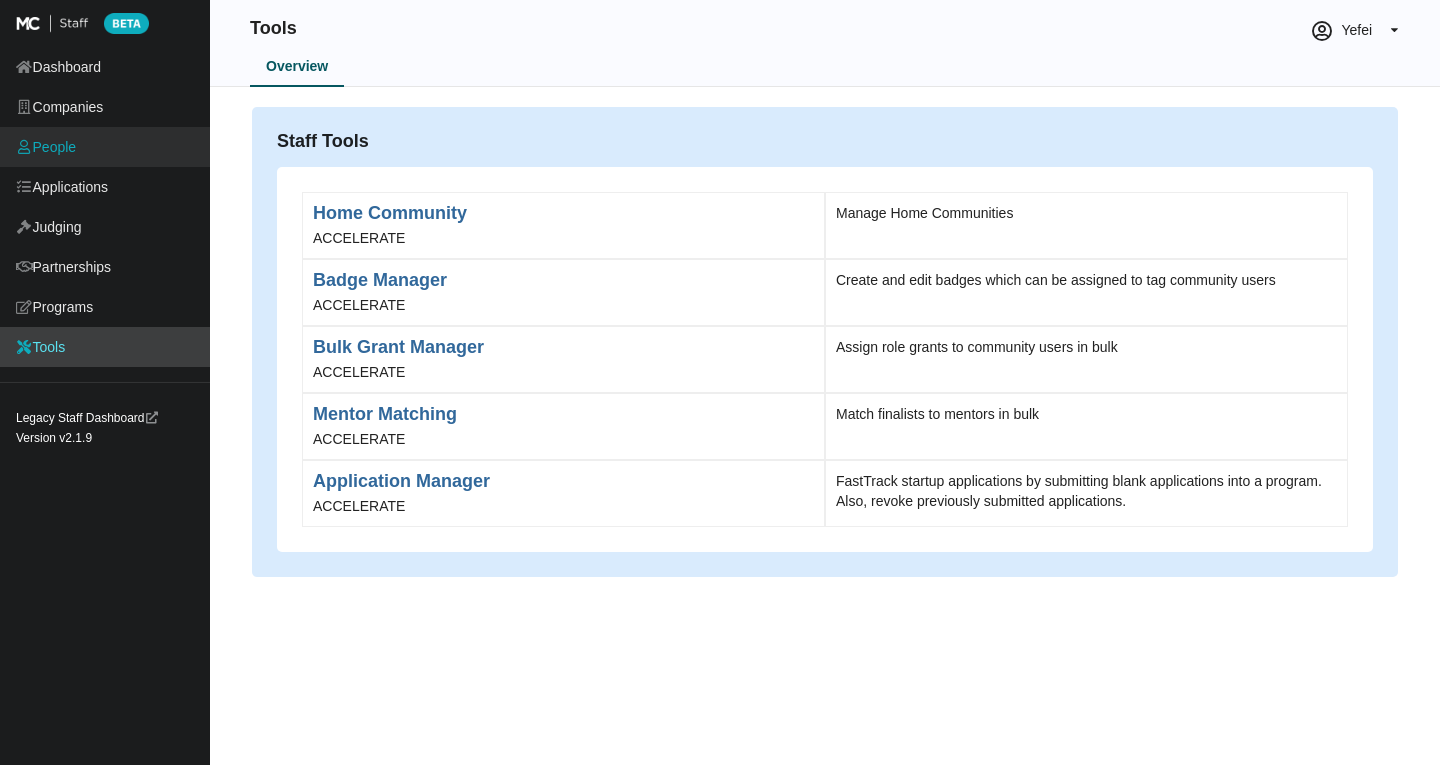 click on "People" at bounding box center [105, 147] 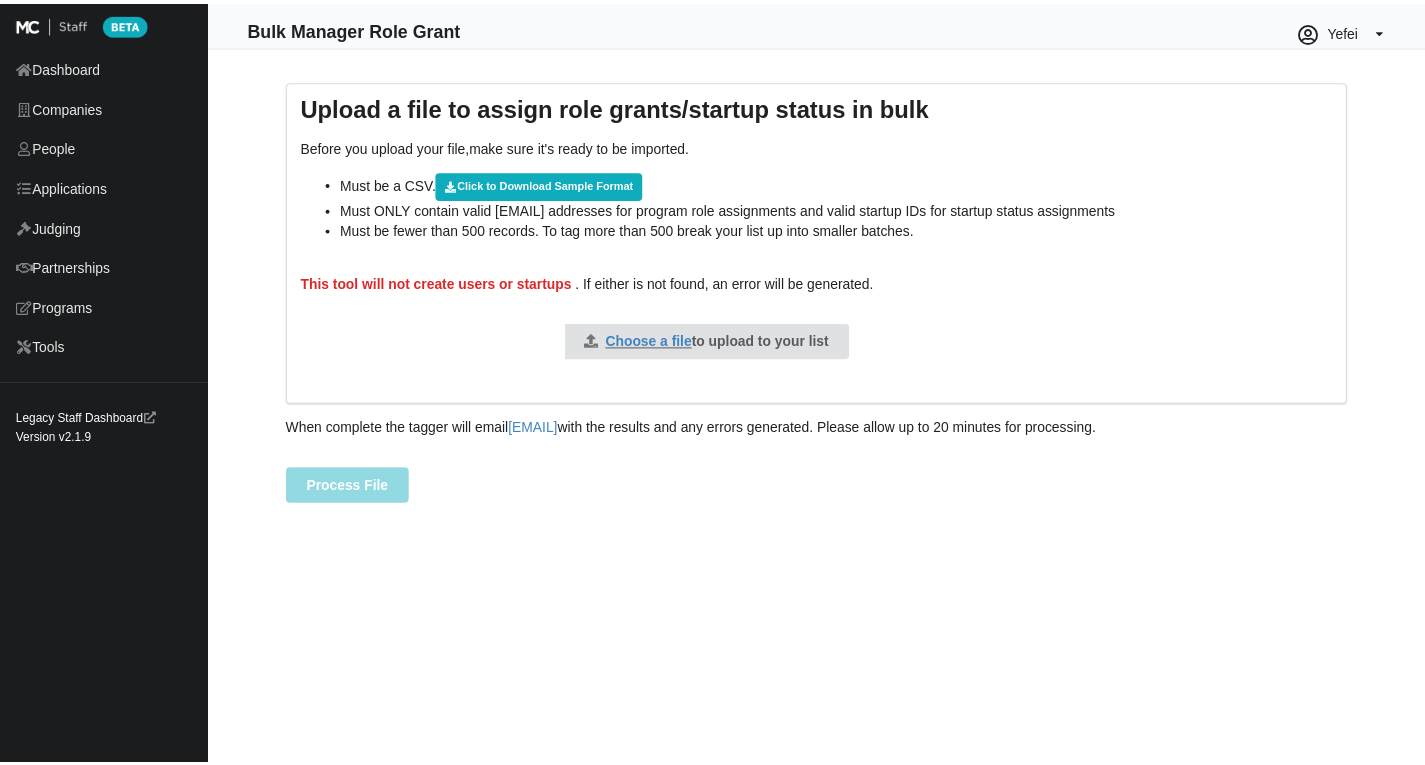 scroll, scrollTop: 0, scrollLeft: 0, axis: both 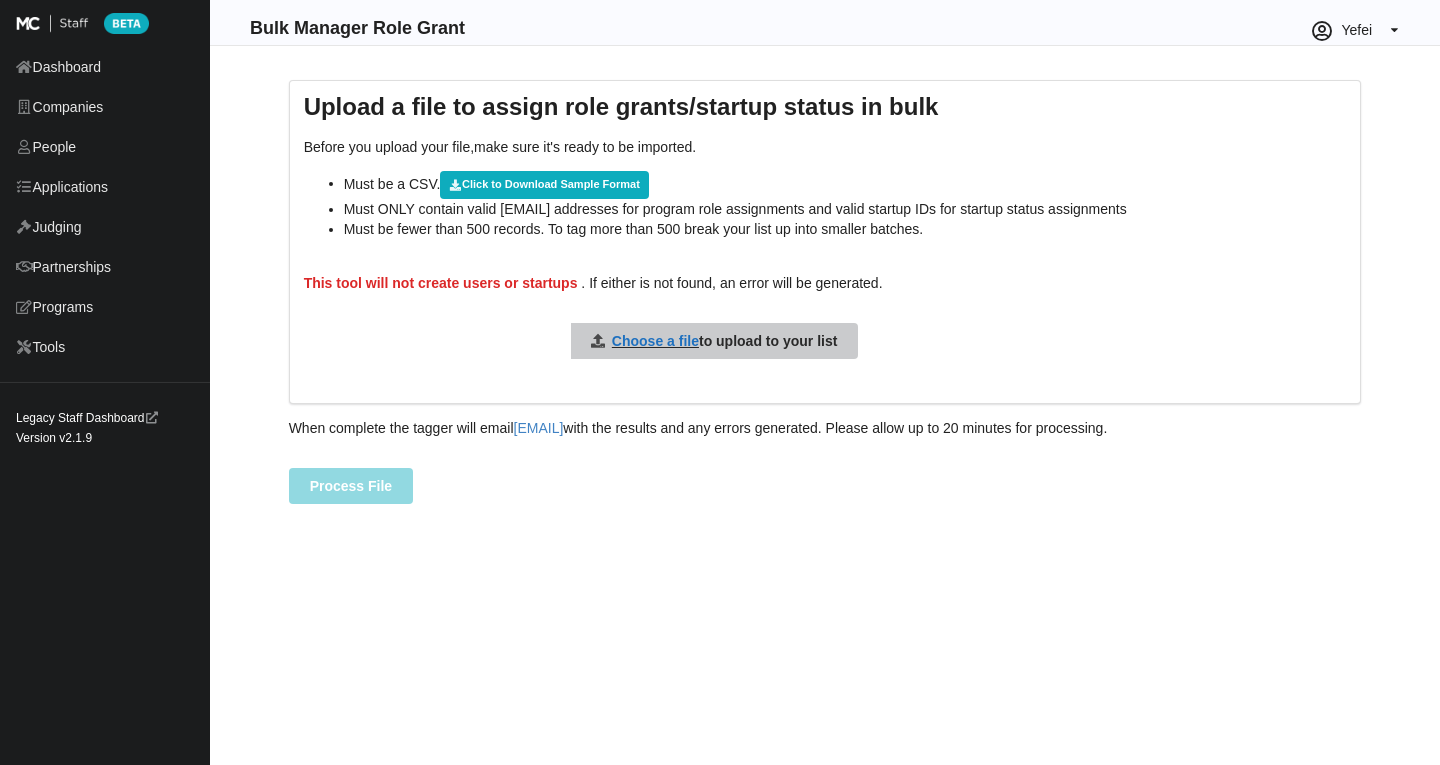 click on "Choose a file" at bounding box center [655, 341] 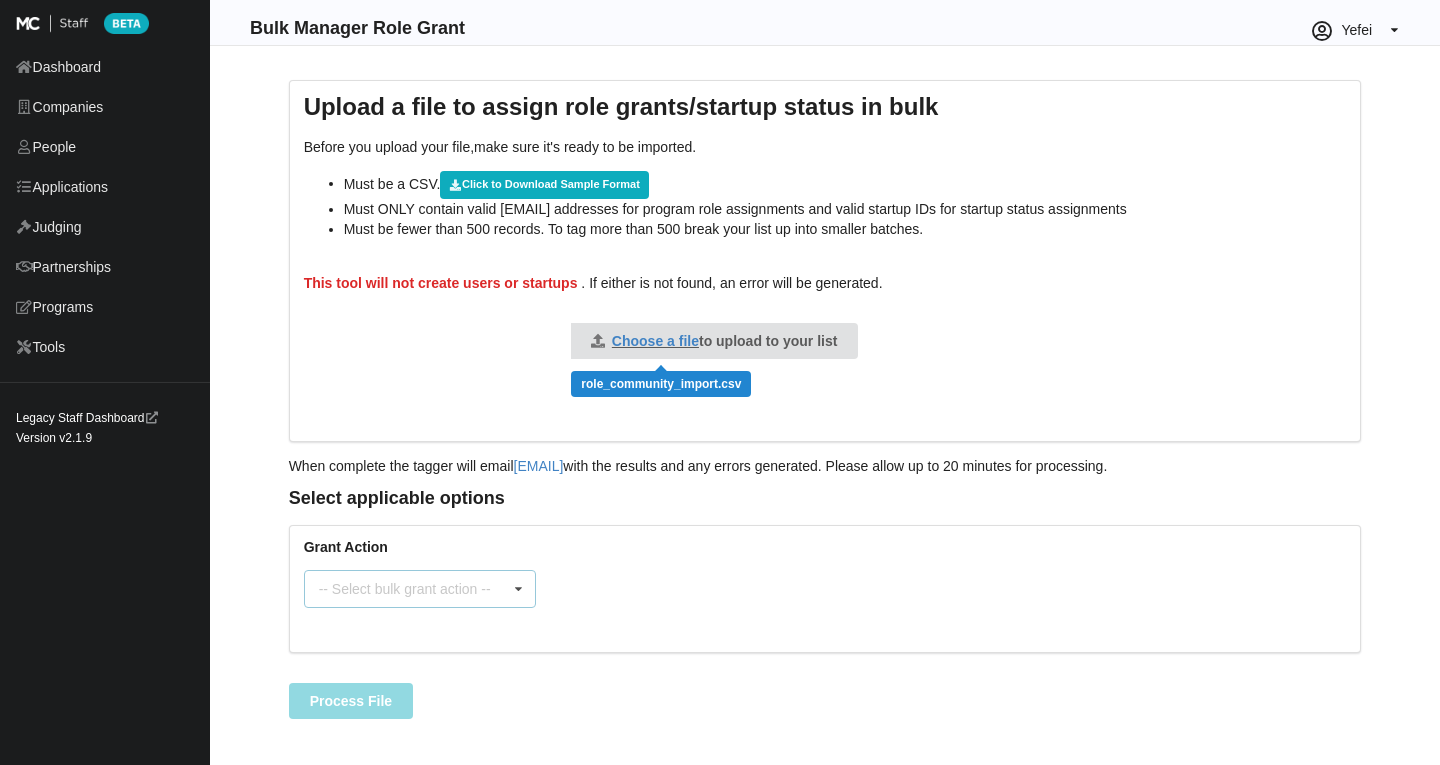 click on "-- Select bulk grant action --
Add Role Grant
Remove Role Grant
Assign [HOME] Community
-- Select bulk grant action -- Add Role Grant Remove Role Grant Assign [HOME] Community" at bounding box center [420, 589] 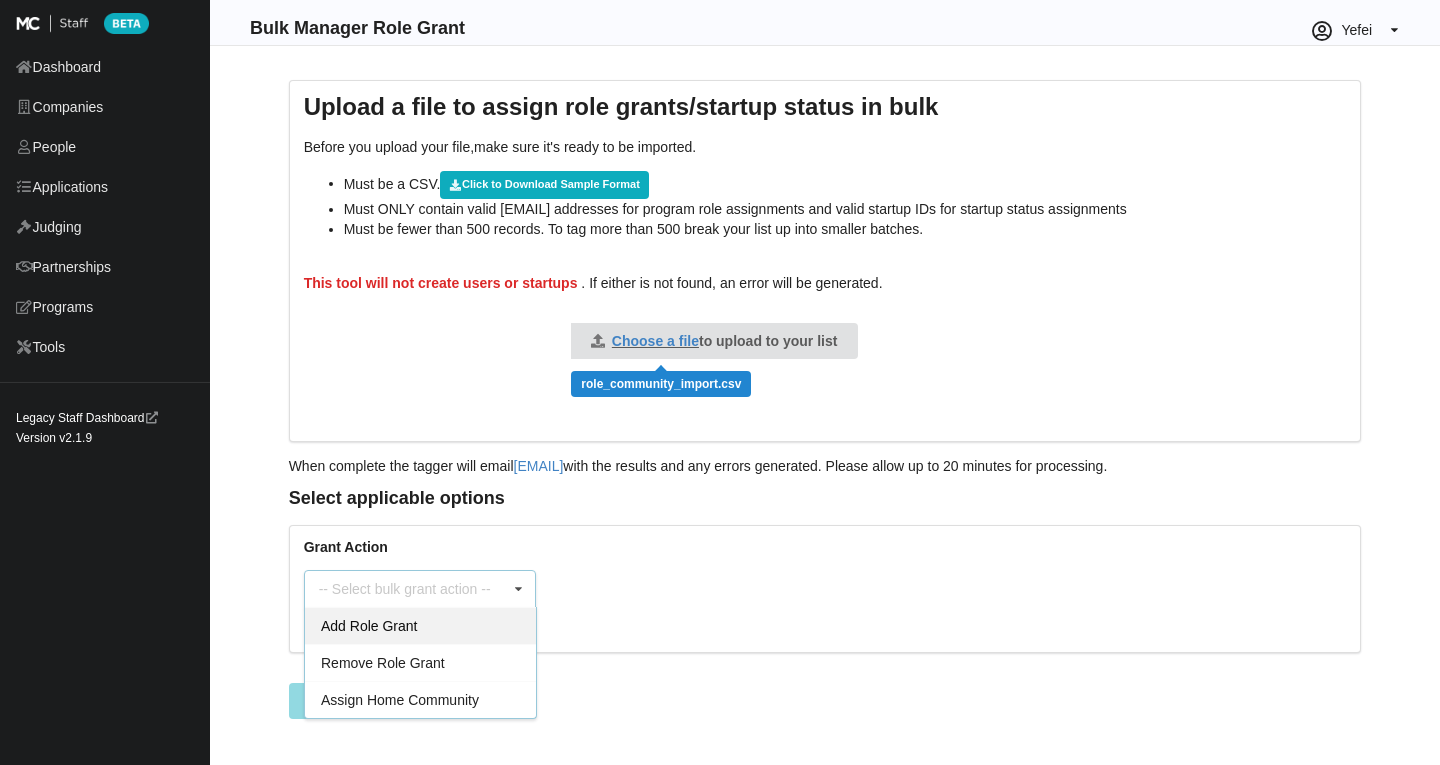 click on "Add Role Grant" at bounding box center (420, 625) 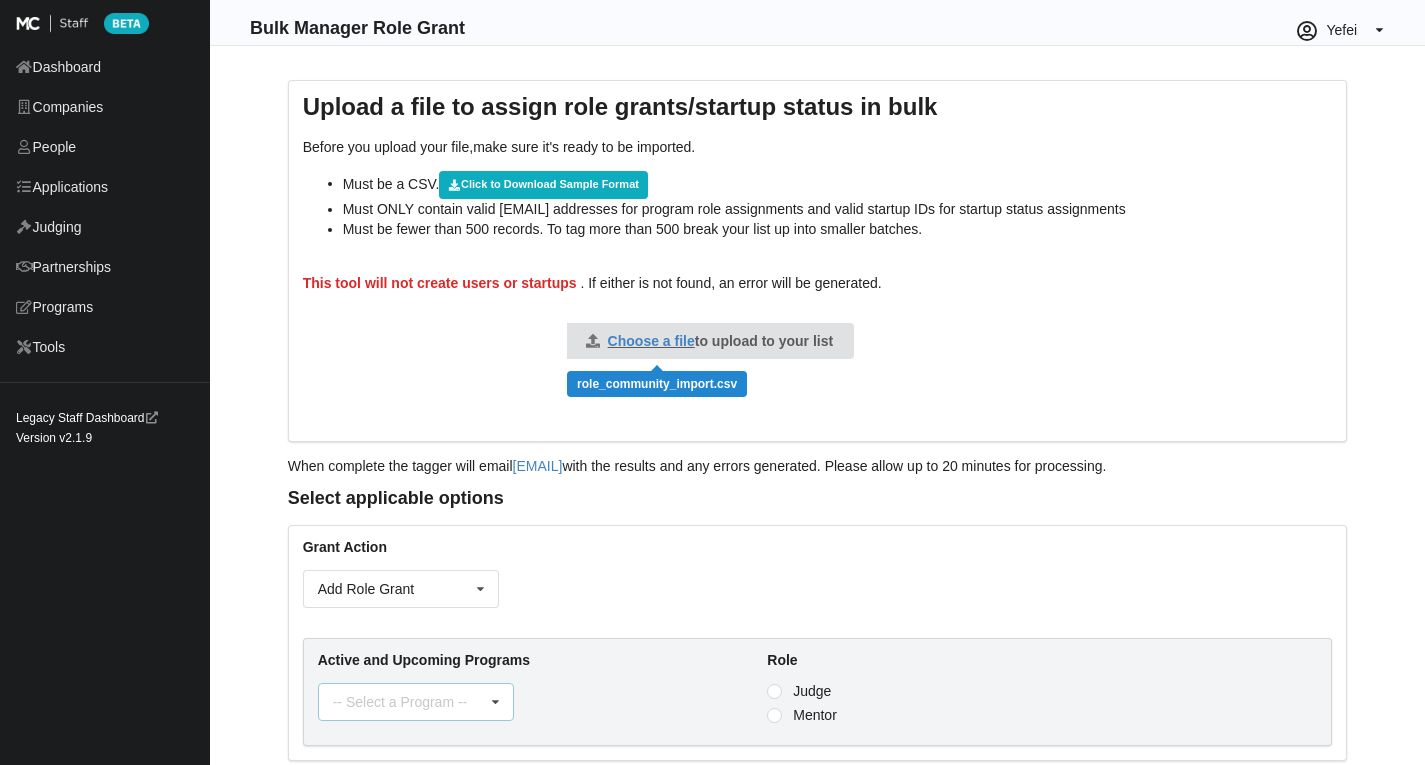 click on "-- Select a Program --
MassChallenge Global Alumni
Demo Days
2025 Israel Early Stage Accelerator
2025 MassChallenge Switzerland & UK program
The Constellation s’more works
2025 US Climate Early Stage Program
2025 US Healthcare Early Stage Program
2025 UK Early Stage Program incl. AI, Automation Robotics, Sus. Efficient Industry, Healthtech
2025 BAE Systems Deep-Tech Accelerator
2025 VDA Tanzania
2025 US Security & Resiliency Early Stage Program
2026 Healthcare Challenge Program" at bounding box center [416, 702] 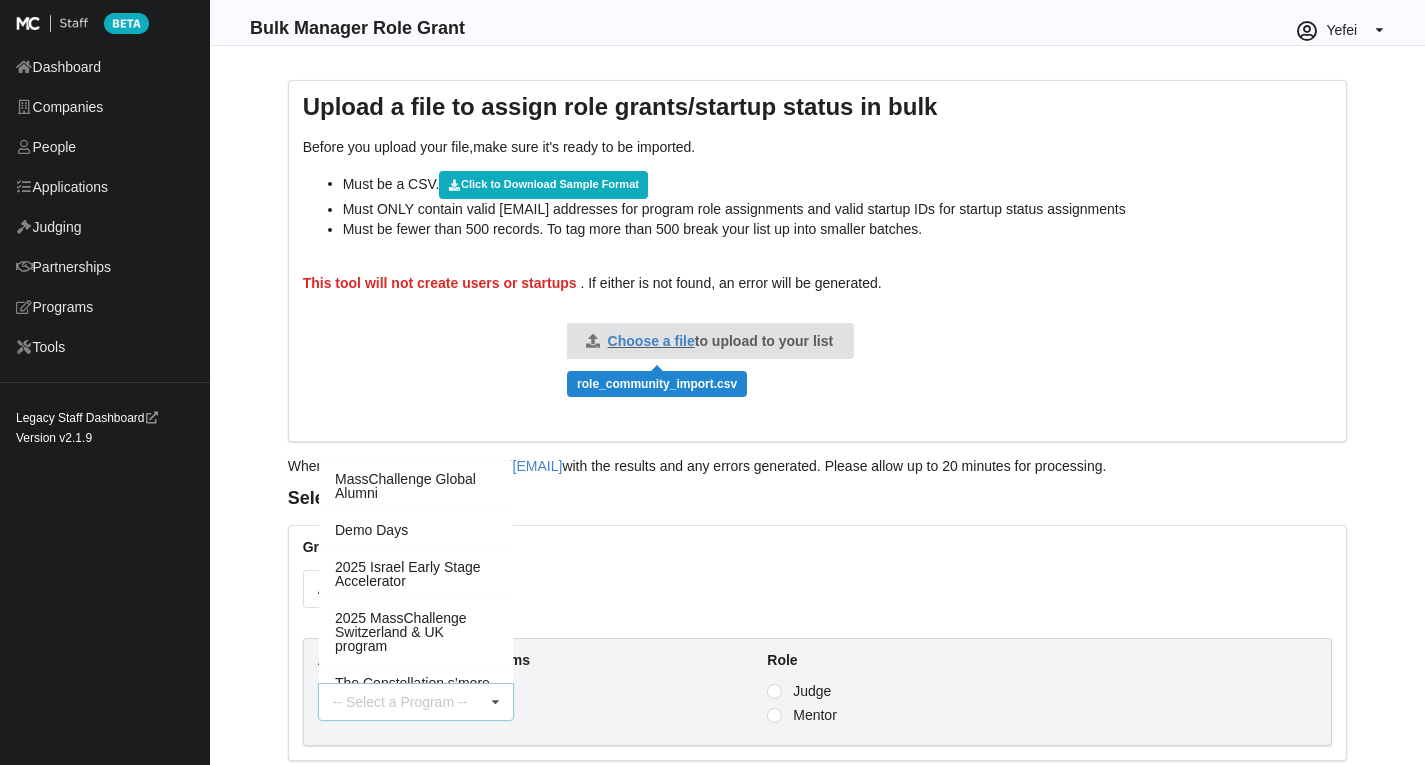 scroll, scrollTop: 1, scrollLeft: 0, axis: vertical 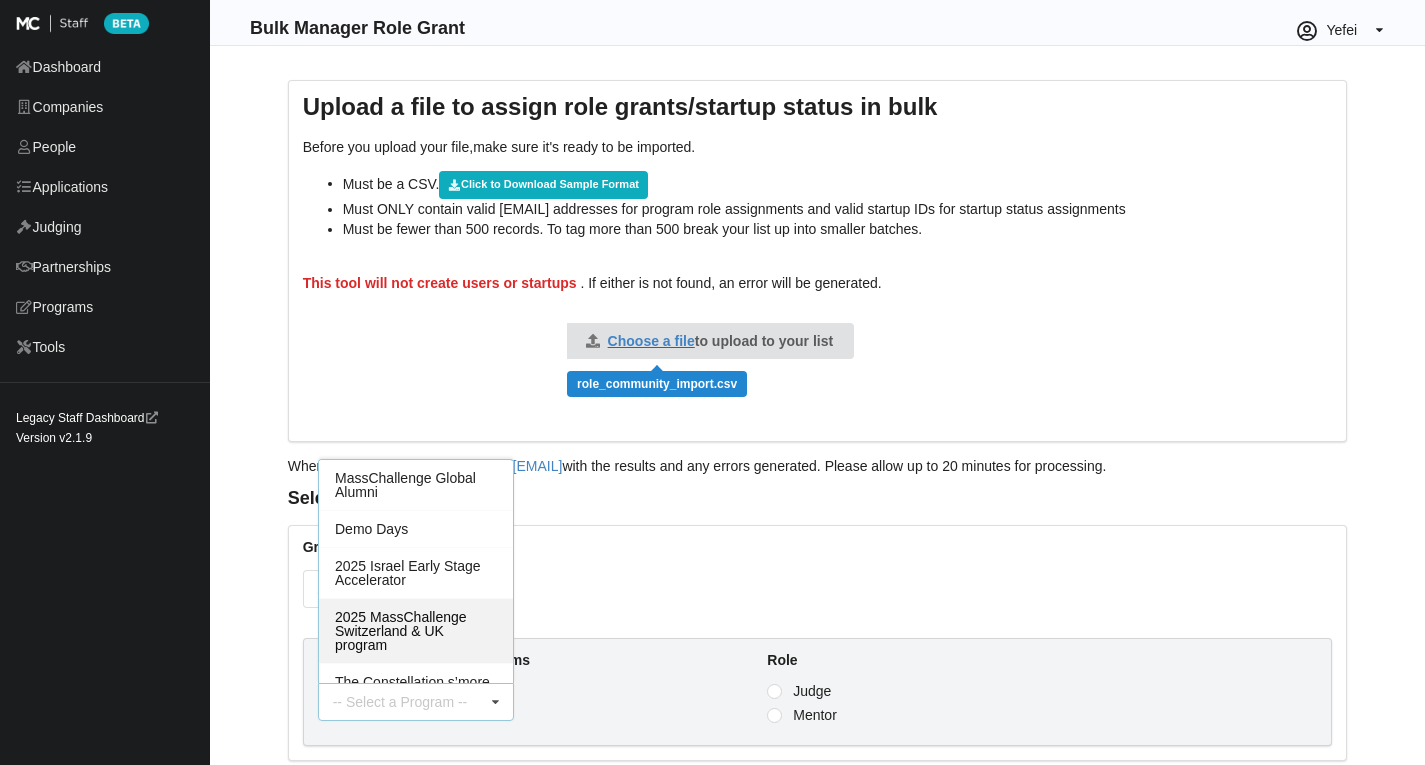 click on "2025 MassChallenge Switzerland & UK program" at bounding box center [416, 630] 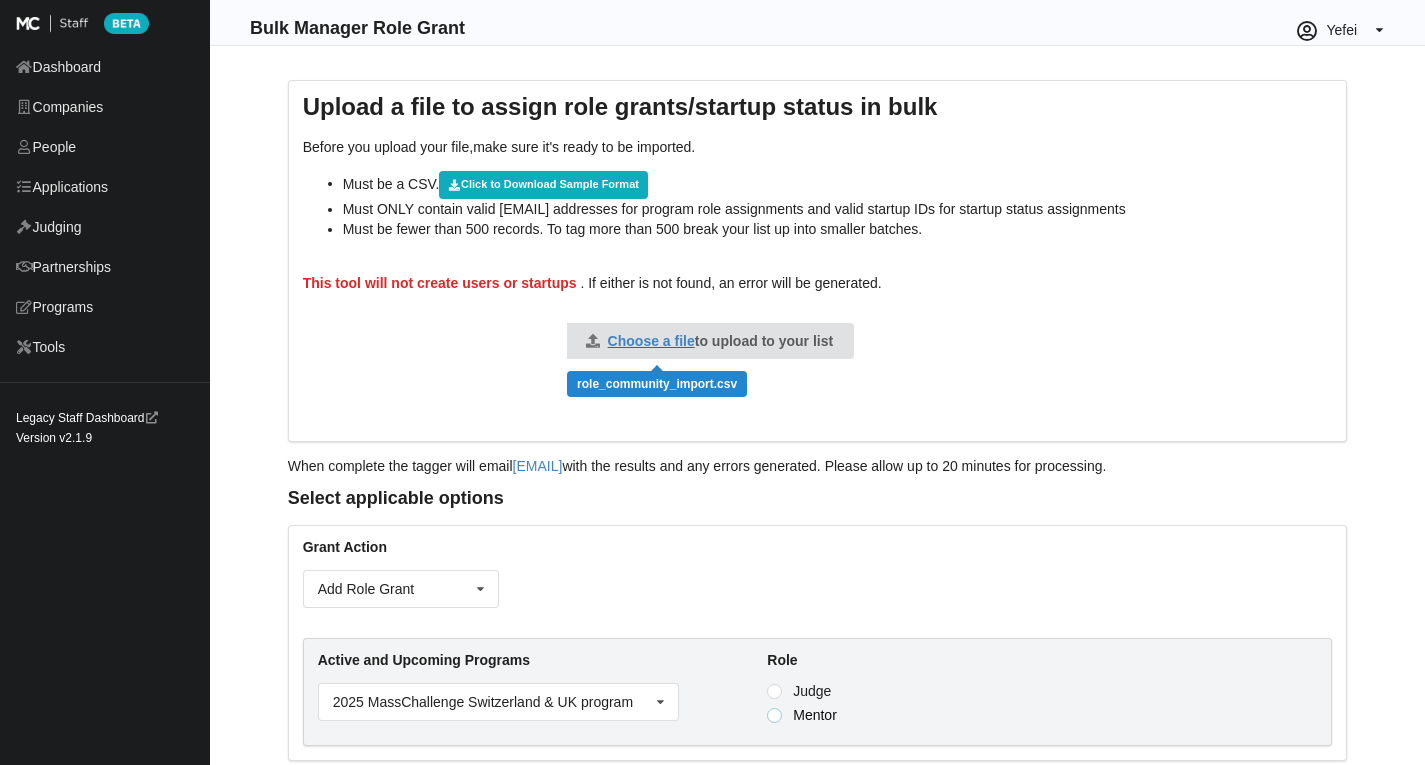 click at bounding box center (775, 691) 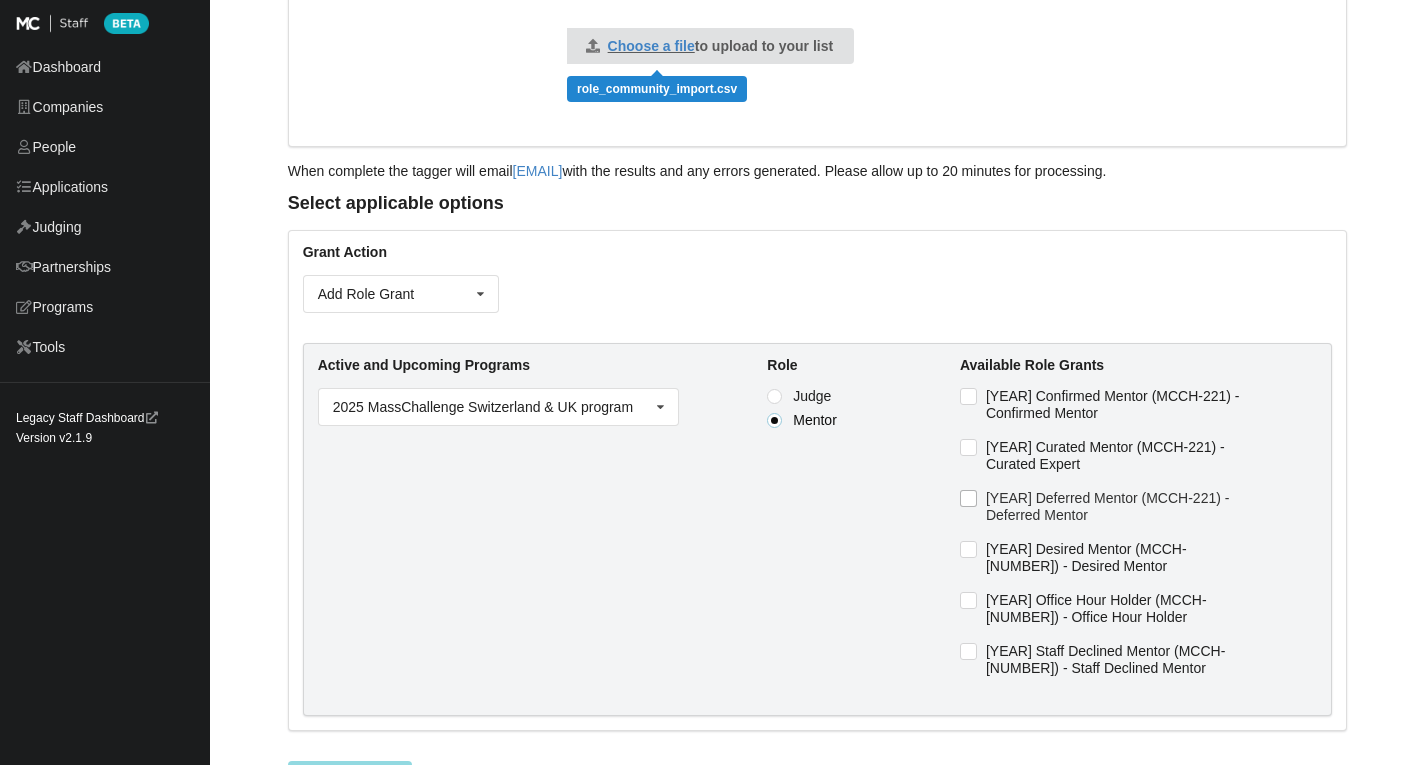 scroll, scrollTop: 300, scrollLeft: 0, axis: vertical 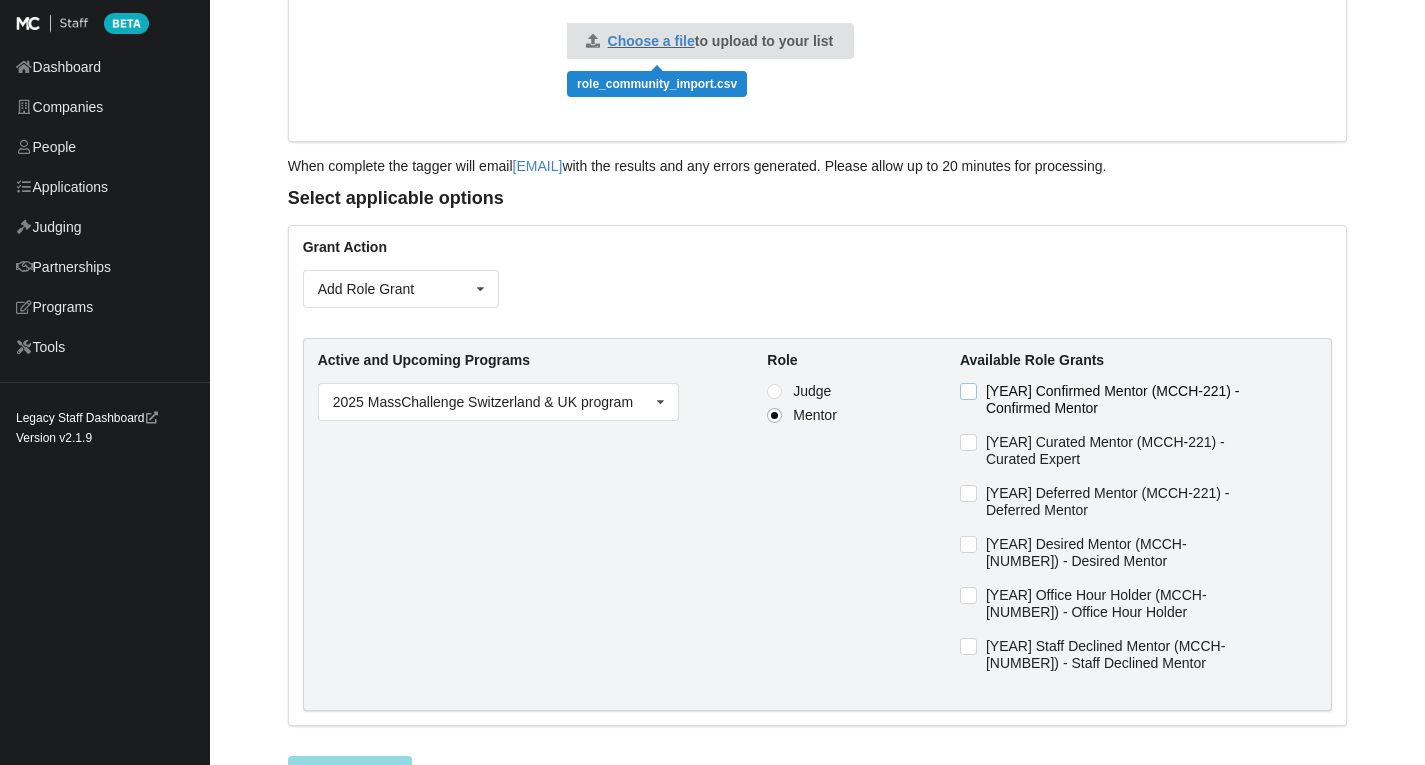 click at bounding box center [968, 391] 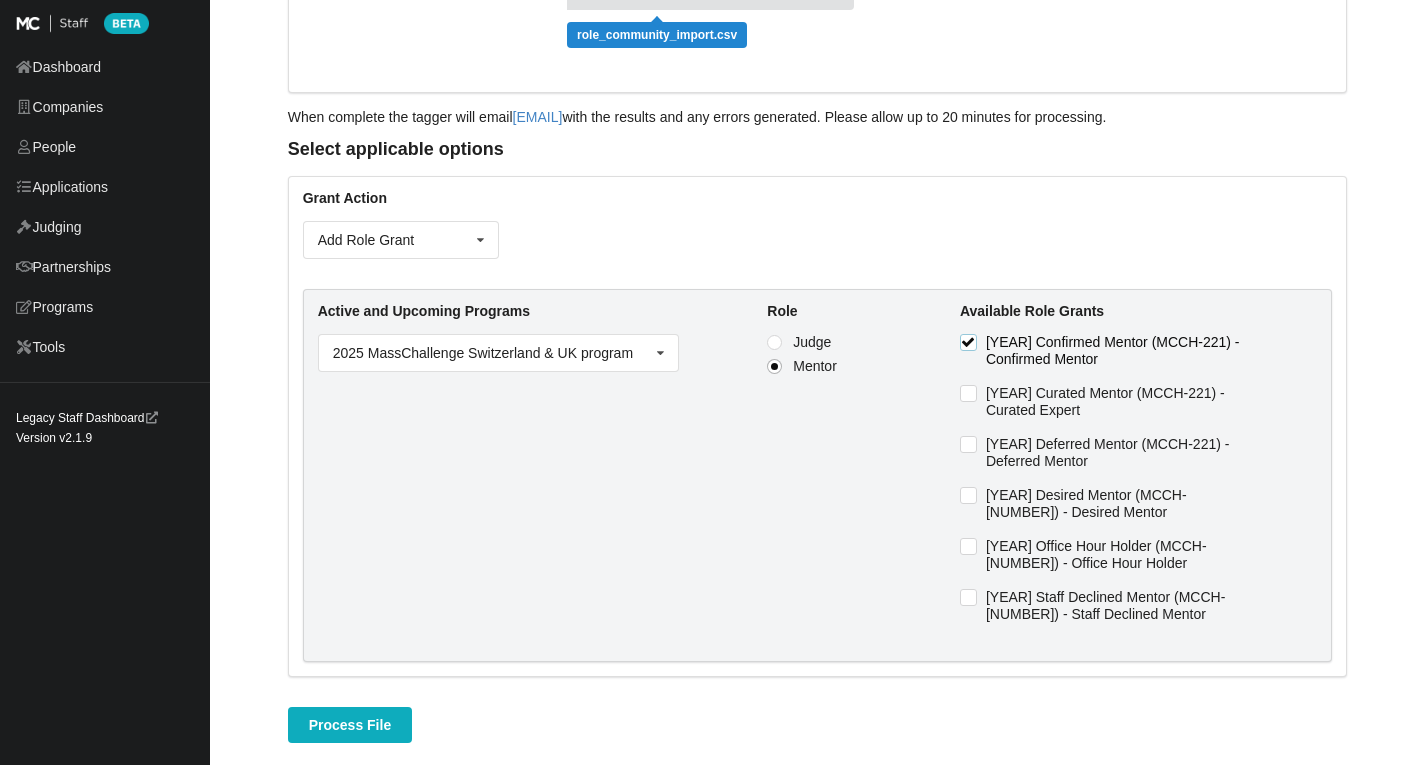 scroll, scrollTop: 354, scrollLeft: 0, axis: vertical 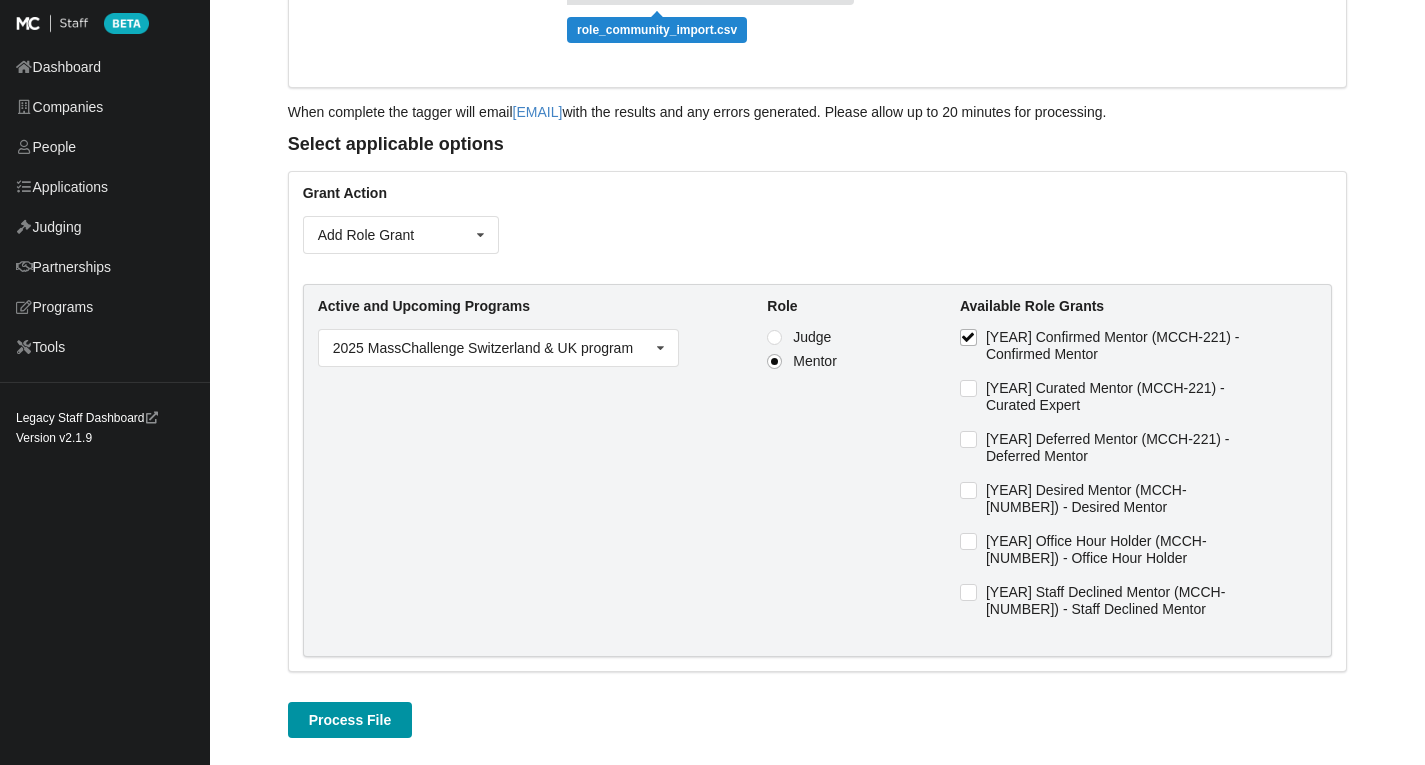 click on "Process File" at bounding box center (350, 720) 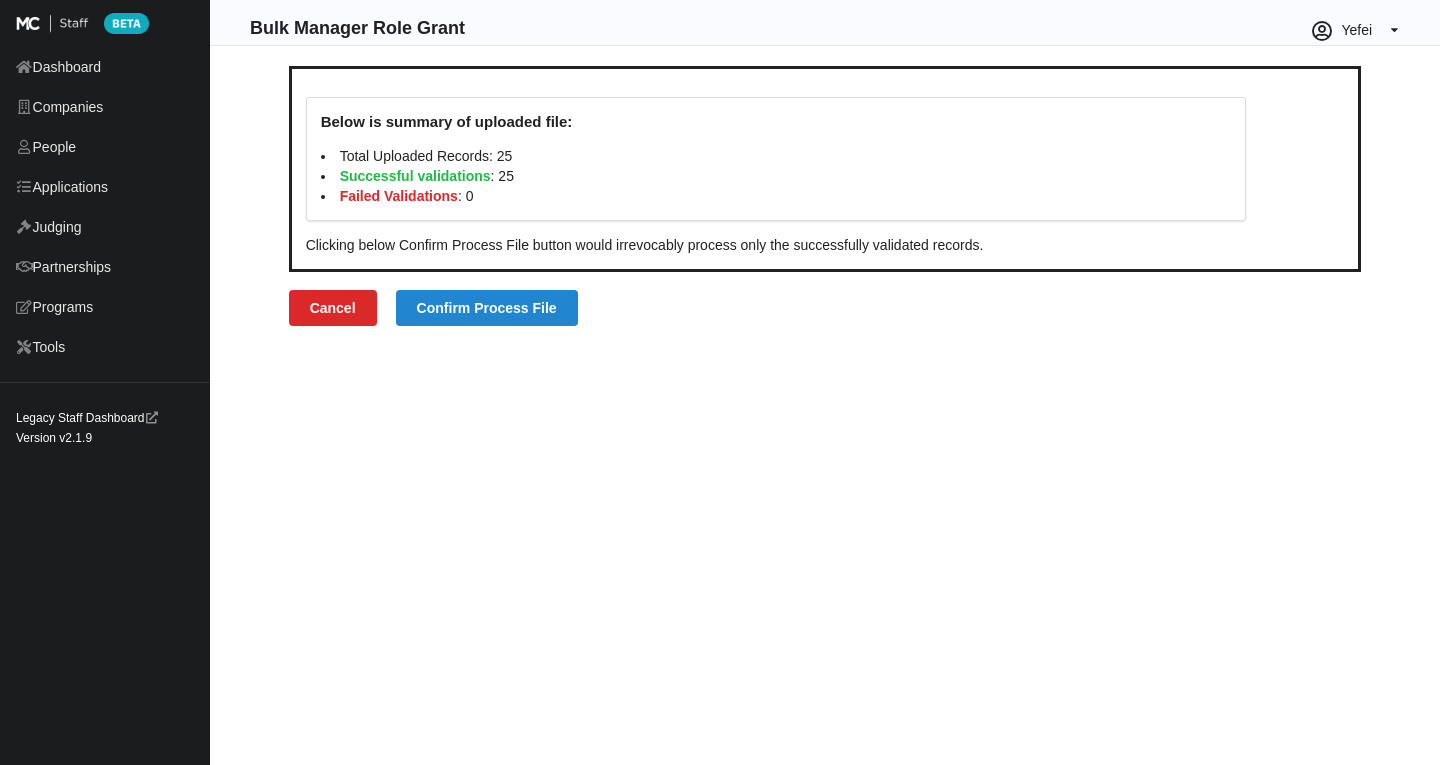 scroll, scrollTop: 0, scrollLeft: 0, axis: both 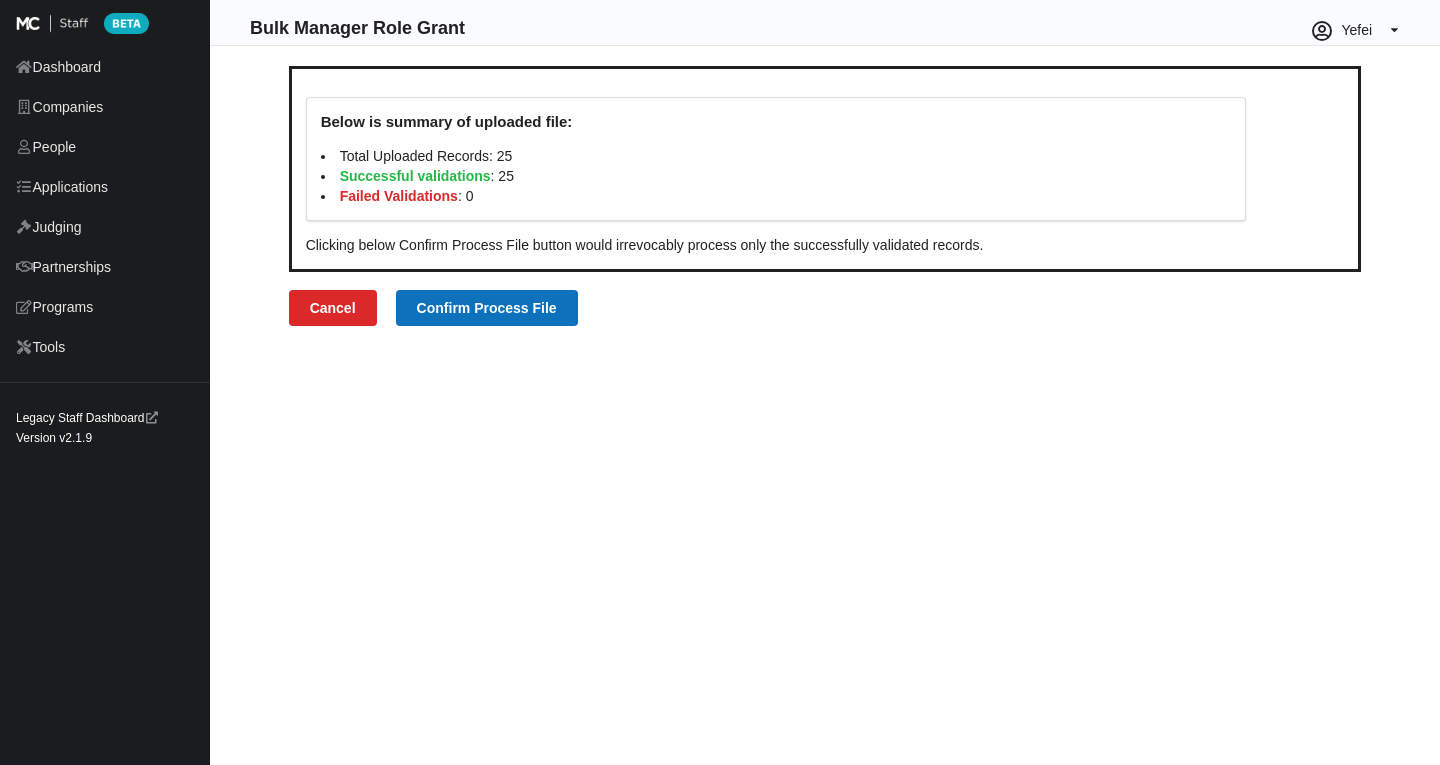 click on "Confirm Process File" at bounding box center (487, 308) 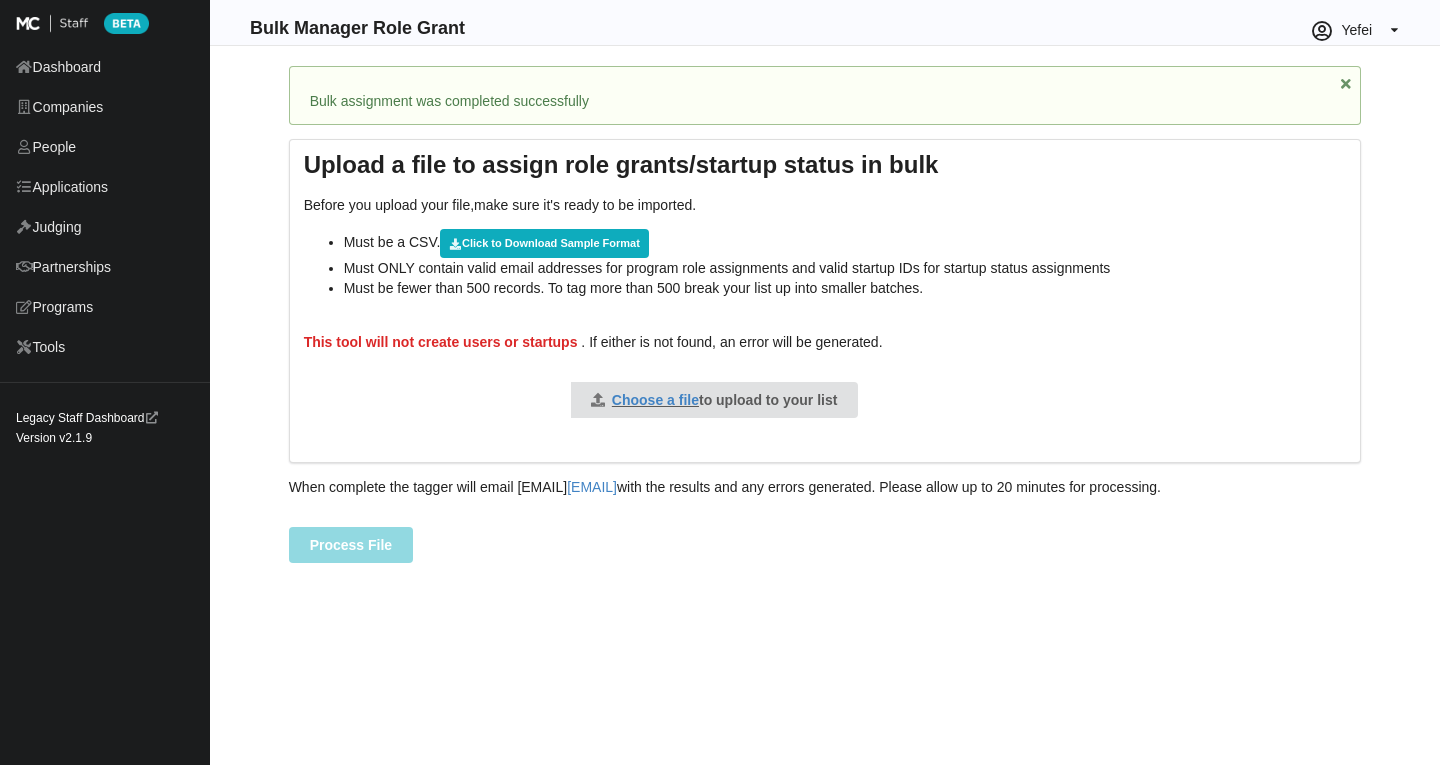 scroll, scrollTop: 0, scrollLeft: 0, axis: both 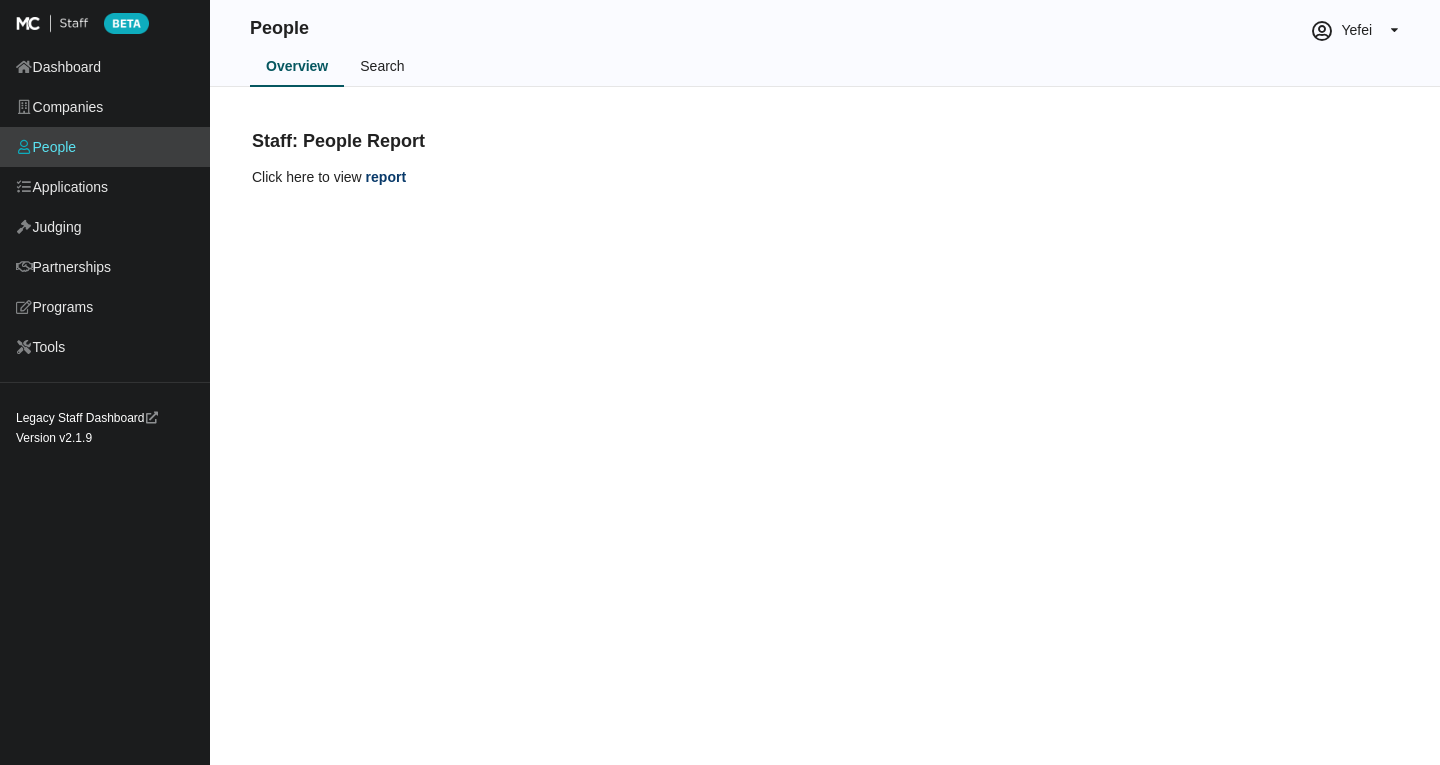click on "Search" at bounding box center [382, 67] 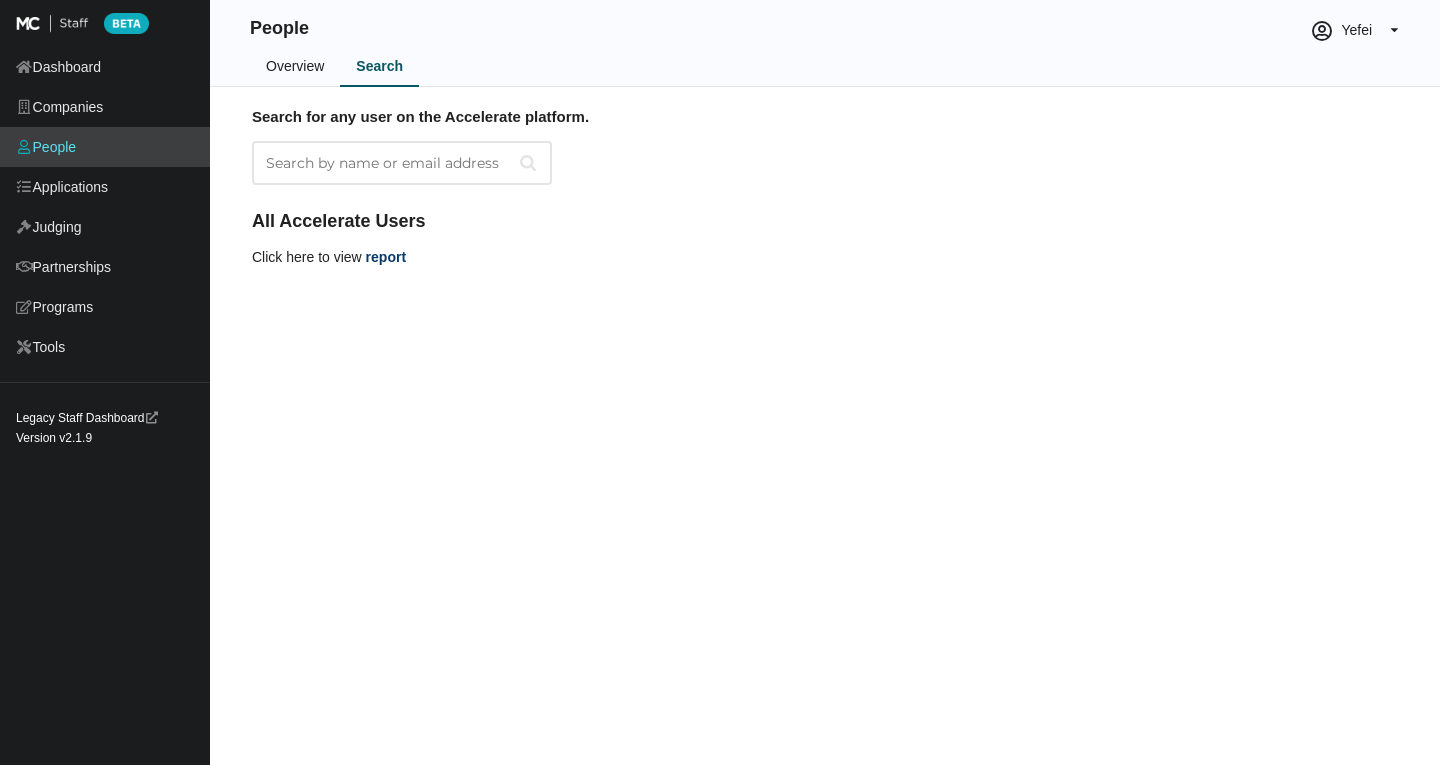 scroll, scrollTop: 0, scrollLeft: 0, axis: both 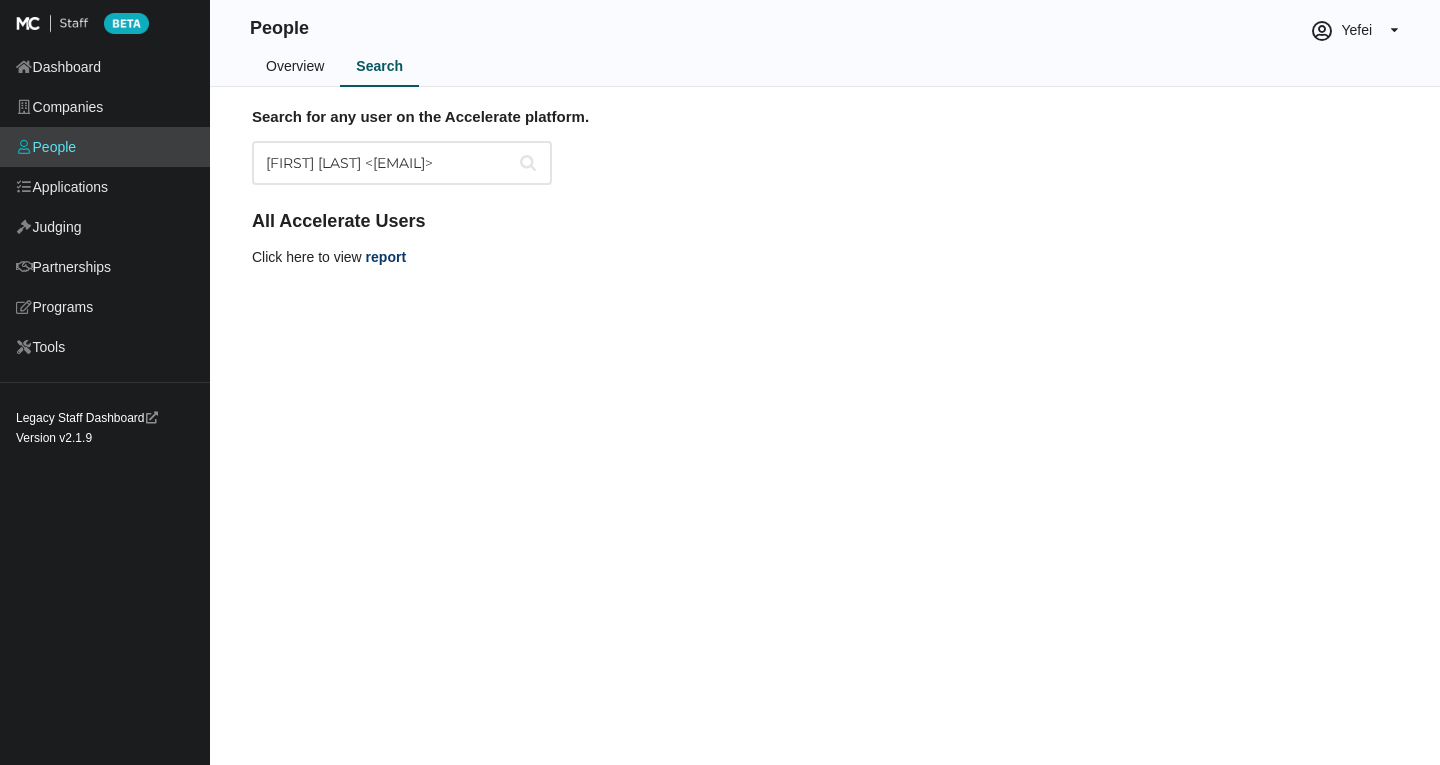 drag, startPoint x: 335, startPoint y: 165, endPoint x: 892, endPoint y: 197, distance: 557.91846 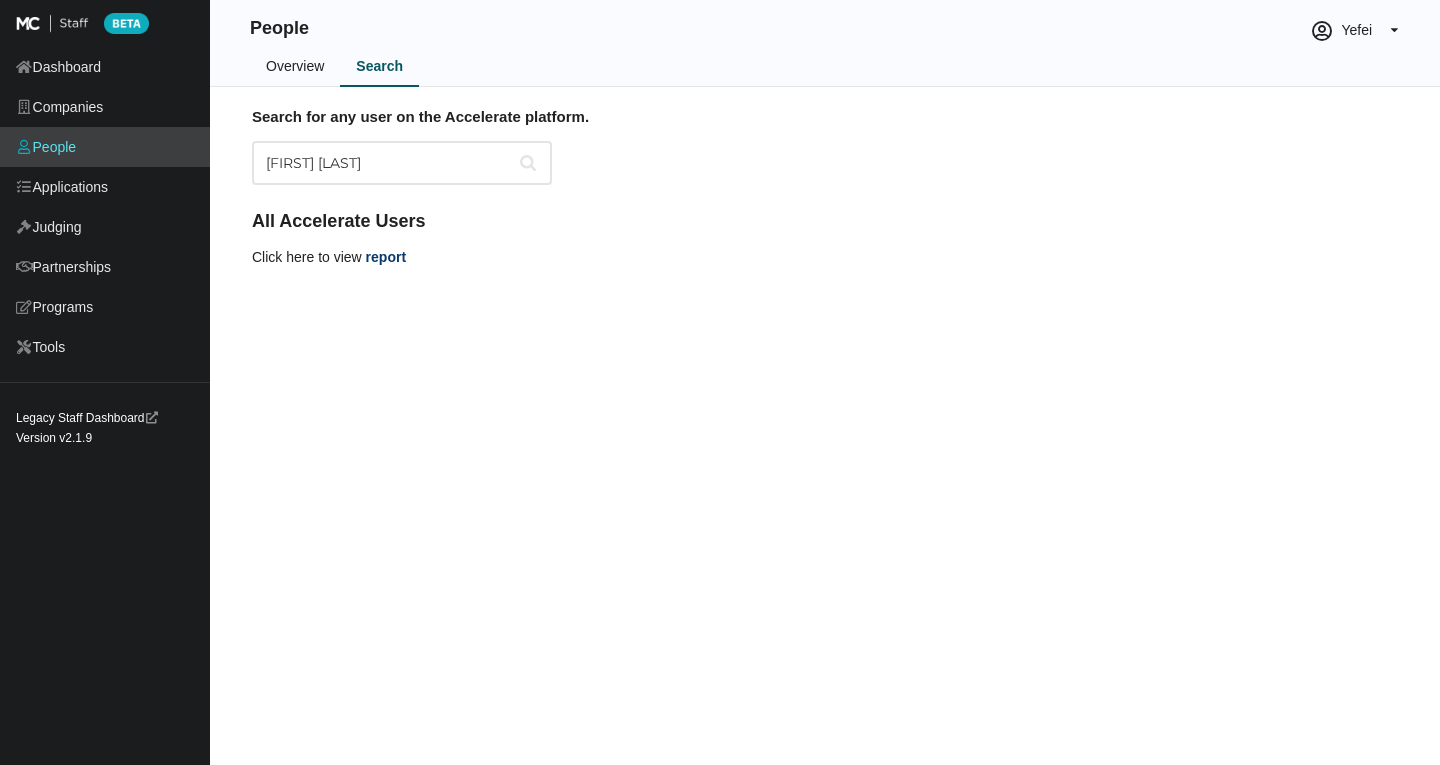 scroll, scrollTop: 0, scrollLeft: 0, axis: both 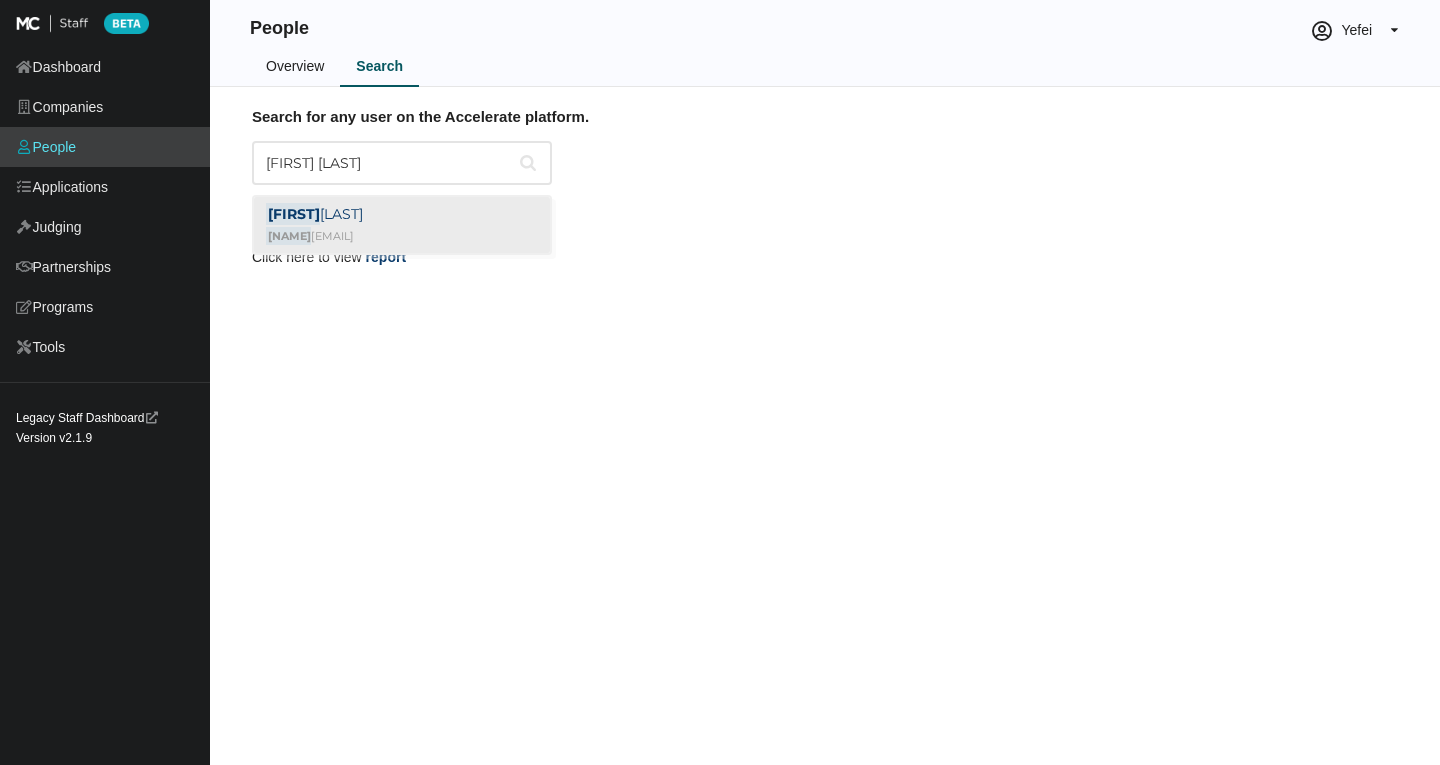 click on "Isaac  Ezro-Lack
ezrogriffiths @gmail.com" at bounding box center [402, 225] 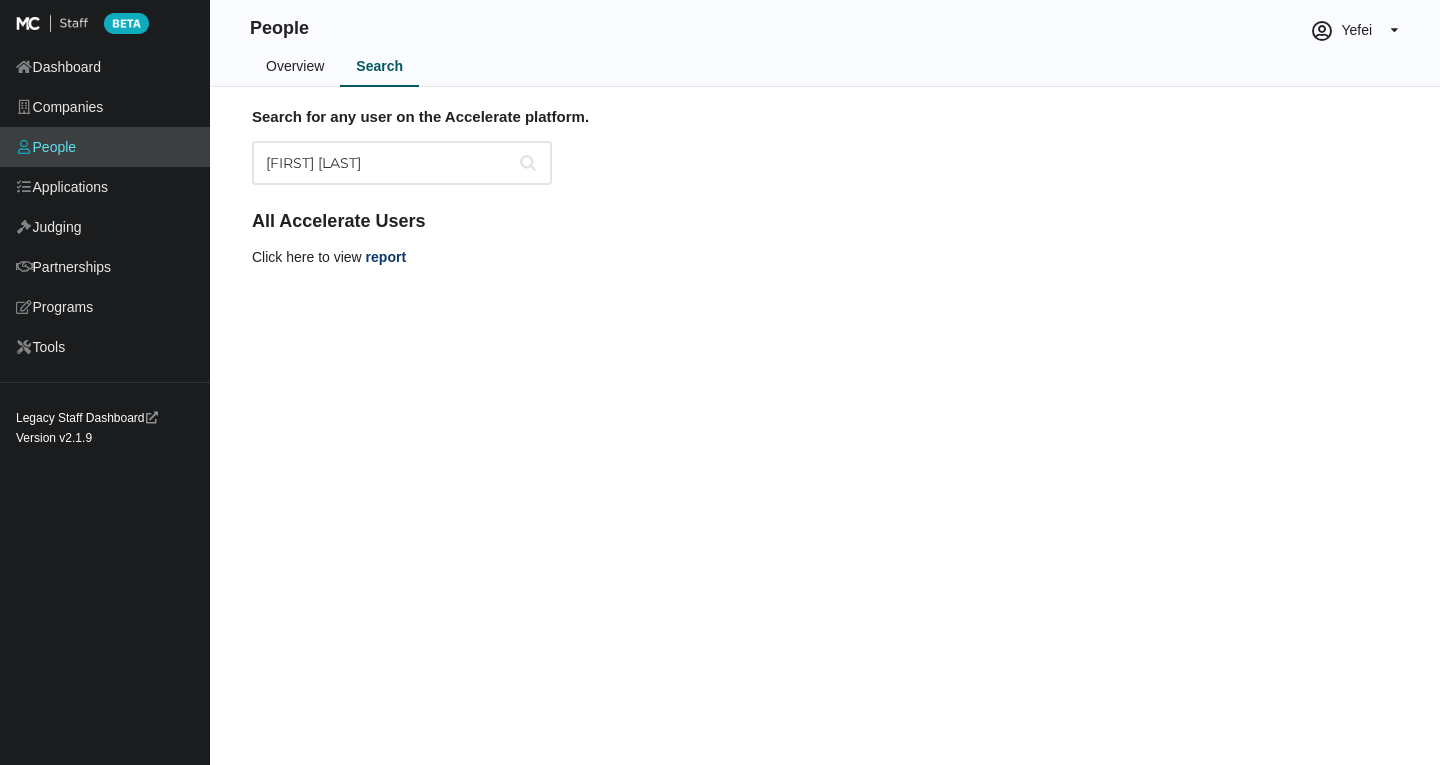 type on "[FIRST] [LAST]" 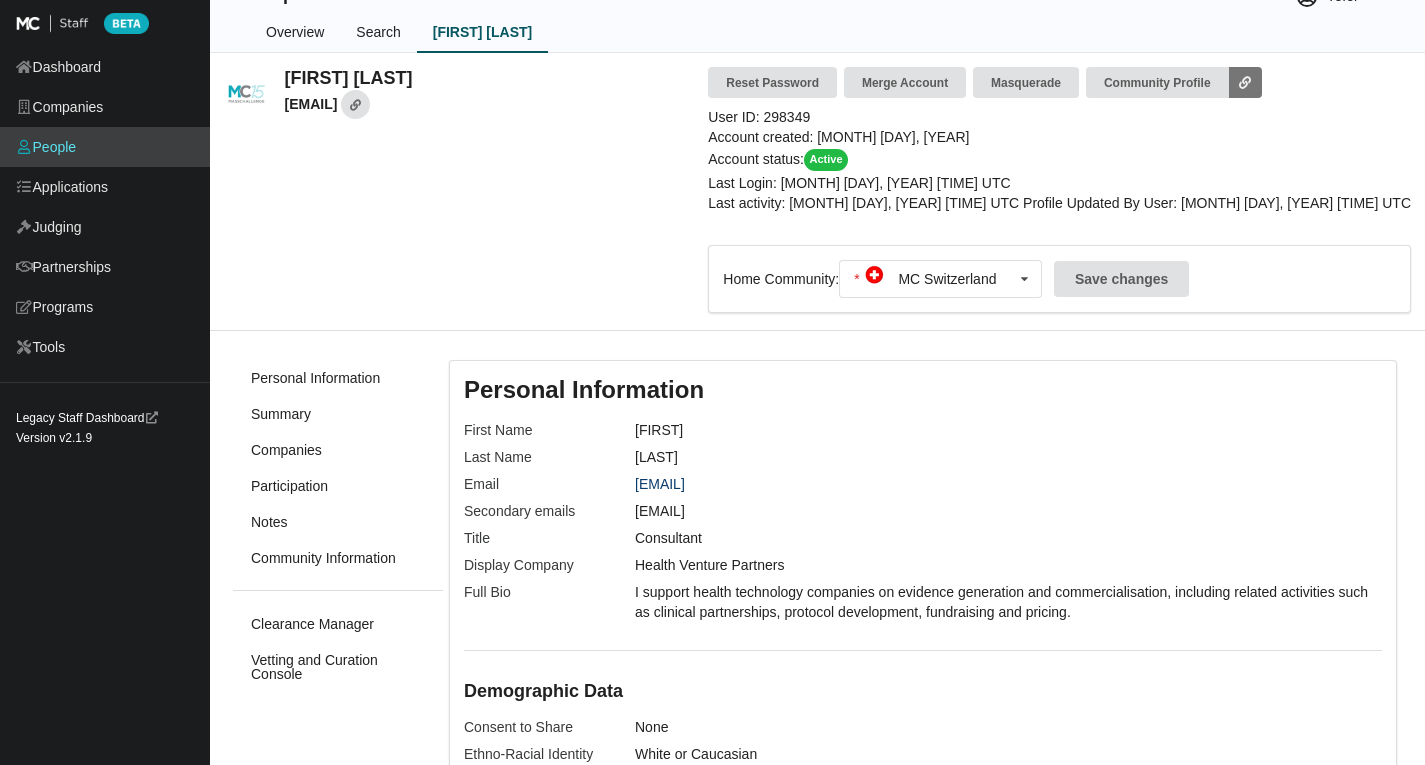 scroll, scrollTop: 0, scrollLeft: 0, axis: both 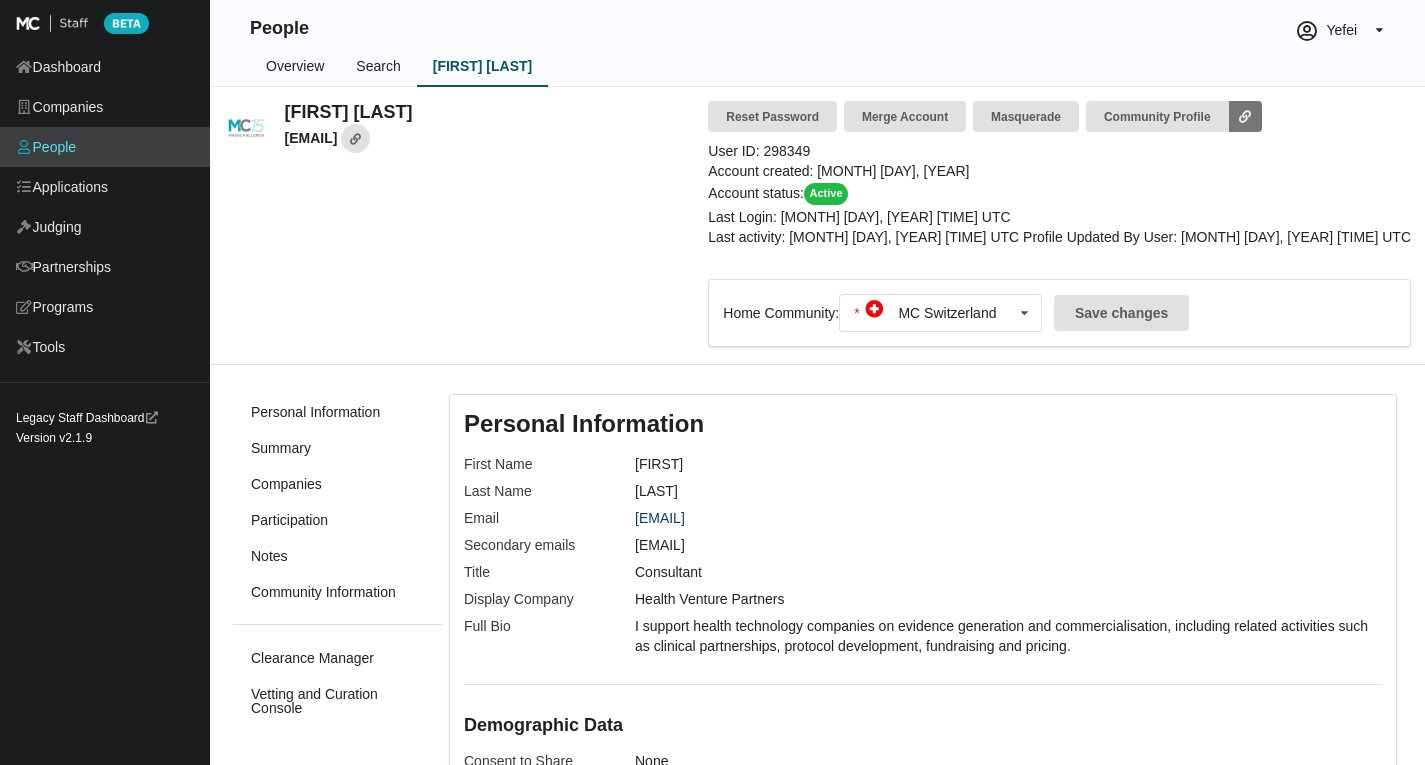 click on "Search" at bounding box center (378, 67) 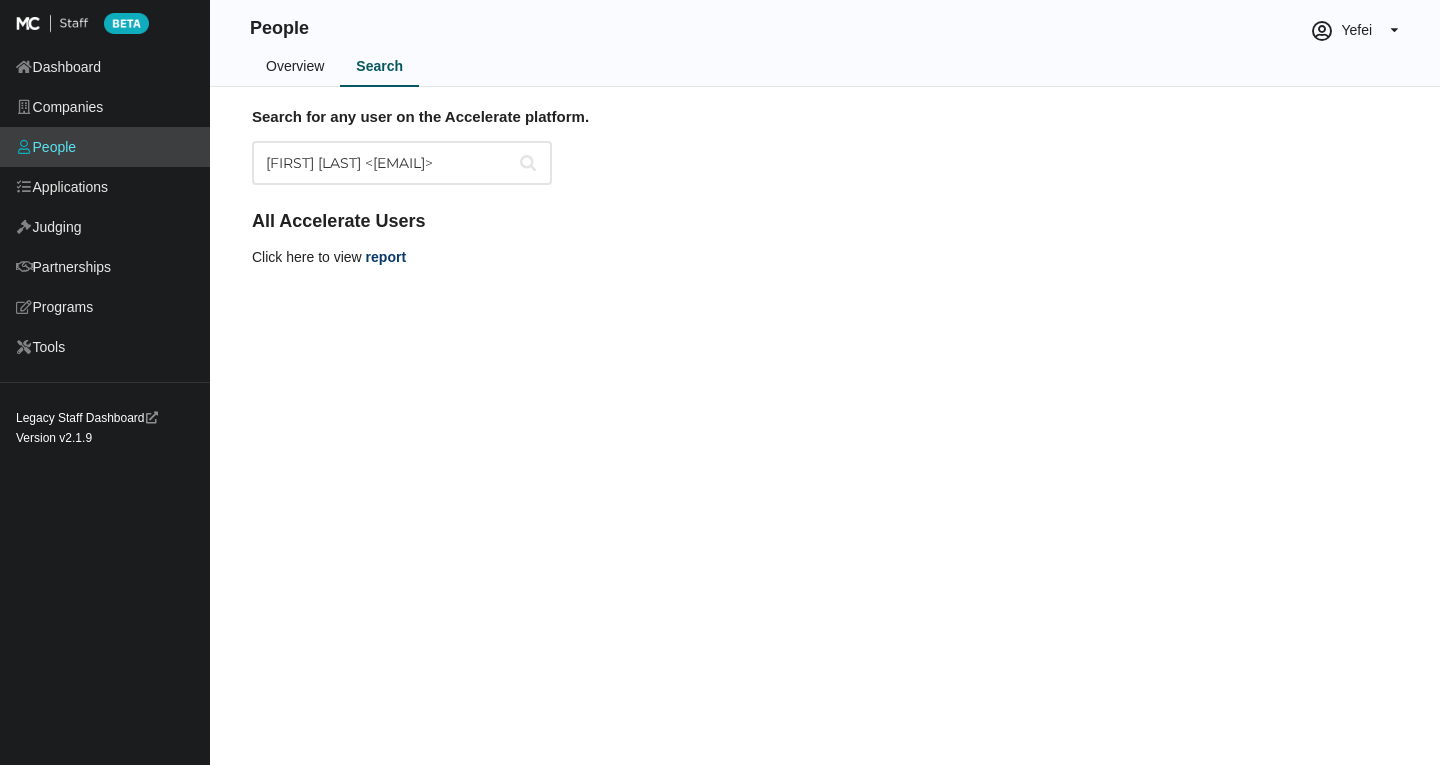 scroll, scrollTop: 0, scrollLeft: 0, axis: both 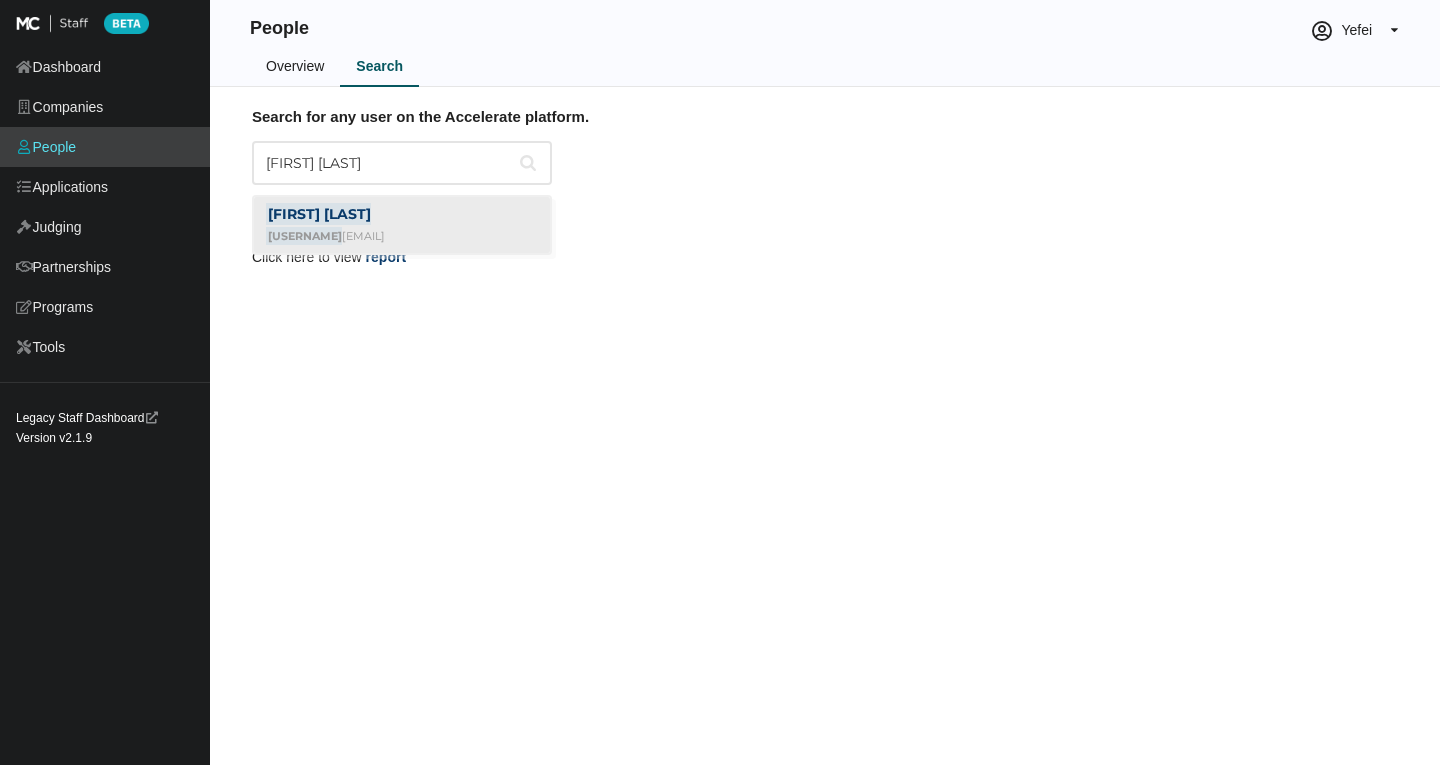 click on "[FIRST] [LAST]
[USERNAME] @[DOMAIN]" at bounding box center [402, 225] 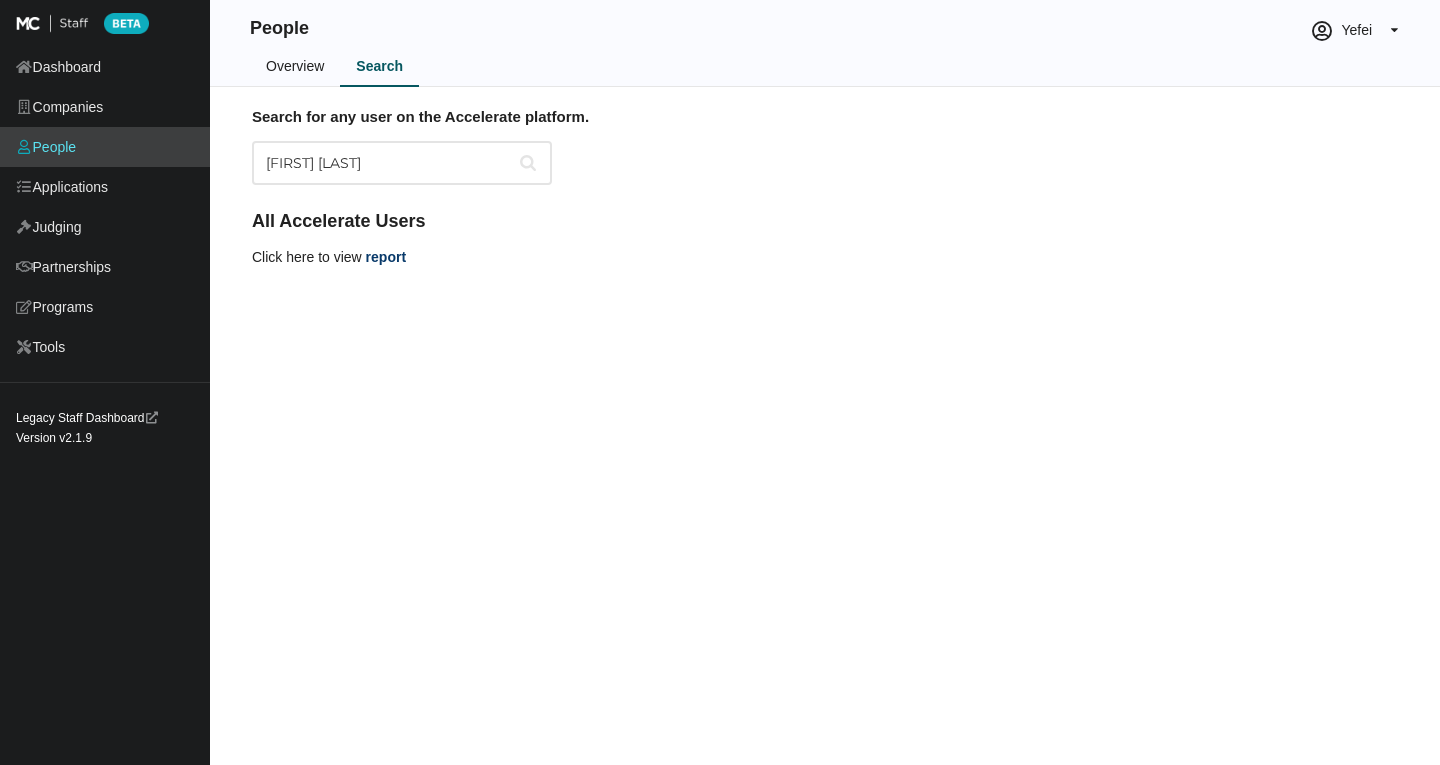 type on "[FIRST] [LAST]" 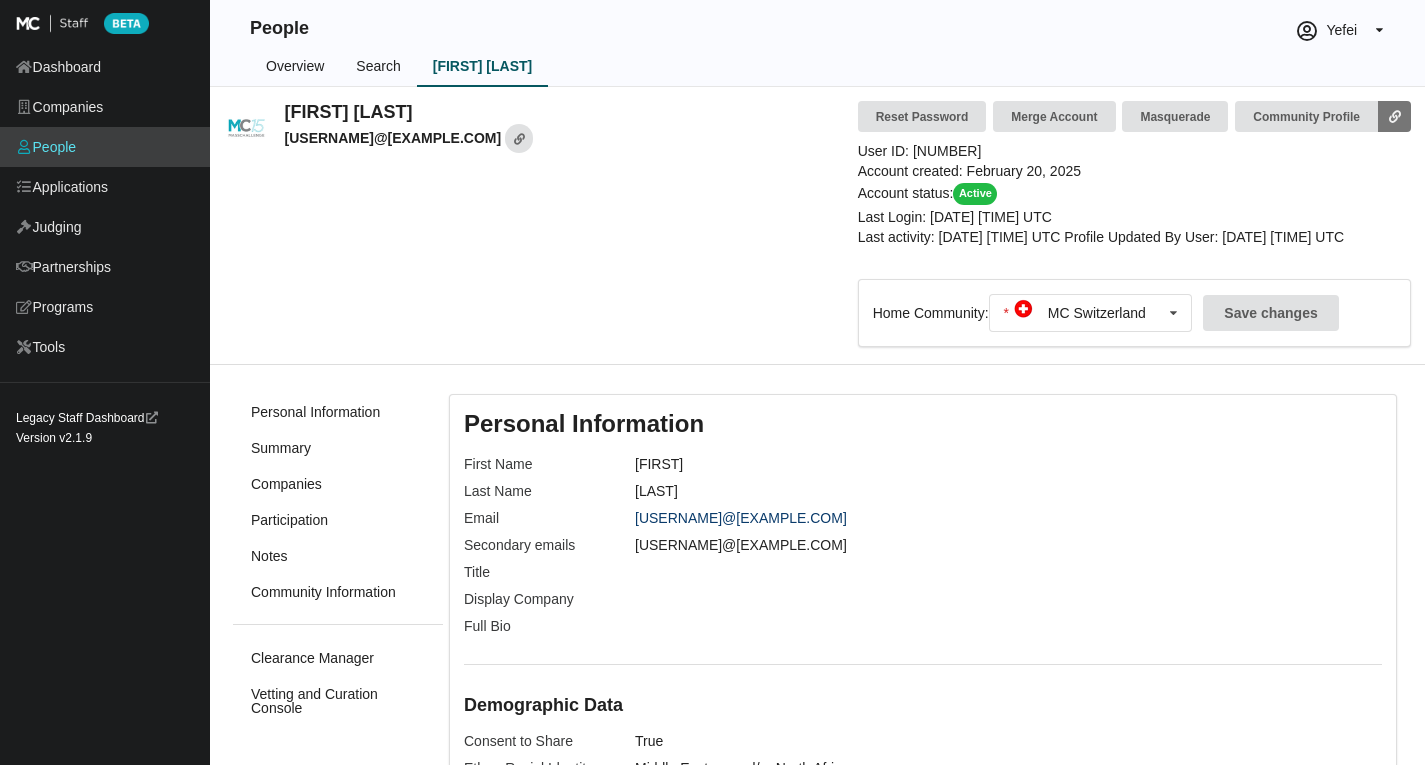 scroll, scrollTop: 0, scrollLeft: 0, axis: both 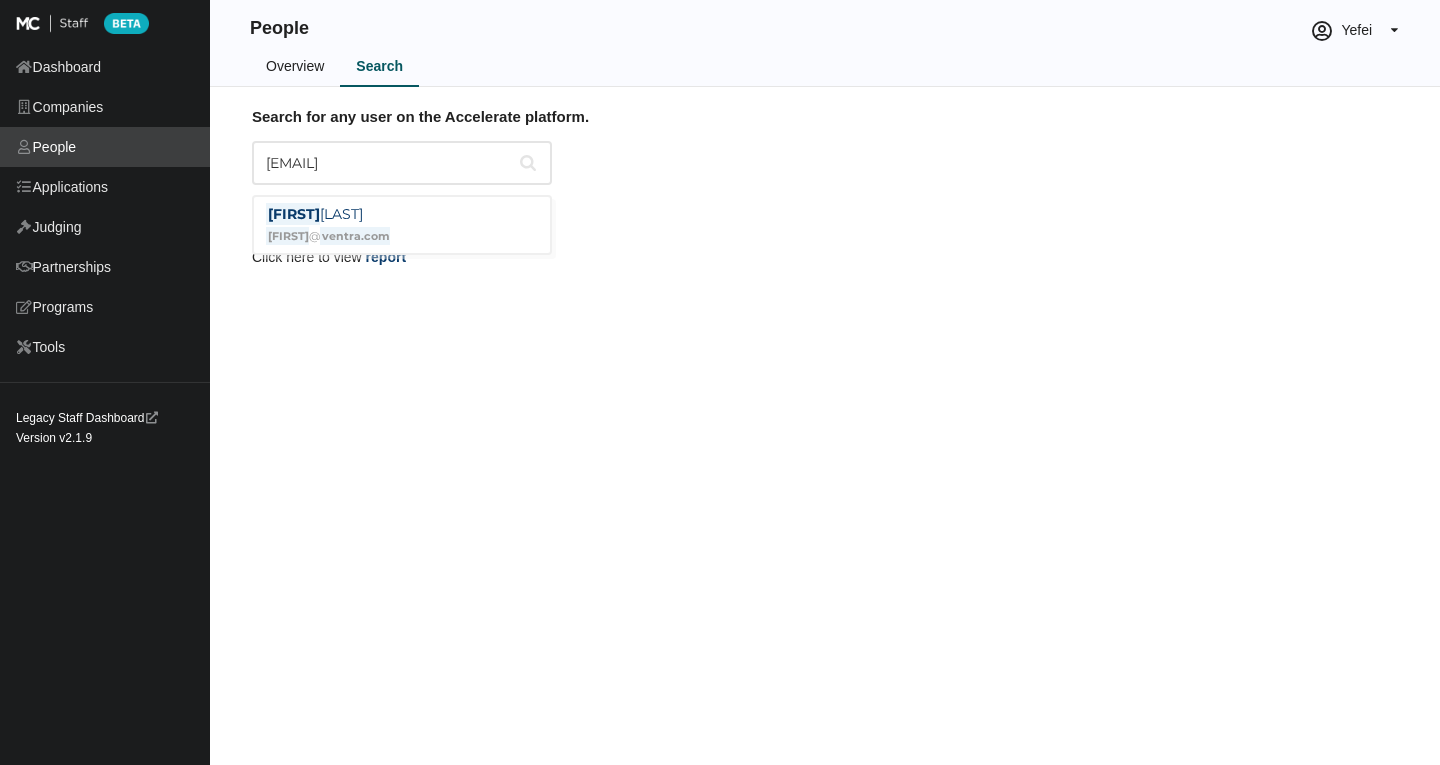 drag, startPoint x: 311, startPoint y: 159, endPoint x: 194, endPoint y: 156, distance: 117.03845 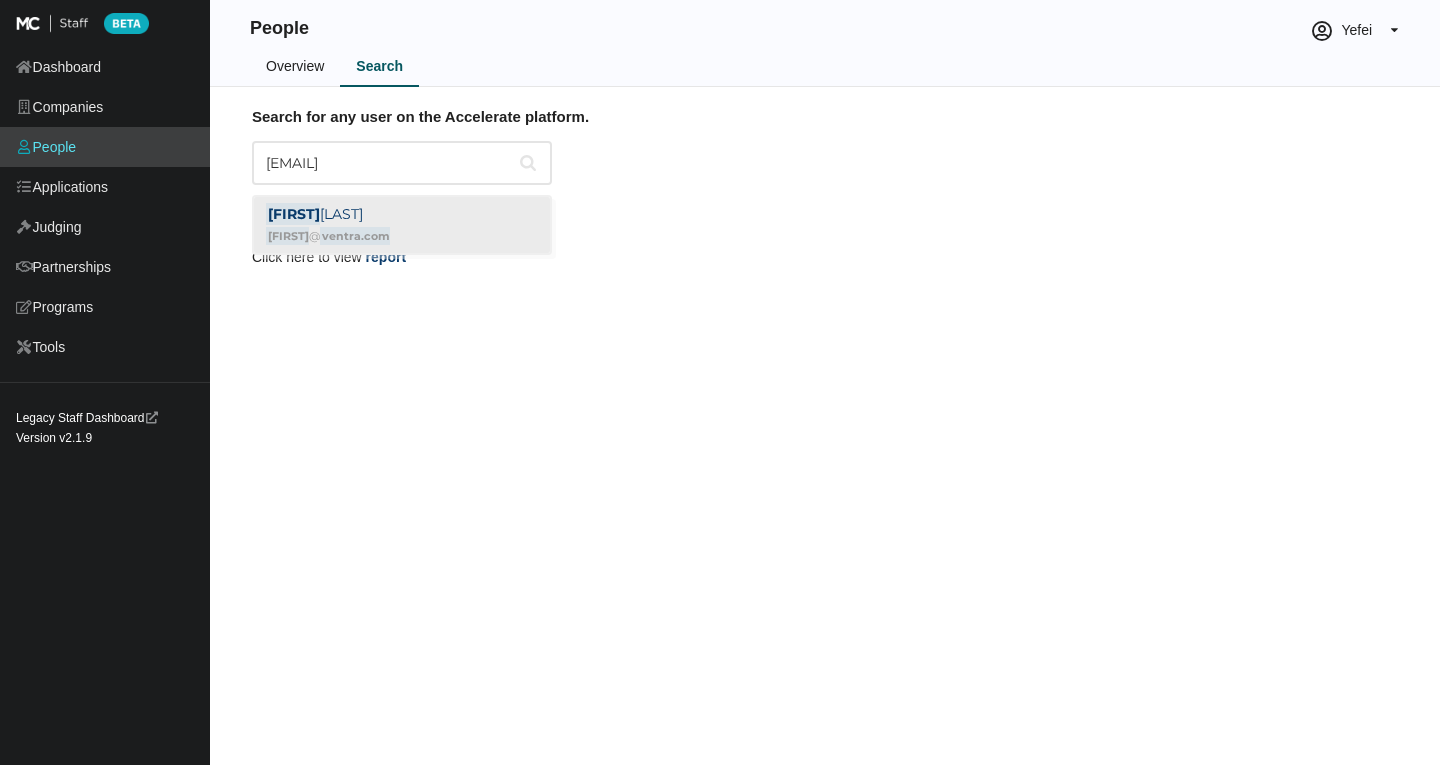 click on "Philipp  Presslauer
philipp @ ventra.de" at bounding box center (328, 226) 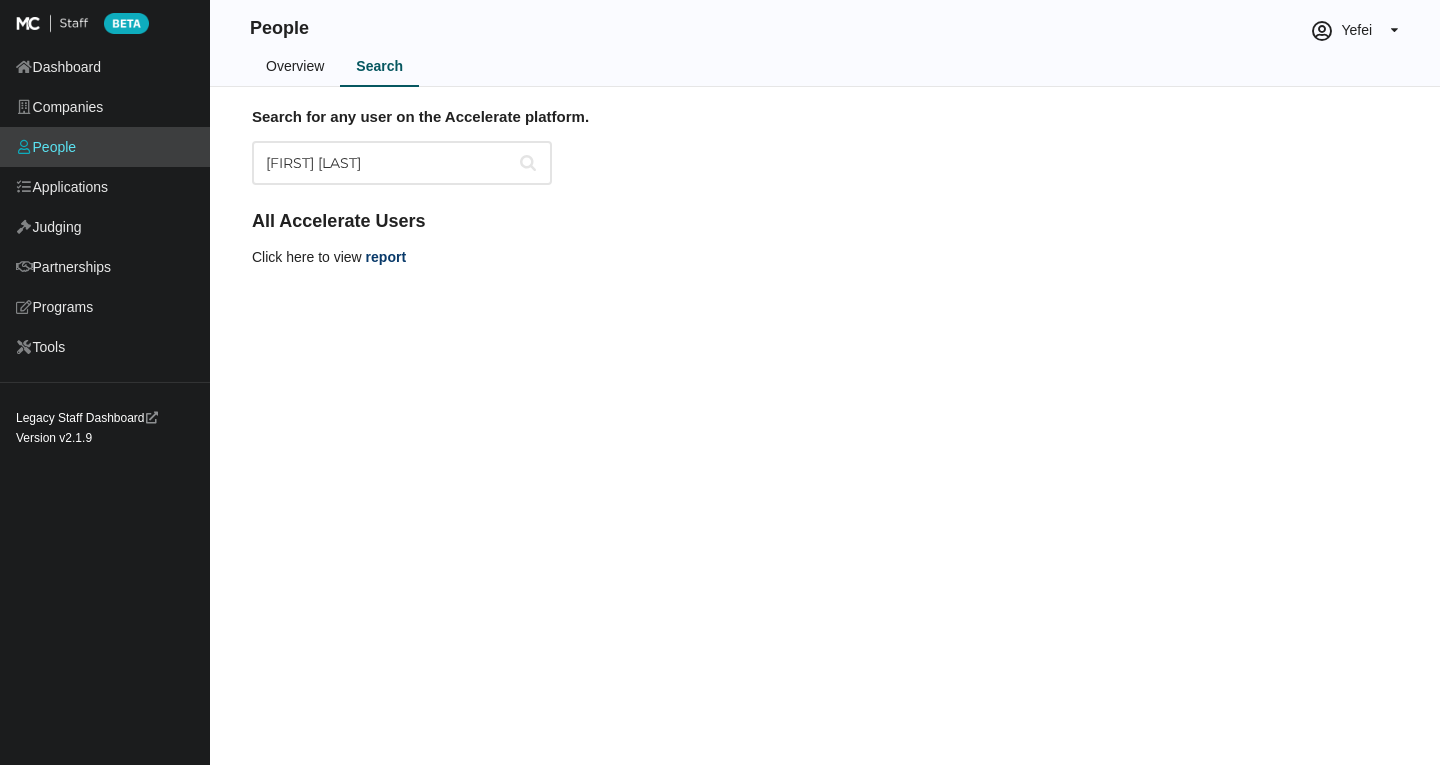type on "Philipp Presslauer" 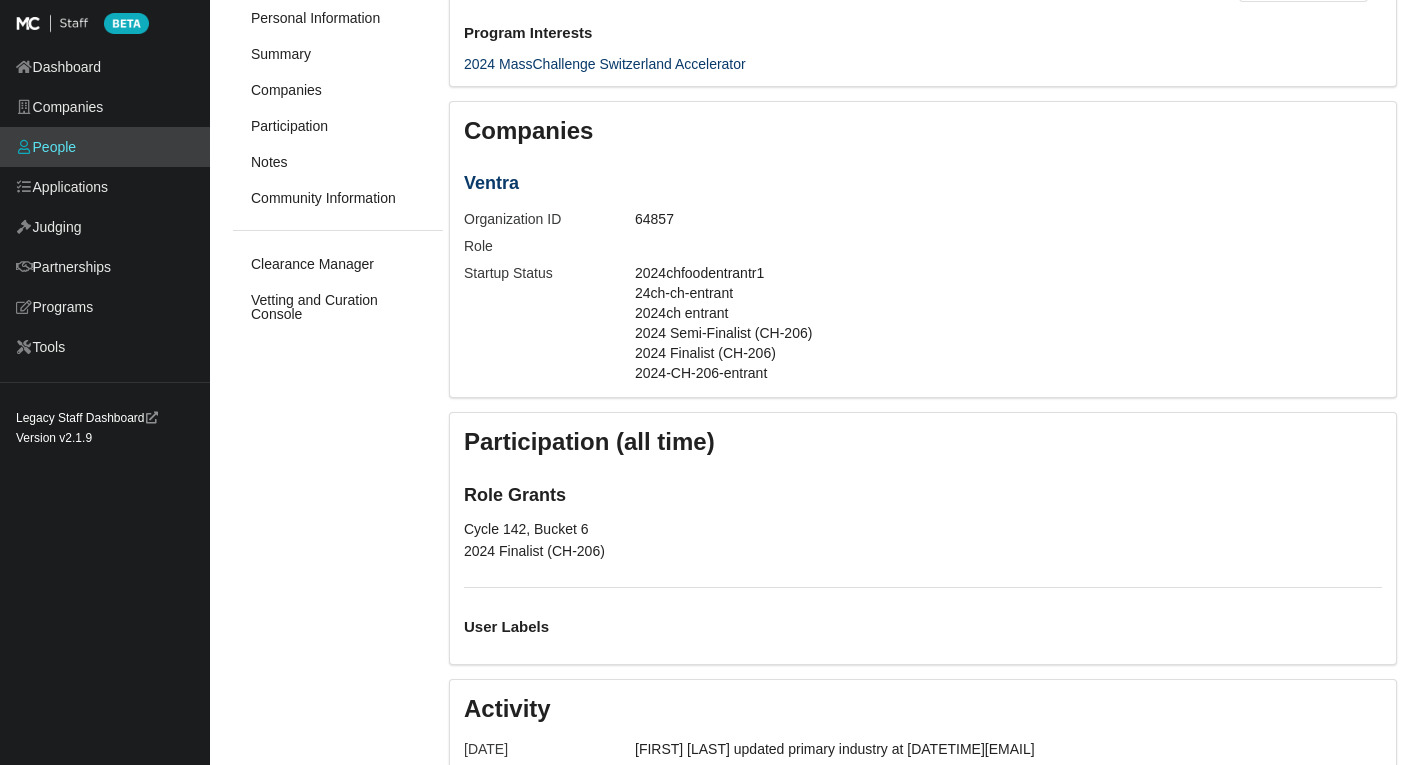 scroll, scrollTop: 1800, scrollLeft: 0, axis: vertical 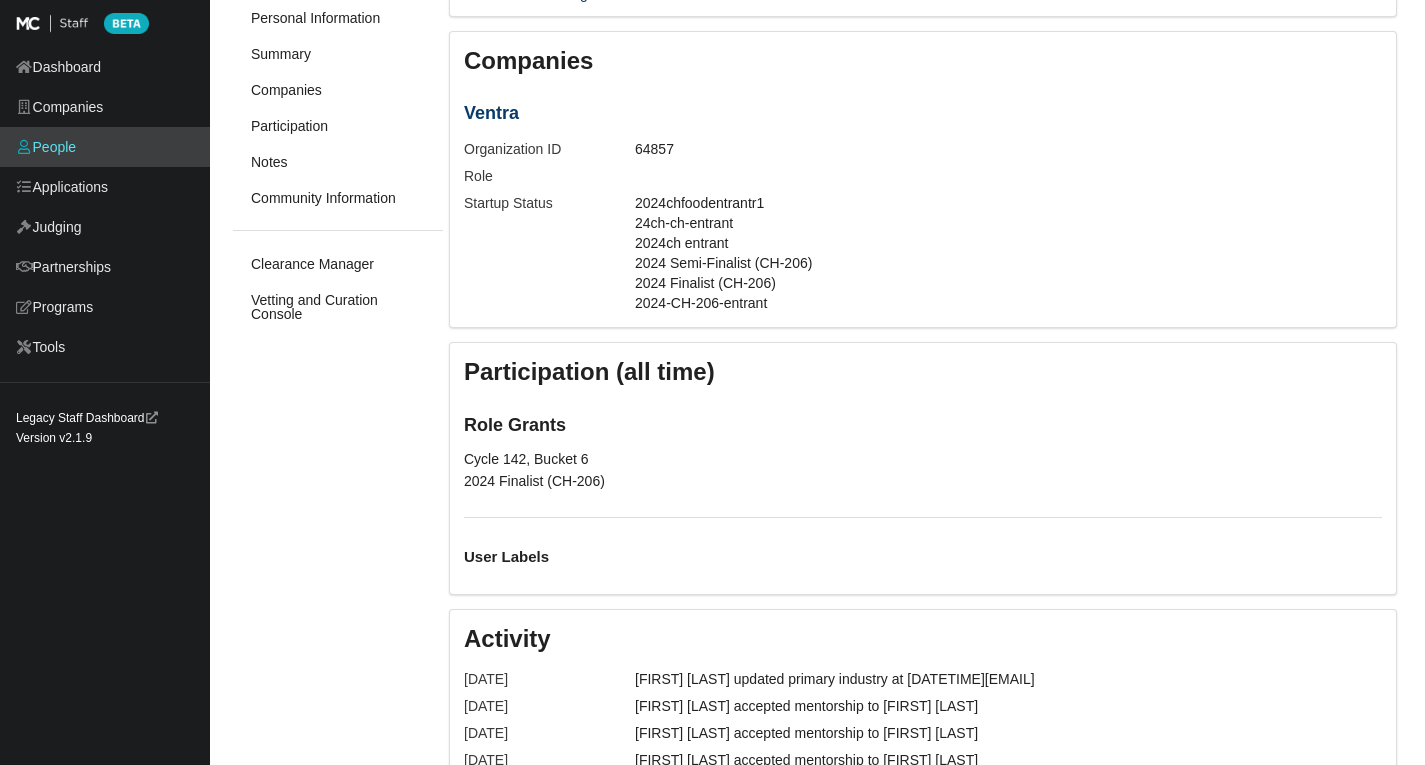drag, startPoint x: 457, startPoint y: 128, endPoint x: 525, endPoint y: 128, distance: 68 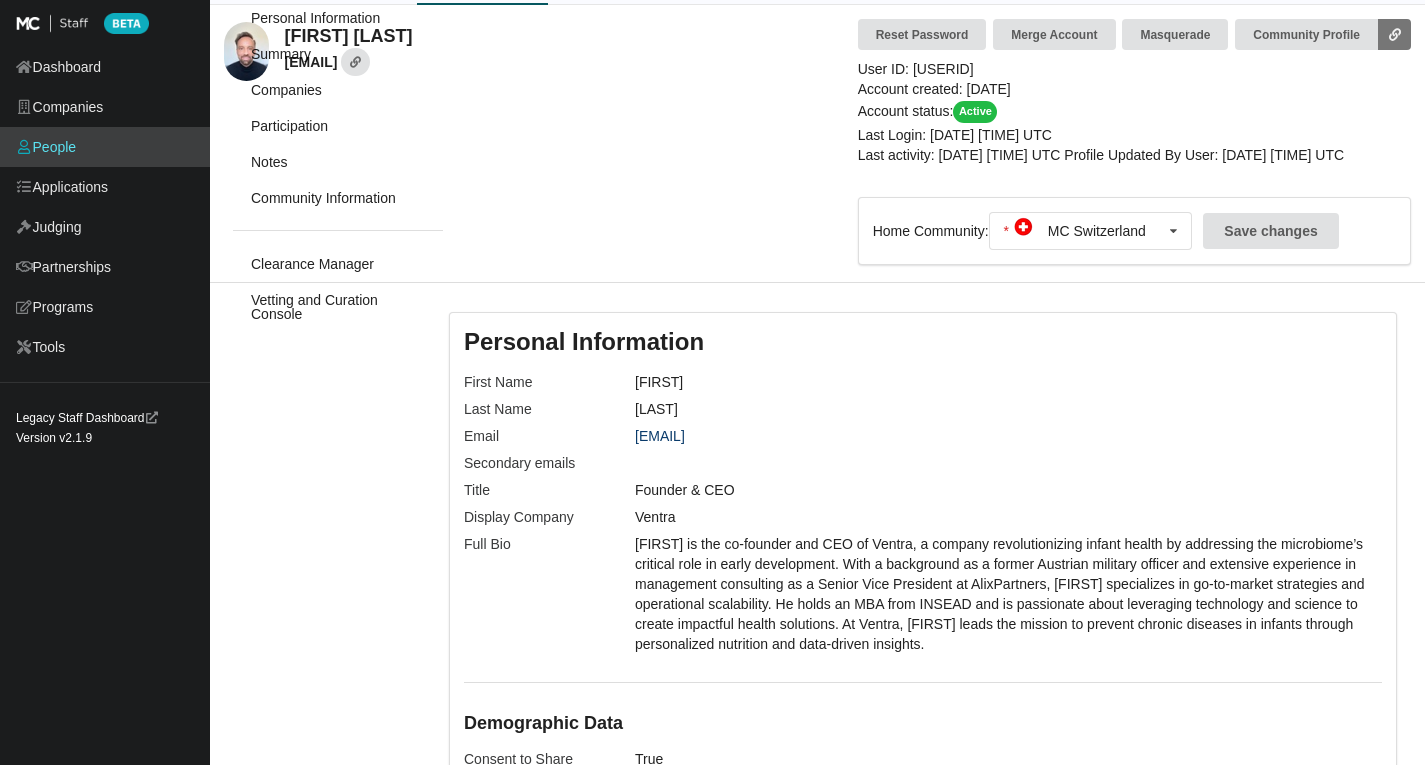 scroll, scrollTop: 0, scrollLeft: 0, axis: both 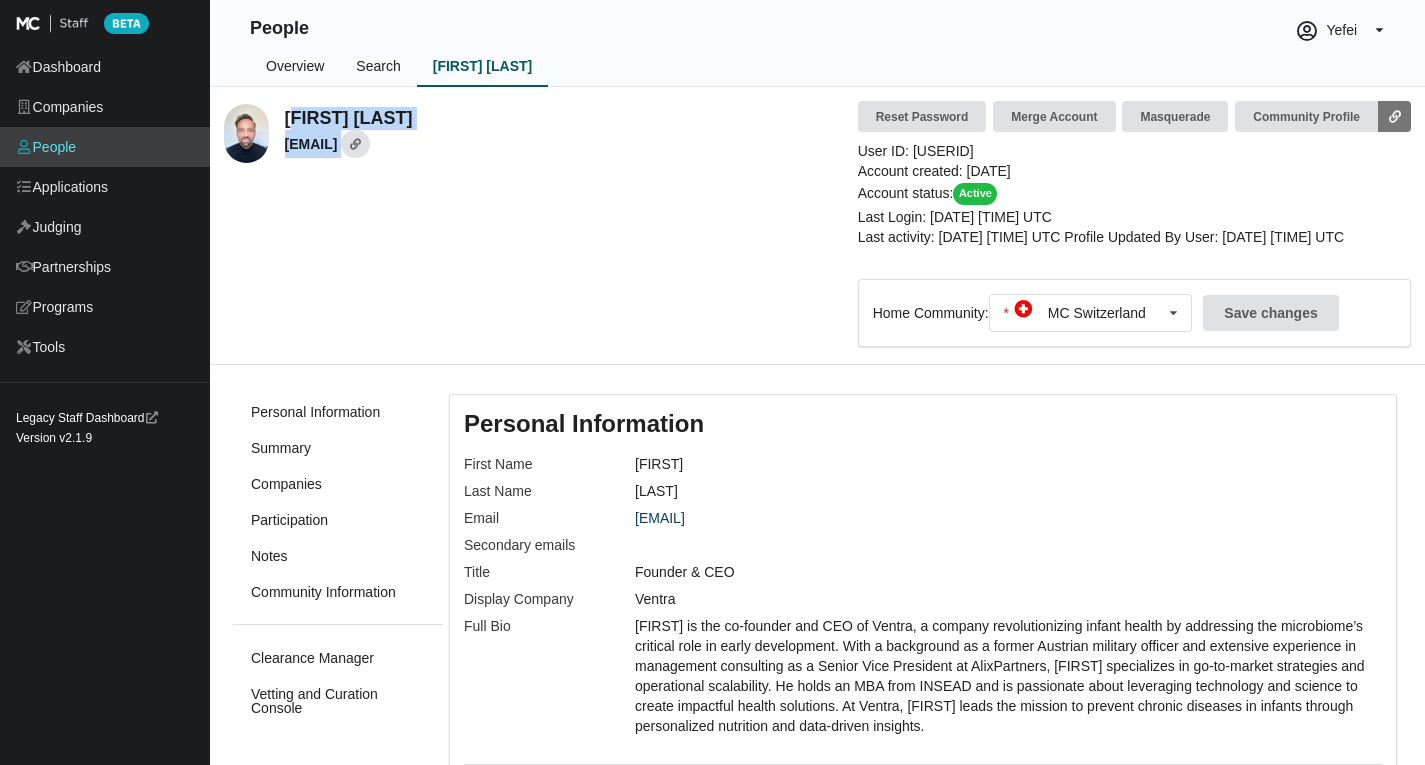 drag, startPoint x: 462, startPoint y: 111, endPoint x: 293, endPoint y: 109, distance: 169.01184 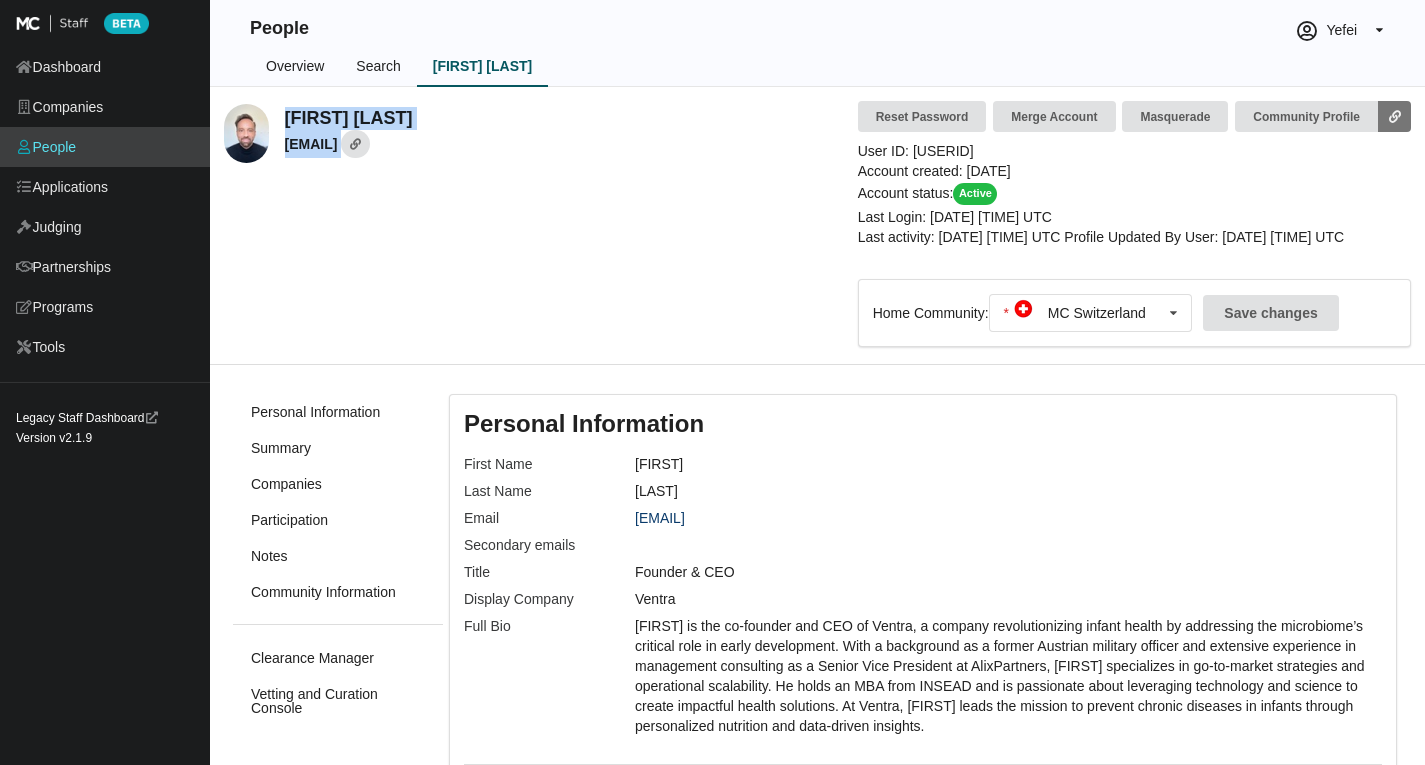 drag, startPoint x: 283, startPoint y: 113, endPoint x: 442, endPoint y: 113, distance: 159 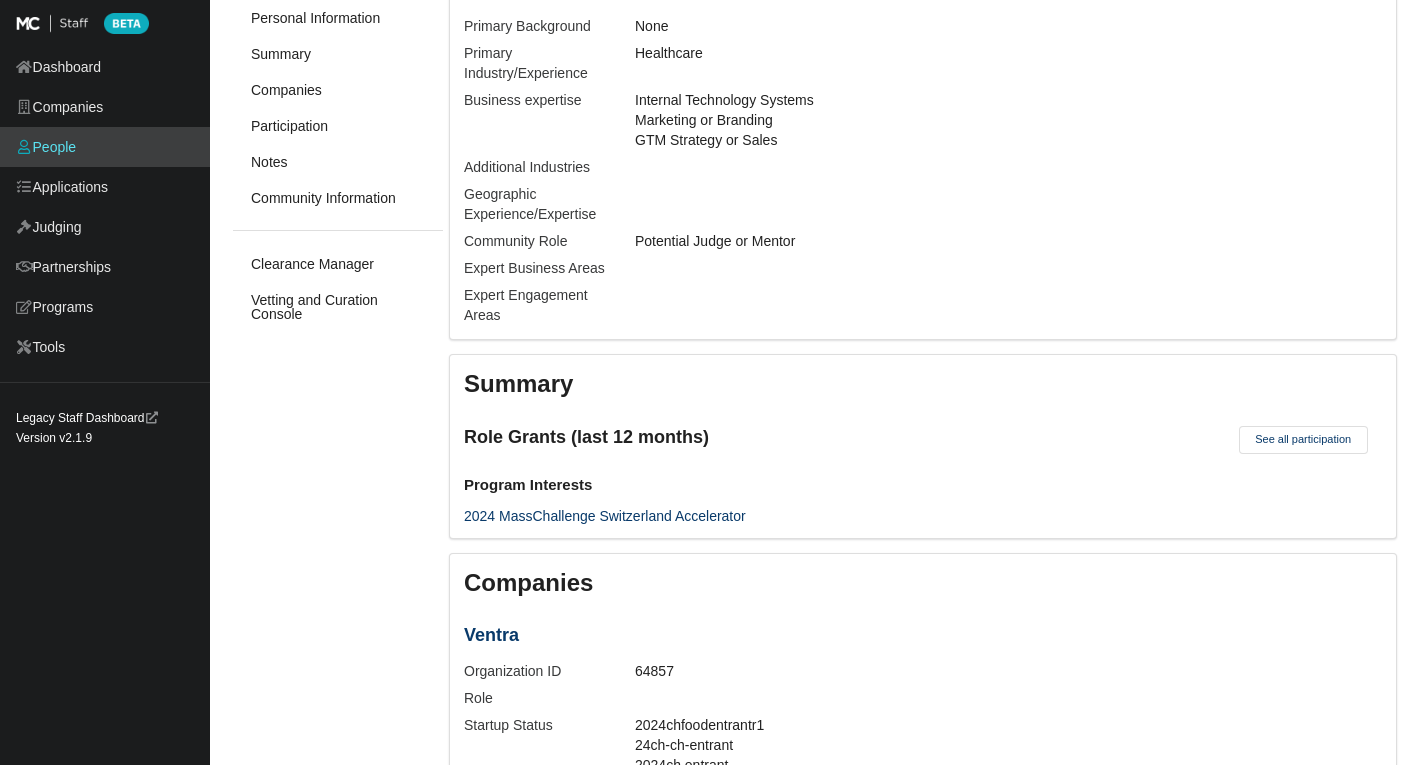 scroll, scrollTop: 1400, scrollLeft: 0, axis: vertical 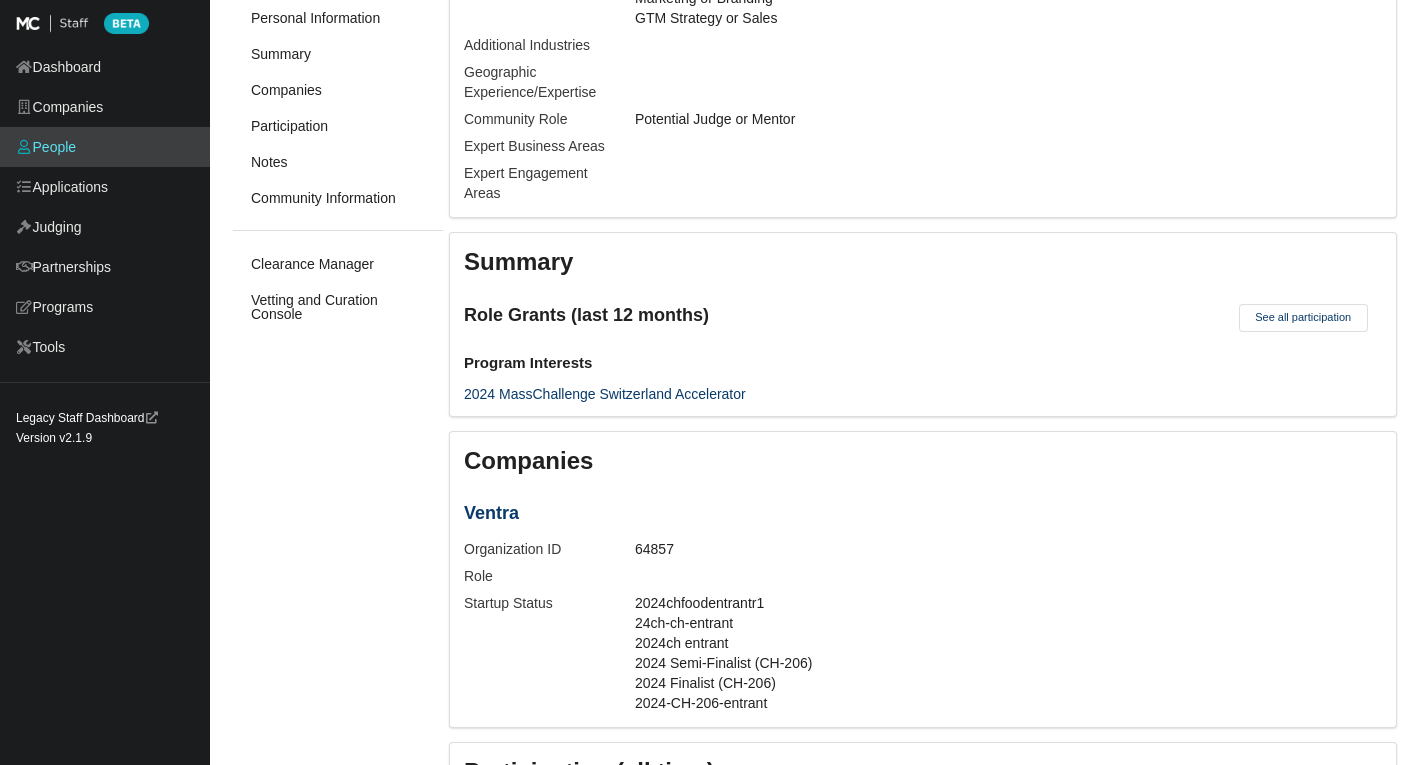 drag, startPoint x: 450, startPoint y: 525, endPoint x: 537, endPoint y: 528, distance: 87.05171 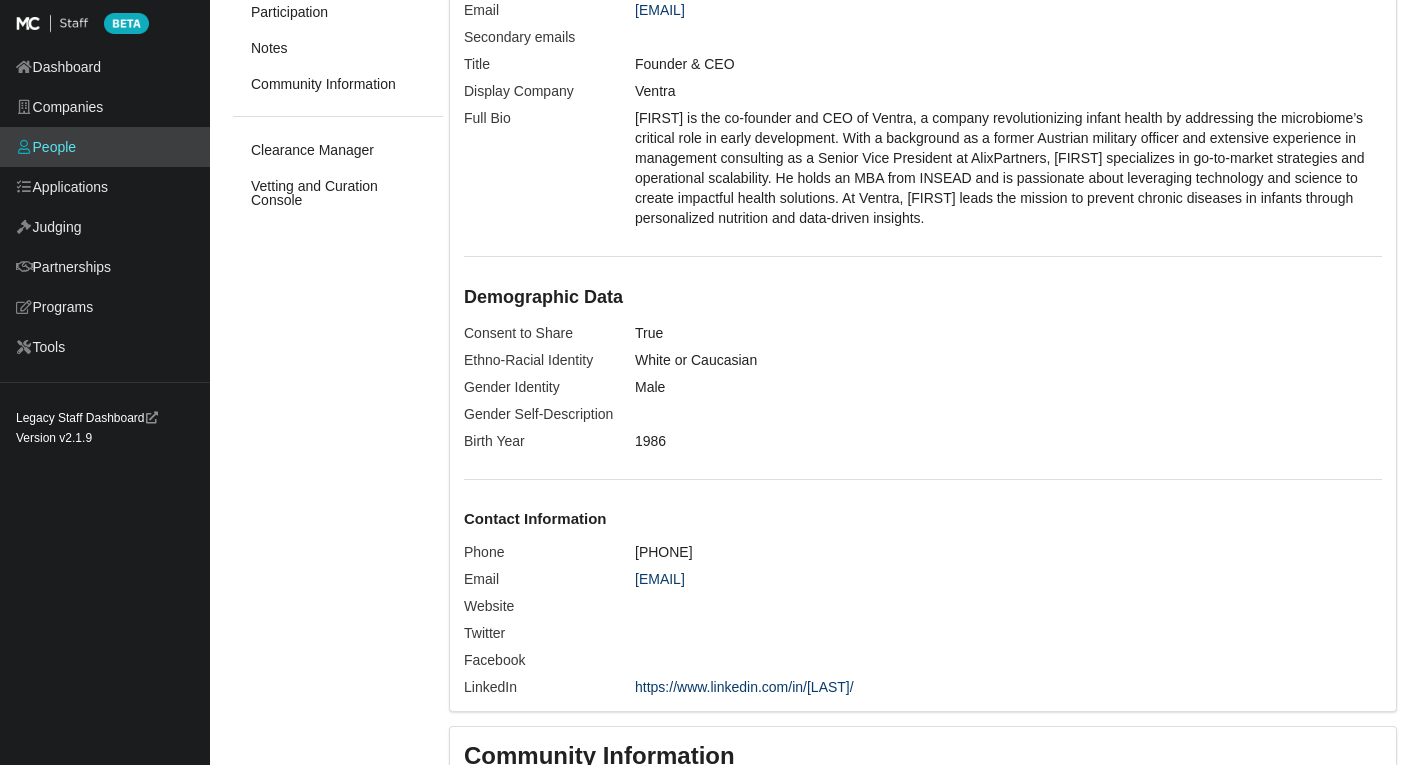 scroll, scrollTop: 0, scrollLeft: 0, axis: both 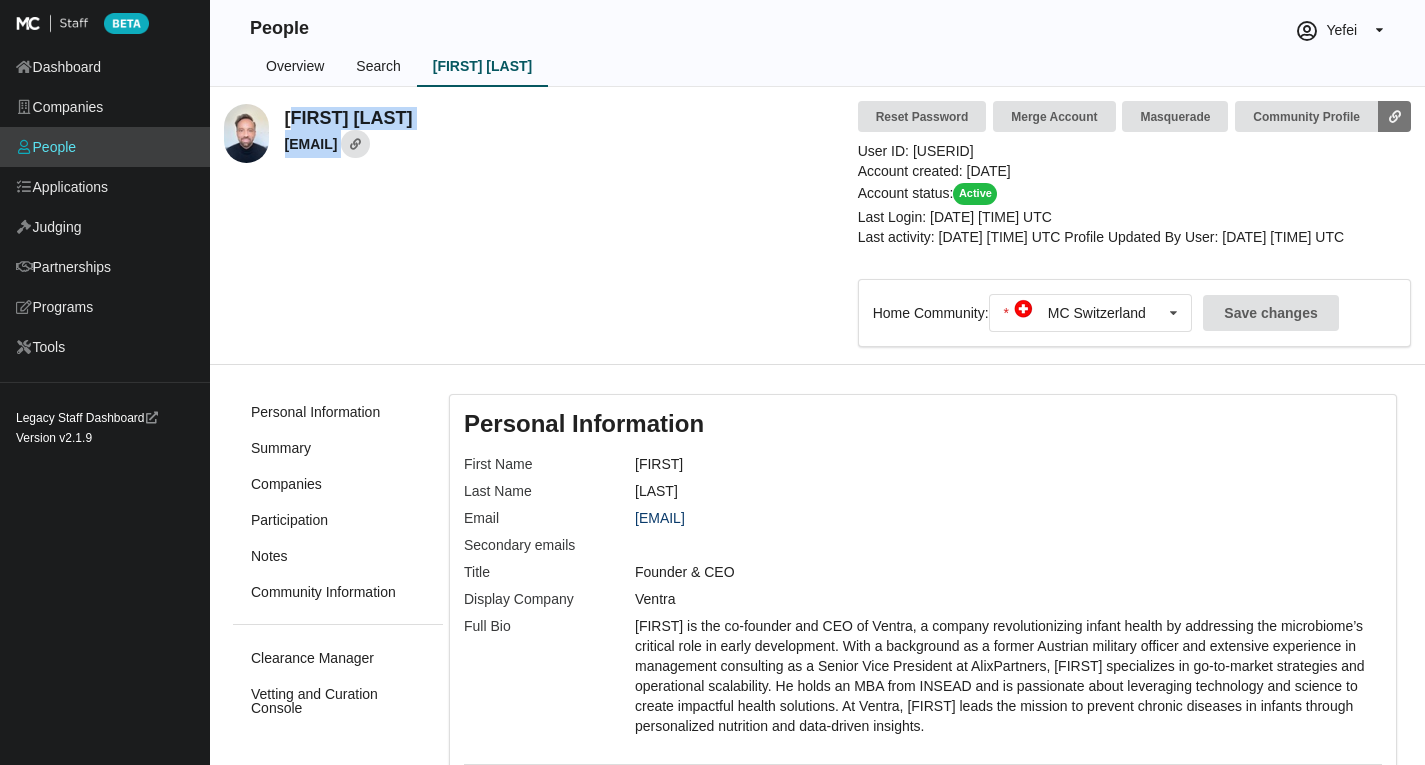 drag, startPoint x: 452, startPoint y: 115, endPoint x: 291, endPoint y: 114, distance: 161.00311 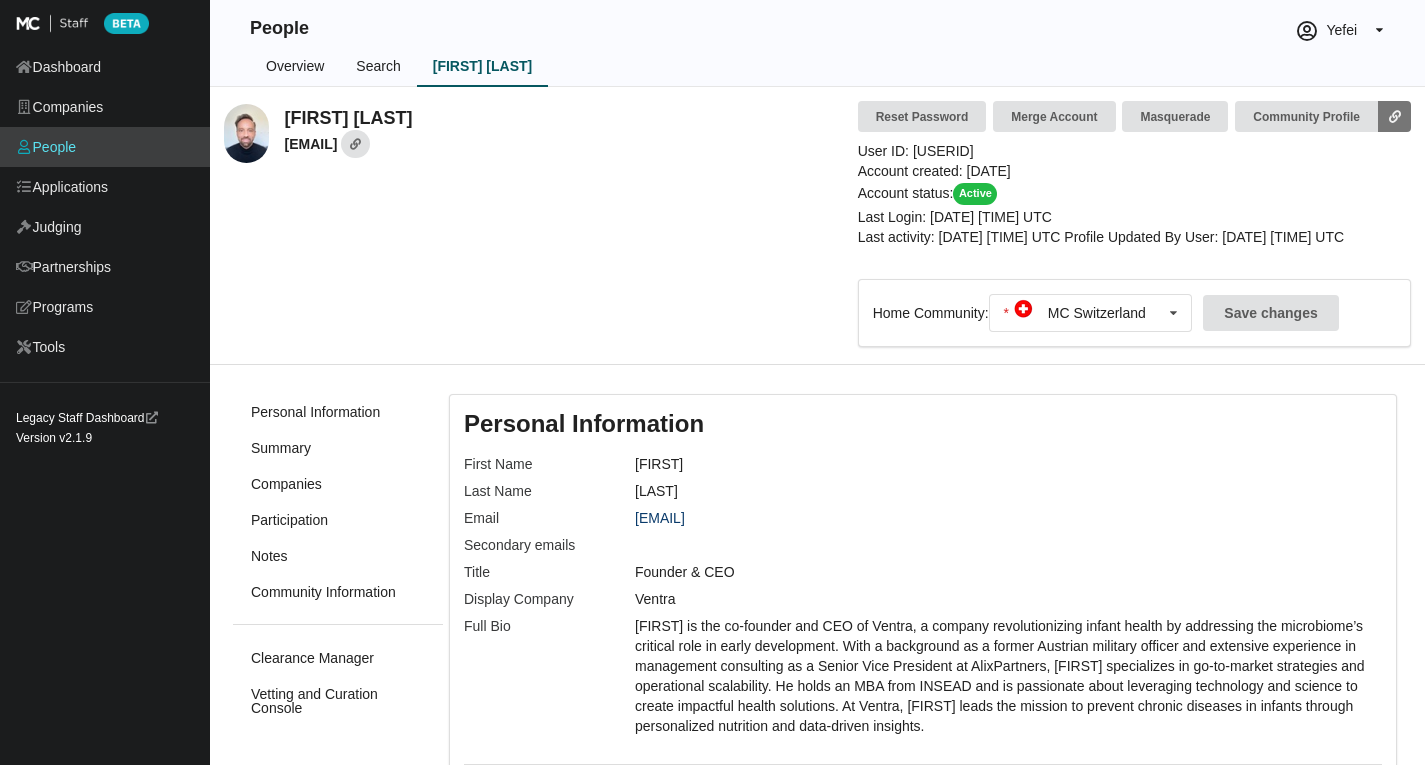 drag, startPoint x: 285, startPoint y: 114, endPoint x: 440, endPoint y: 115, distance: 155.00322 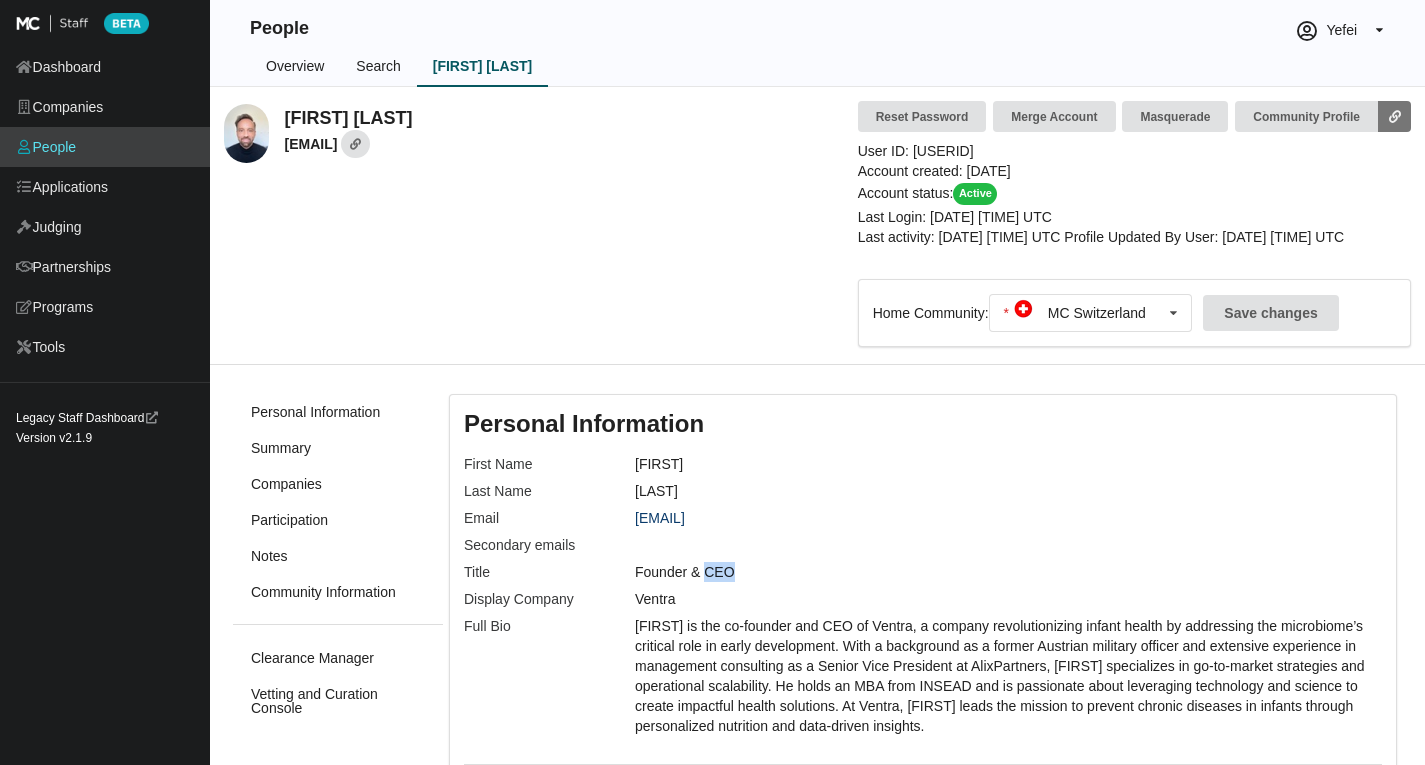 click on "Founder & CEO" at bounding box center [1008, 572] 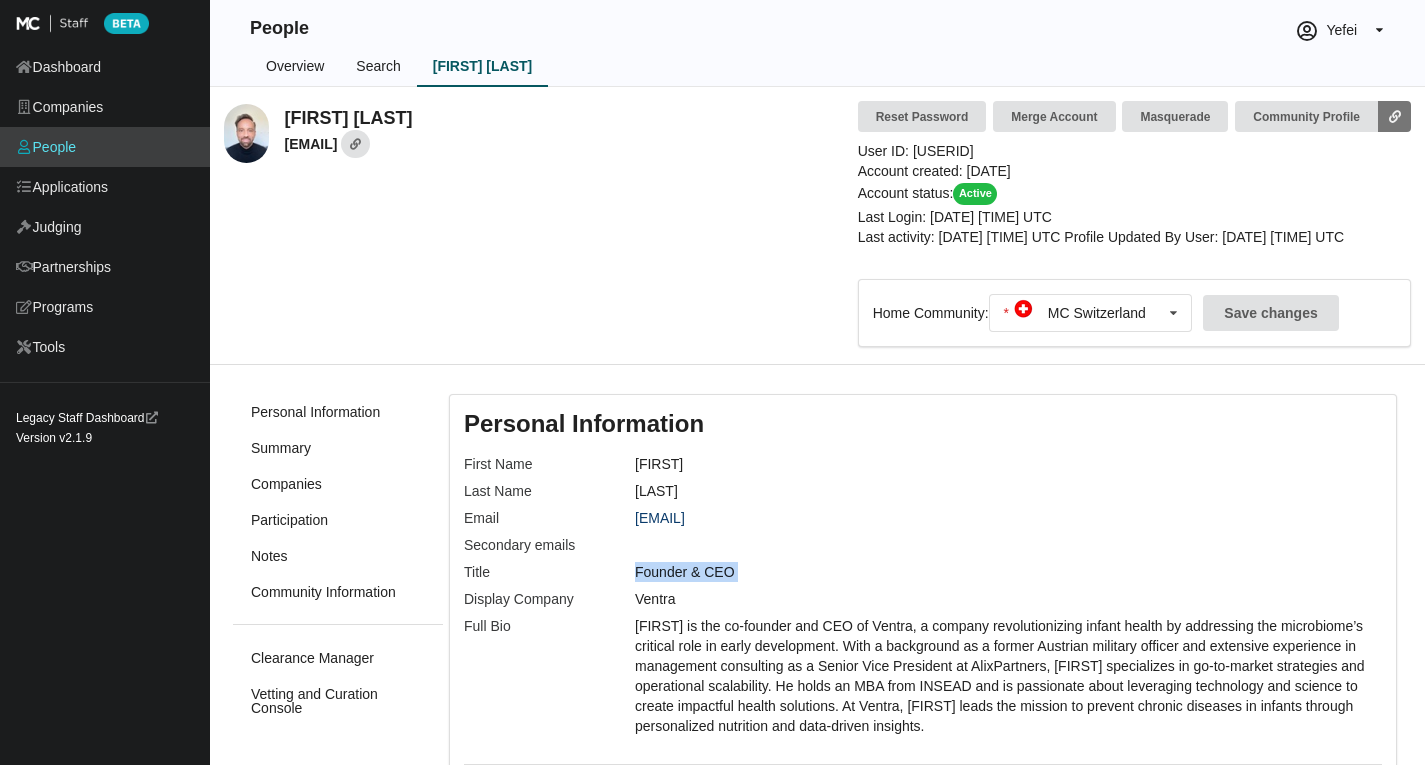 click on "Founder & CEO" at bounding box center (1008, 572) 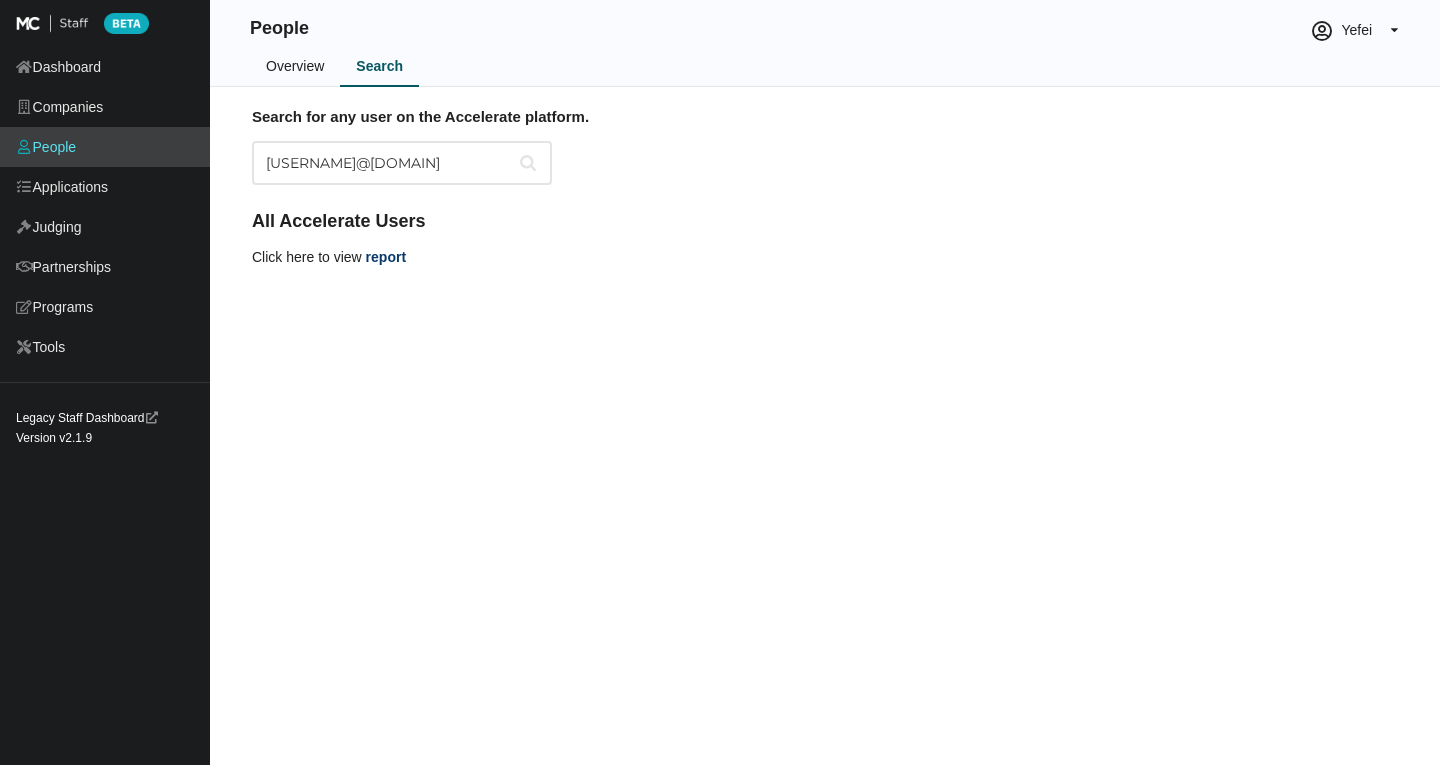scroll, scrollTop: 0, scrollLeft: 0, axis: both 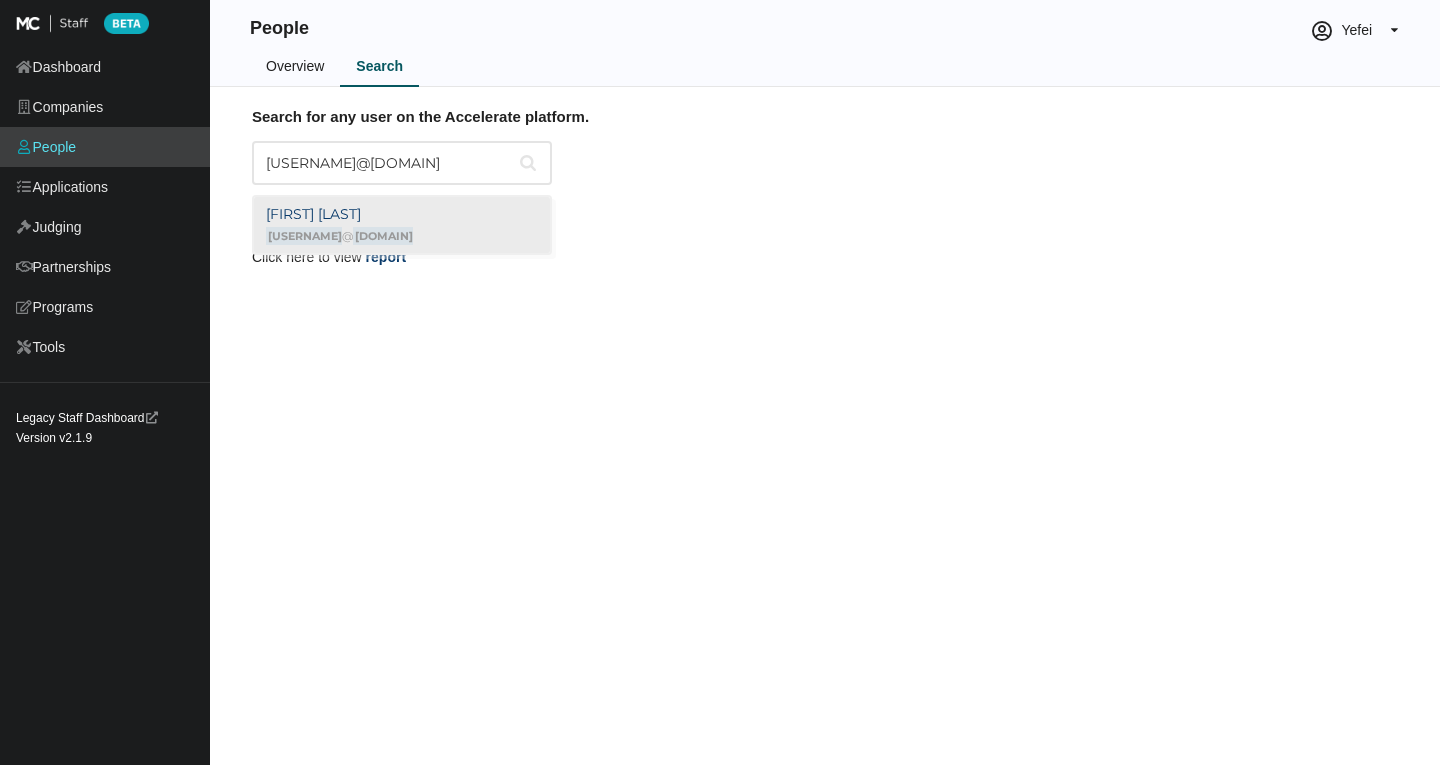 click on "[DOMAIN]" at bounding box center [383, 236] 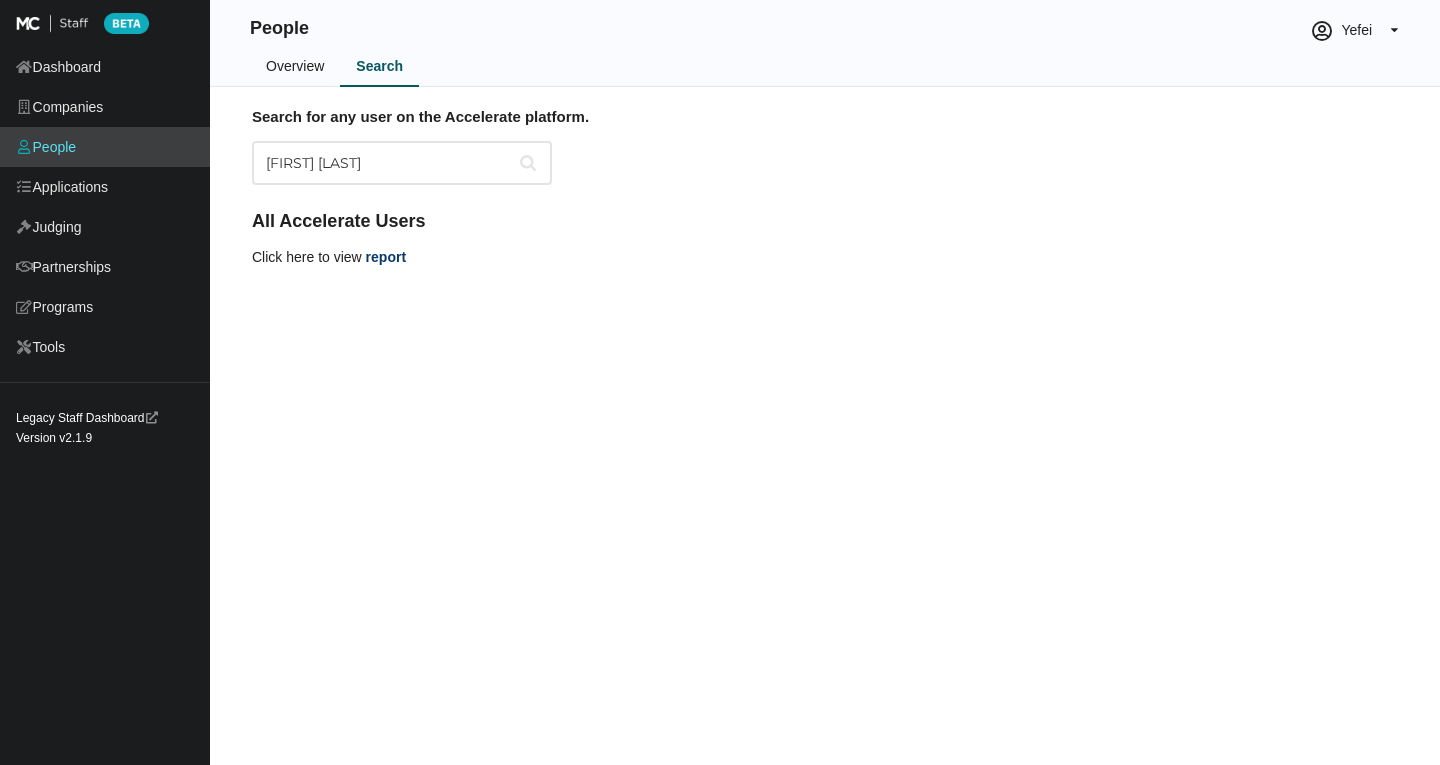 type on "[FIRST] [LAST]" 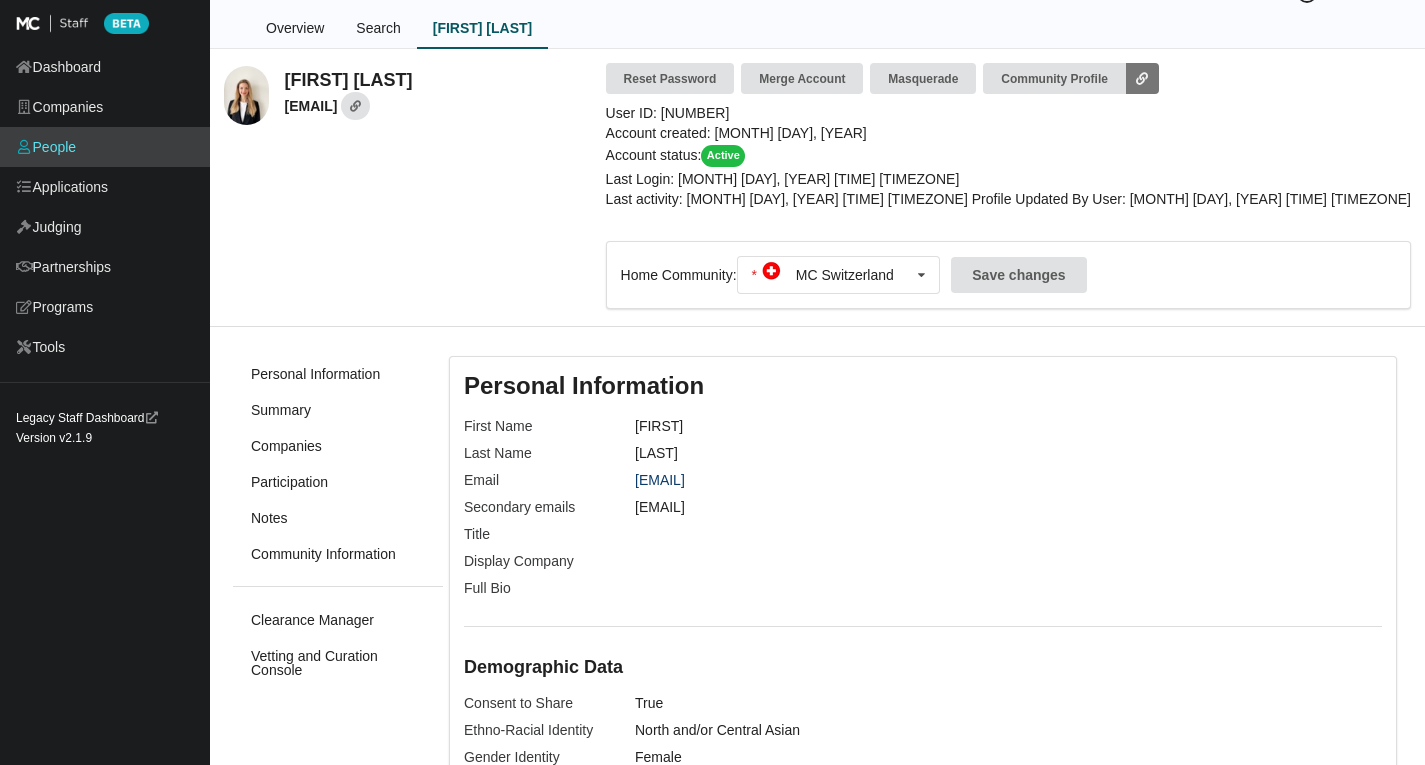 scroll, scrollTop: 0, scrollLeft: 0, axis: both 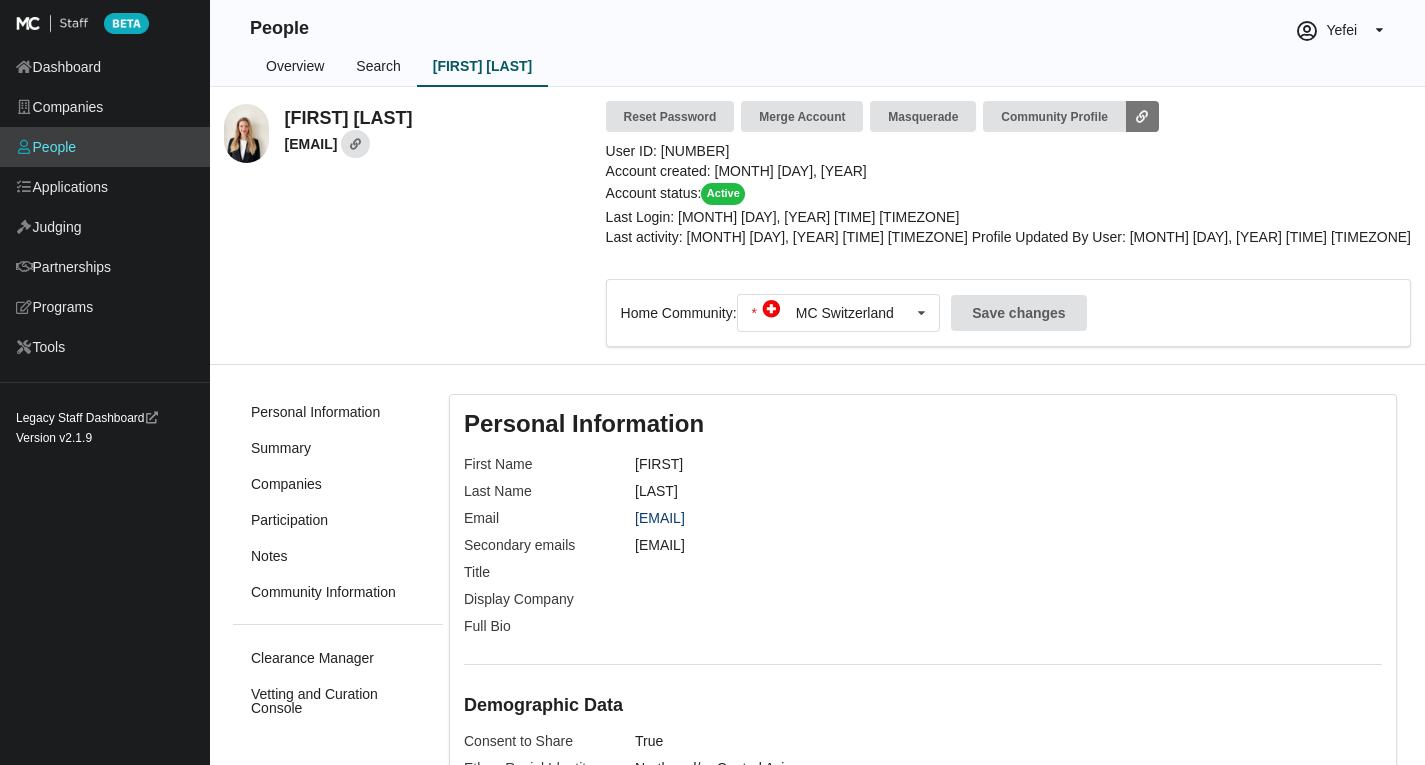 click on "Search" at bounding box center [378, 67] 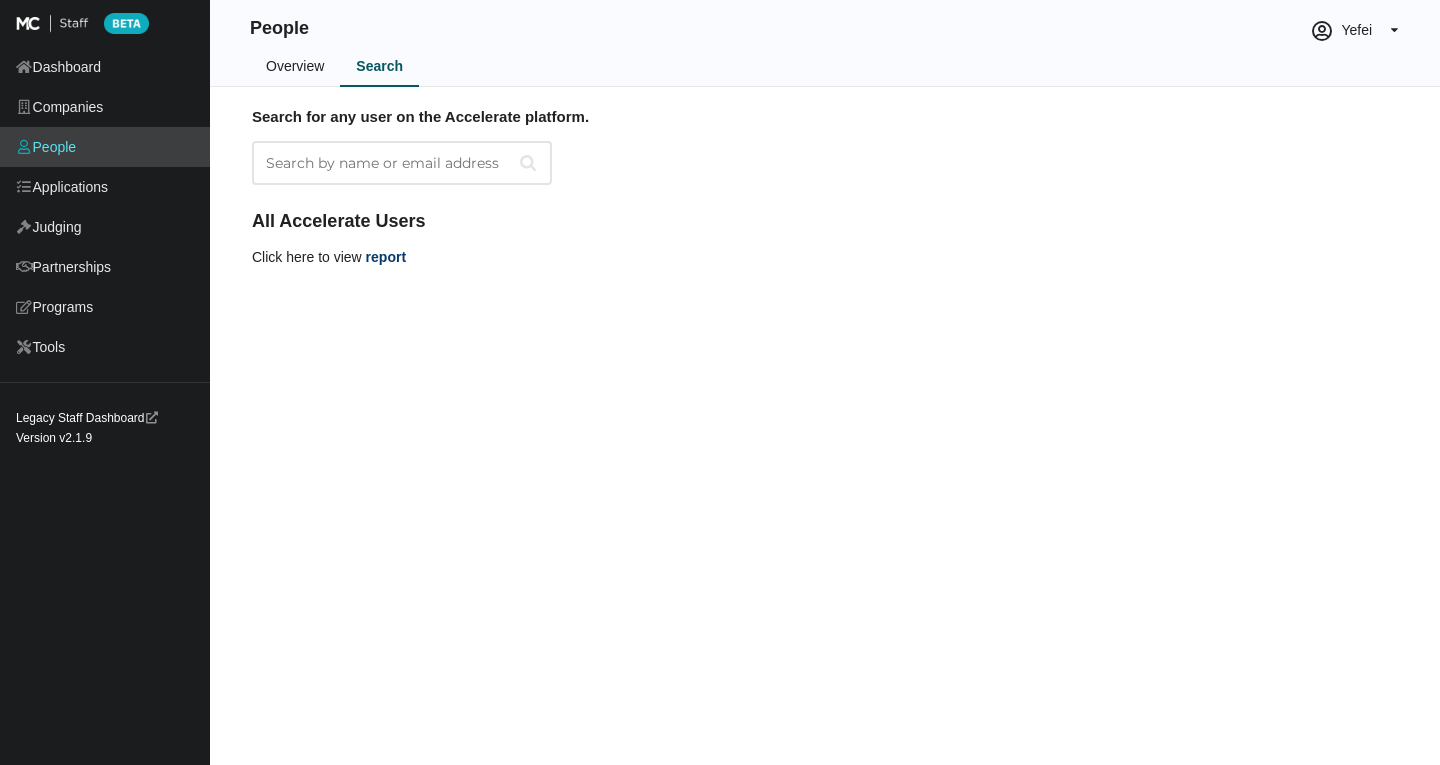 scroll, scrollTop: 0, scrollLeft: 0, axis: both 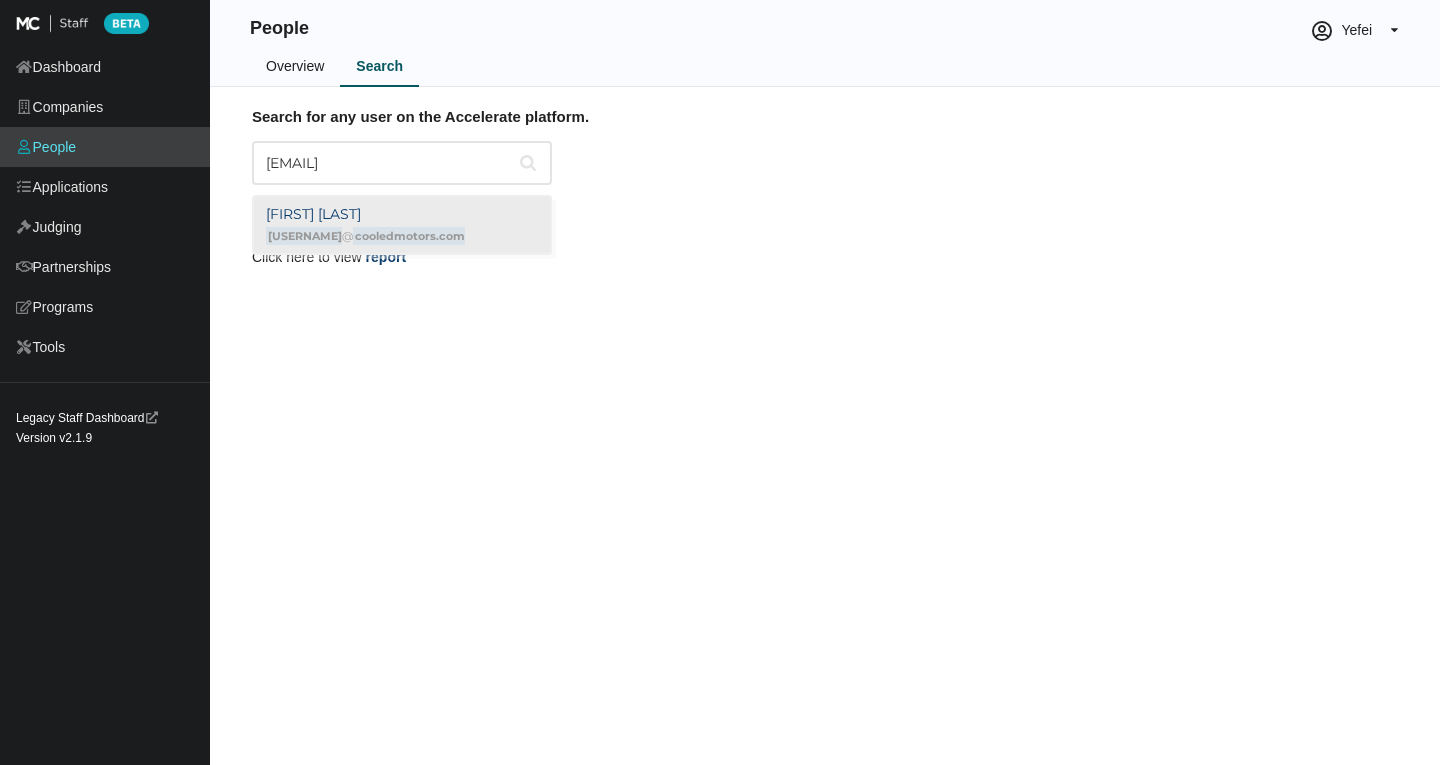 click on "[FIRST] [LAST]
[EMAIL]" at bounding box center (365, 225) 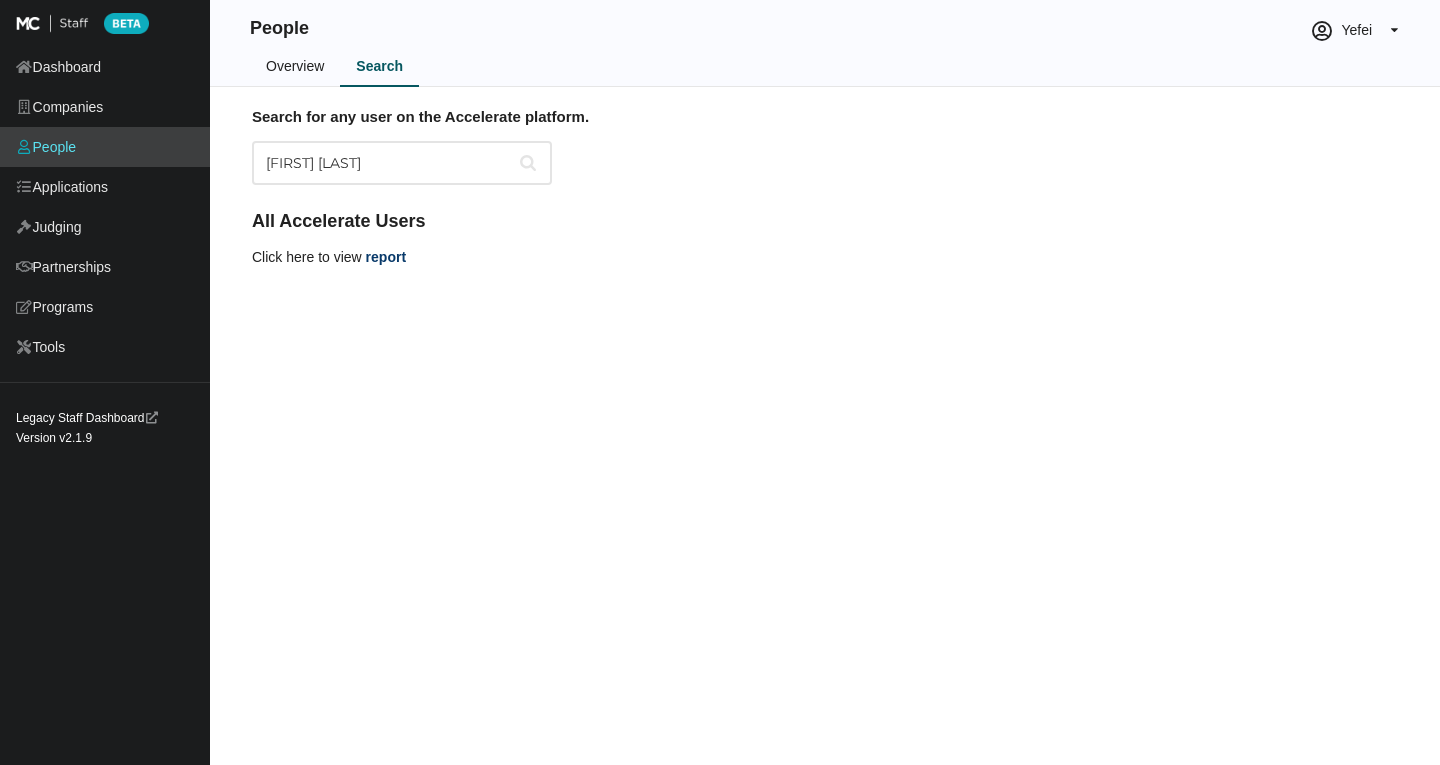 type on "[FIRST] [LAST]" 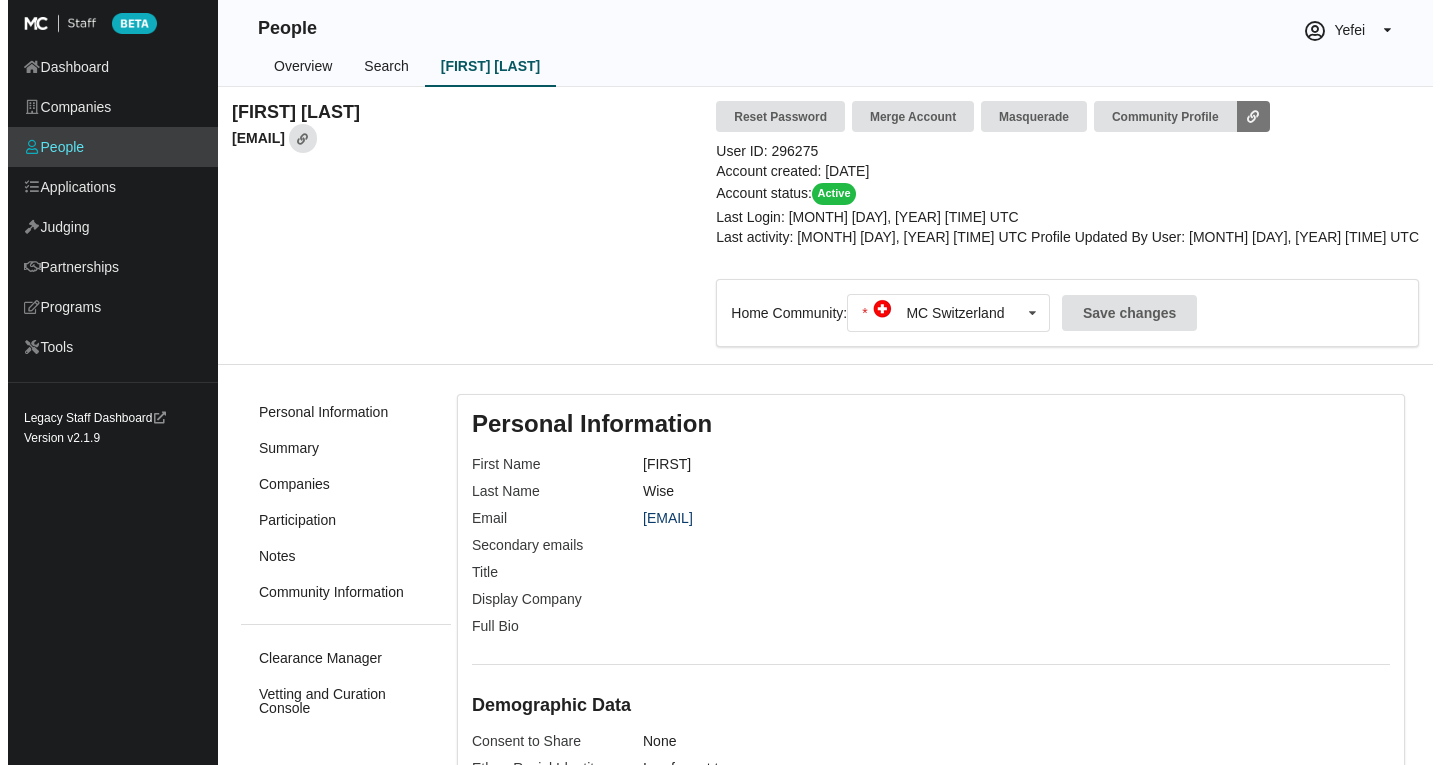scroll, scrollTop: 0, scrollLeft: 0, axis: both 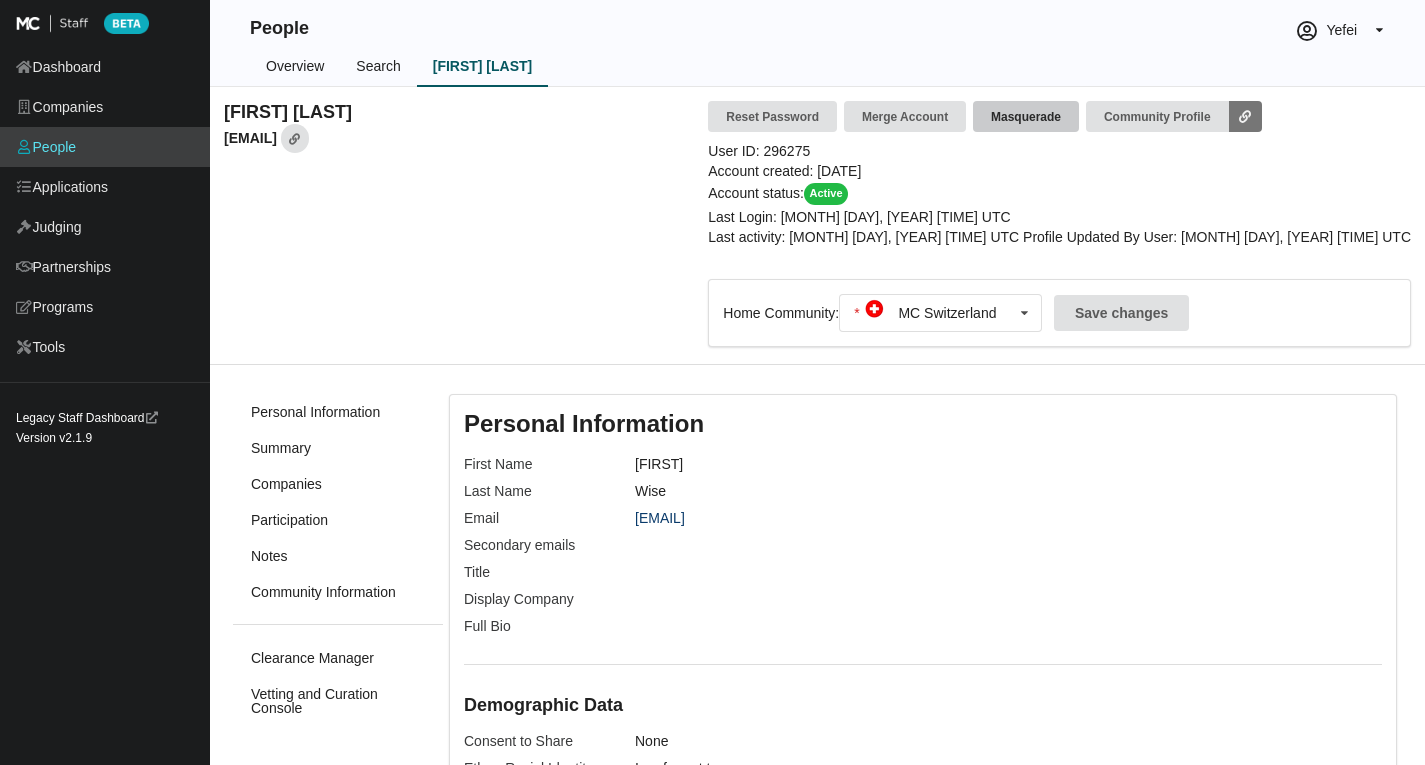 click on "Masquerade" at bounding box center [1026, 116] 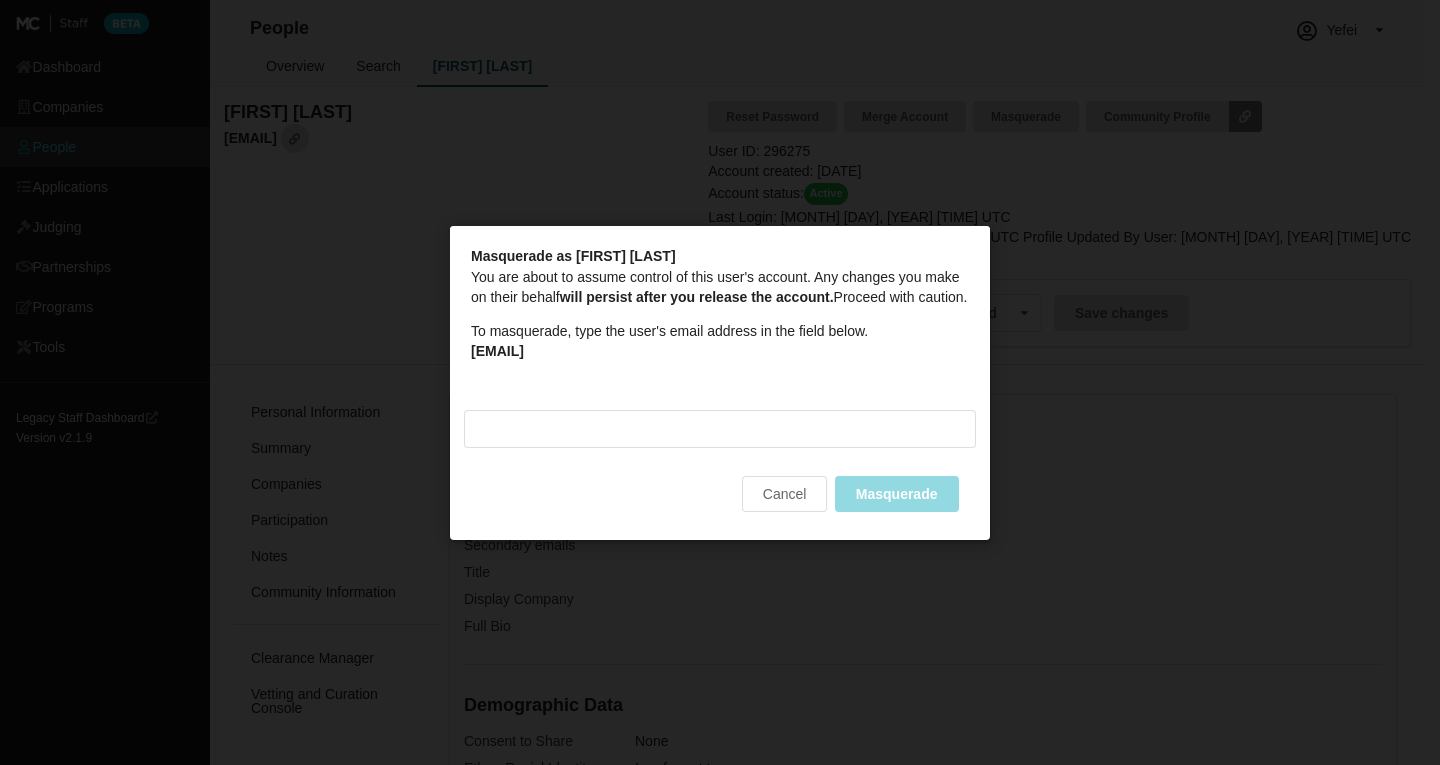 click on "[EMAIL]" at bounding box center [497, 350] 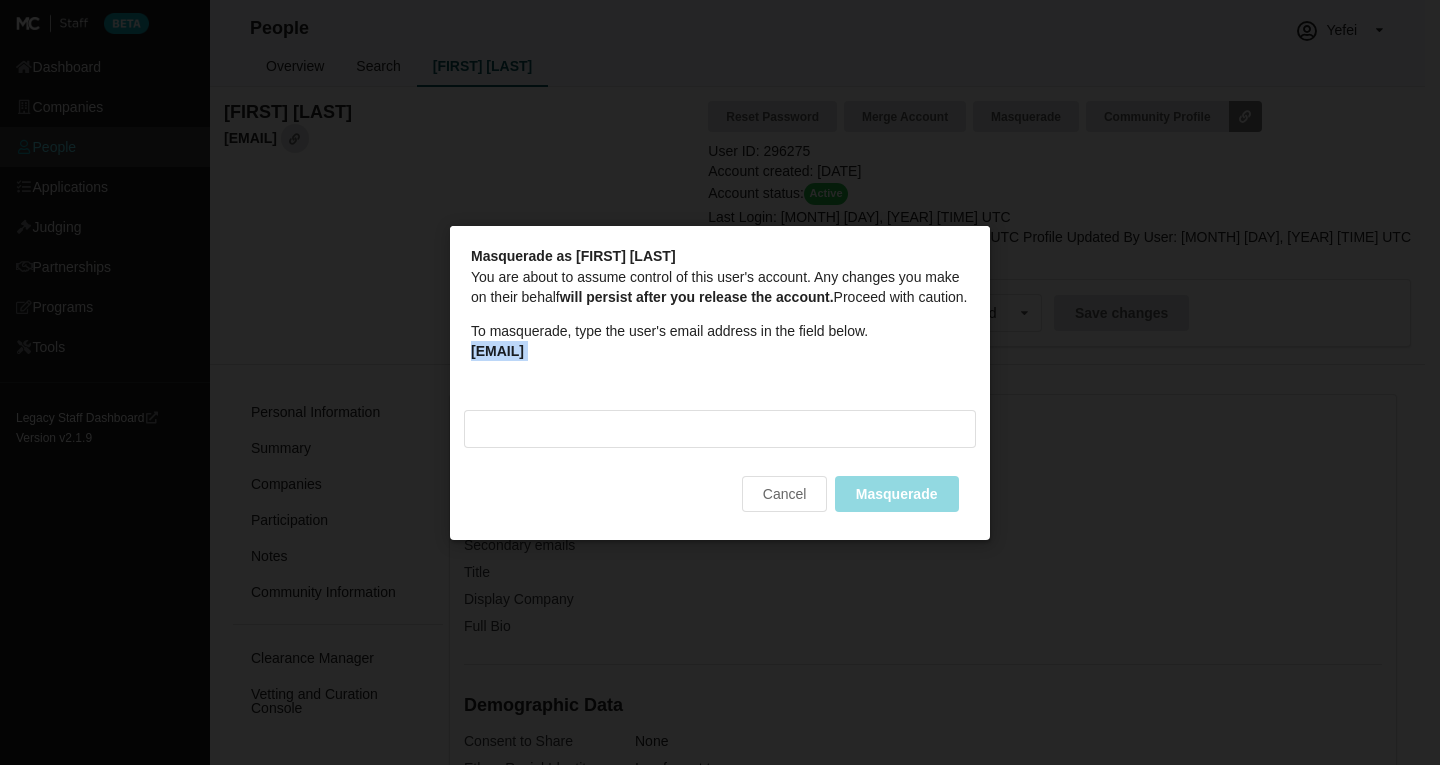 click on "[EMAIL]" at bounding box center [497, 350] 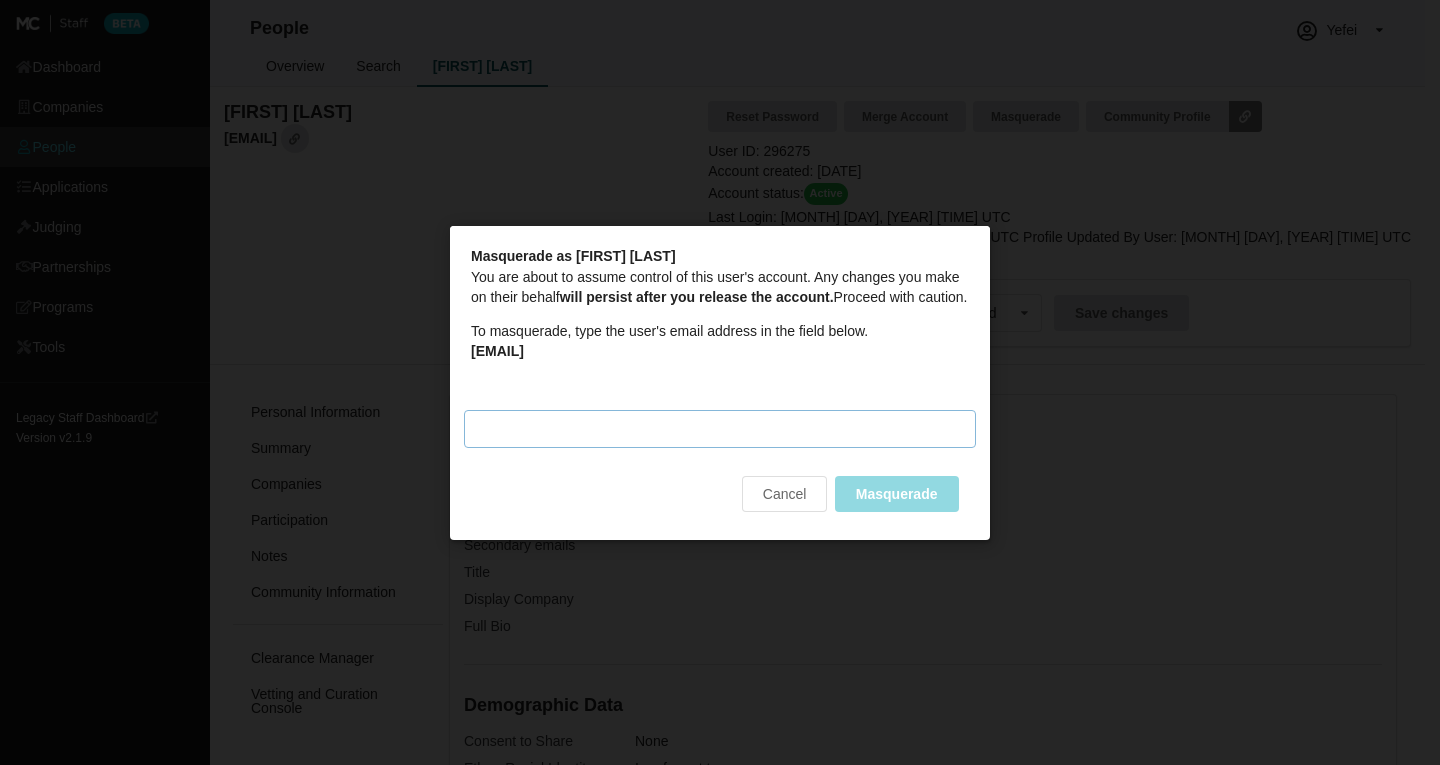 click on "Masquerade email" at bounding box center [720, 428] 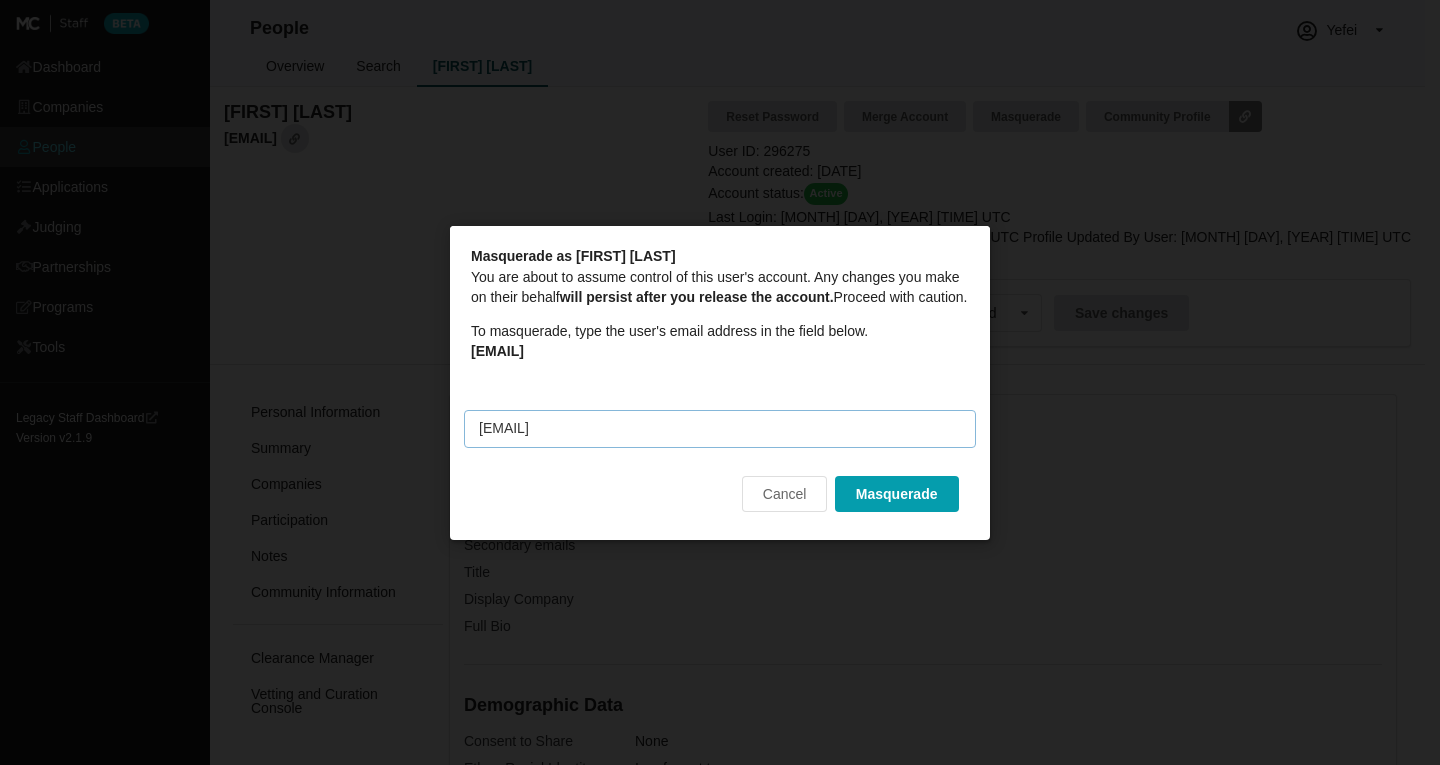 type on "[EMAIL]" 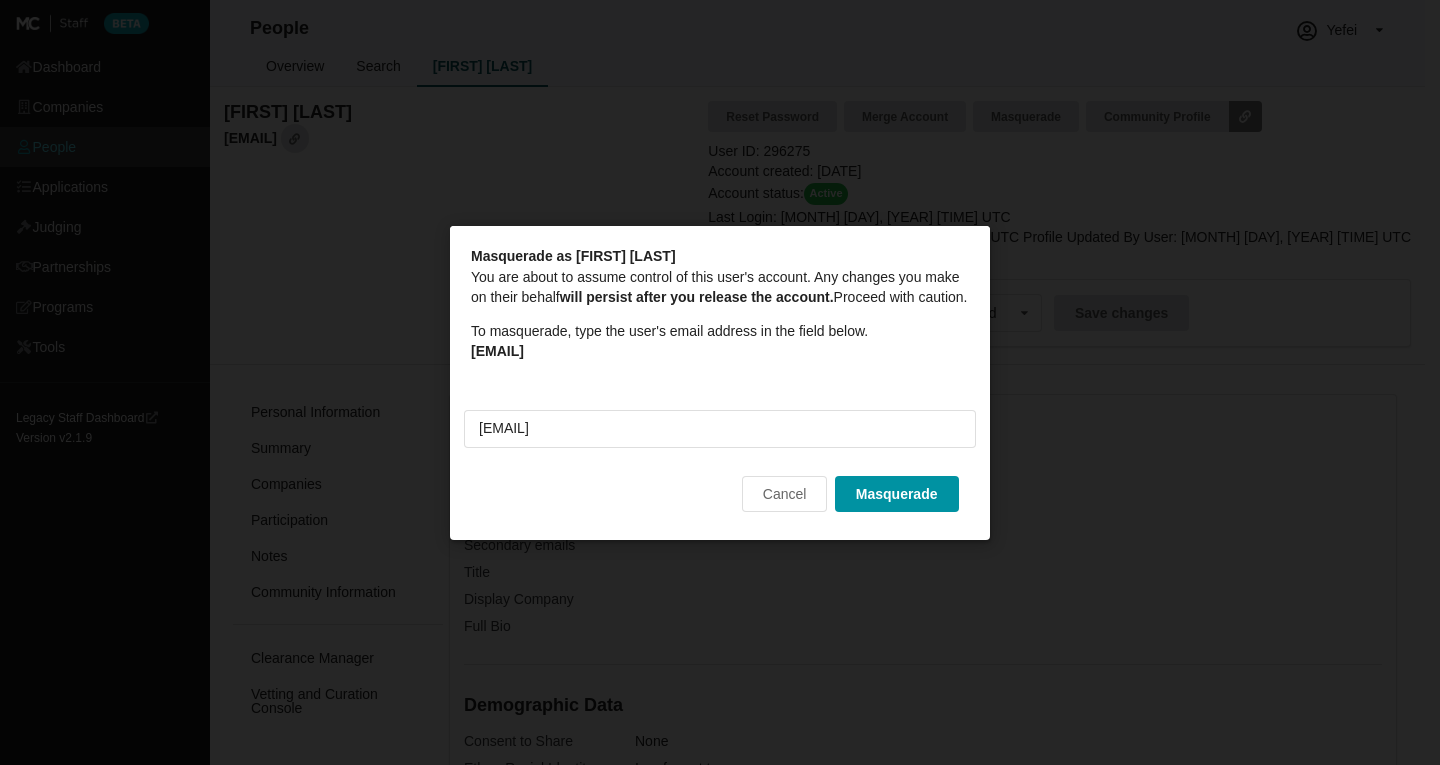 click on "Masquerade" at bounding box center [897, 493] 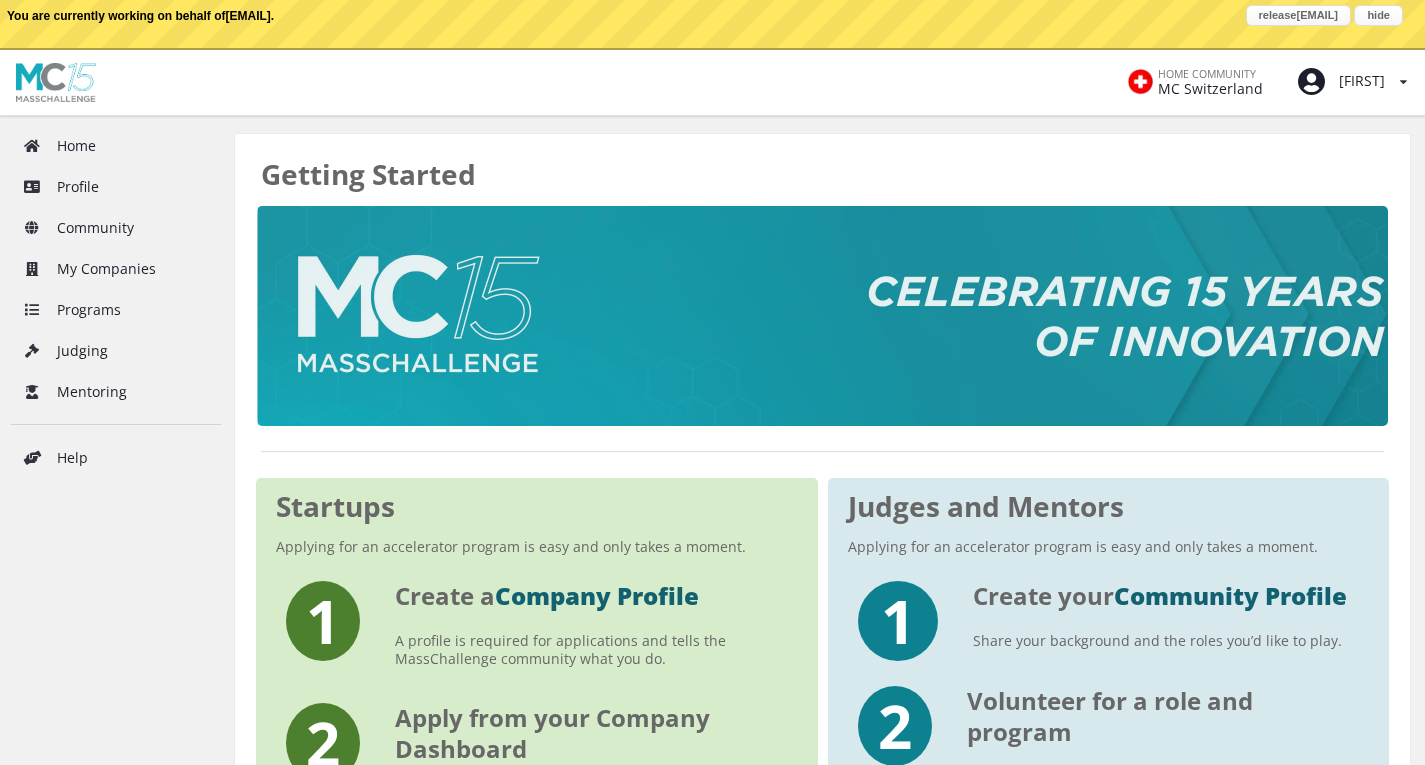 scroll, scrollTop: 0, scrollLeft: 0, axis: both 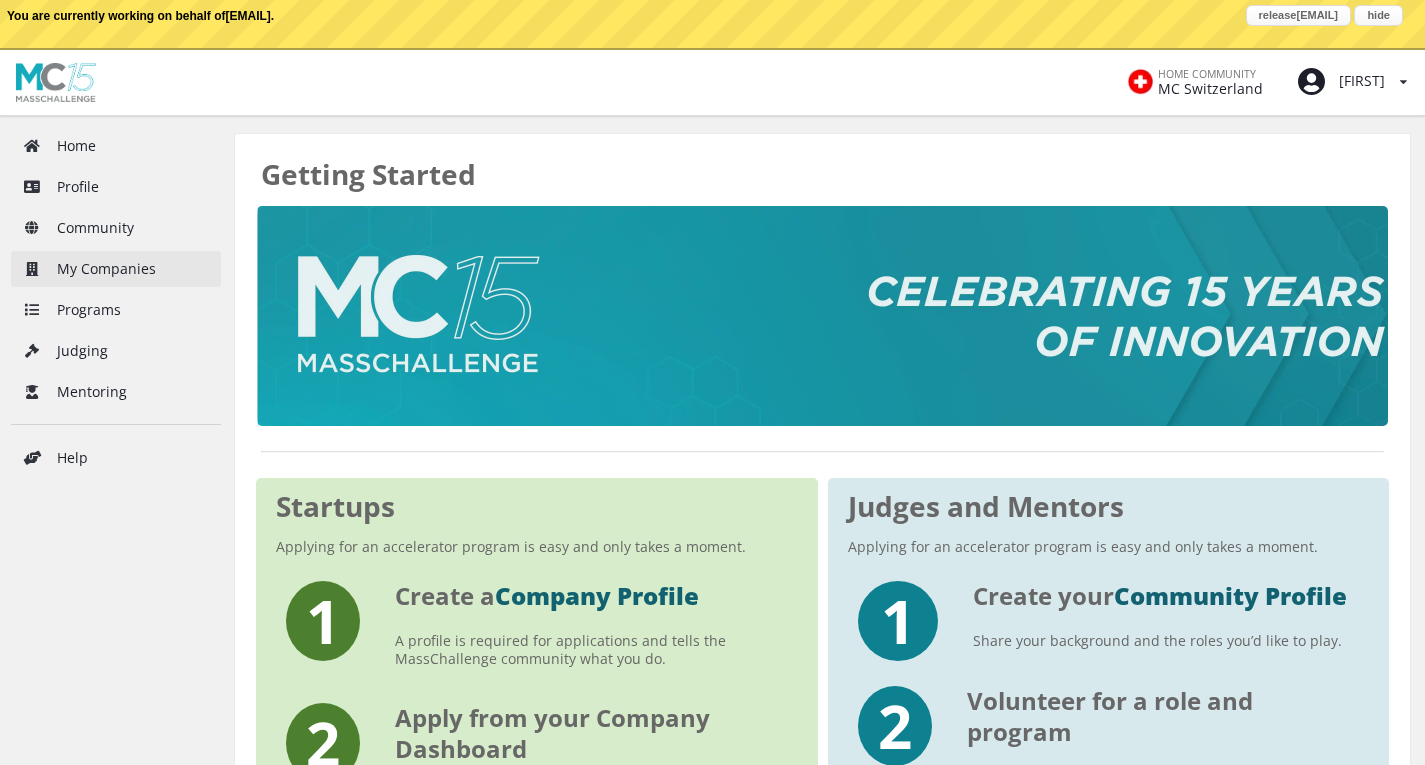 click on "My Companies" at bounding box center (116, 269) 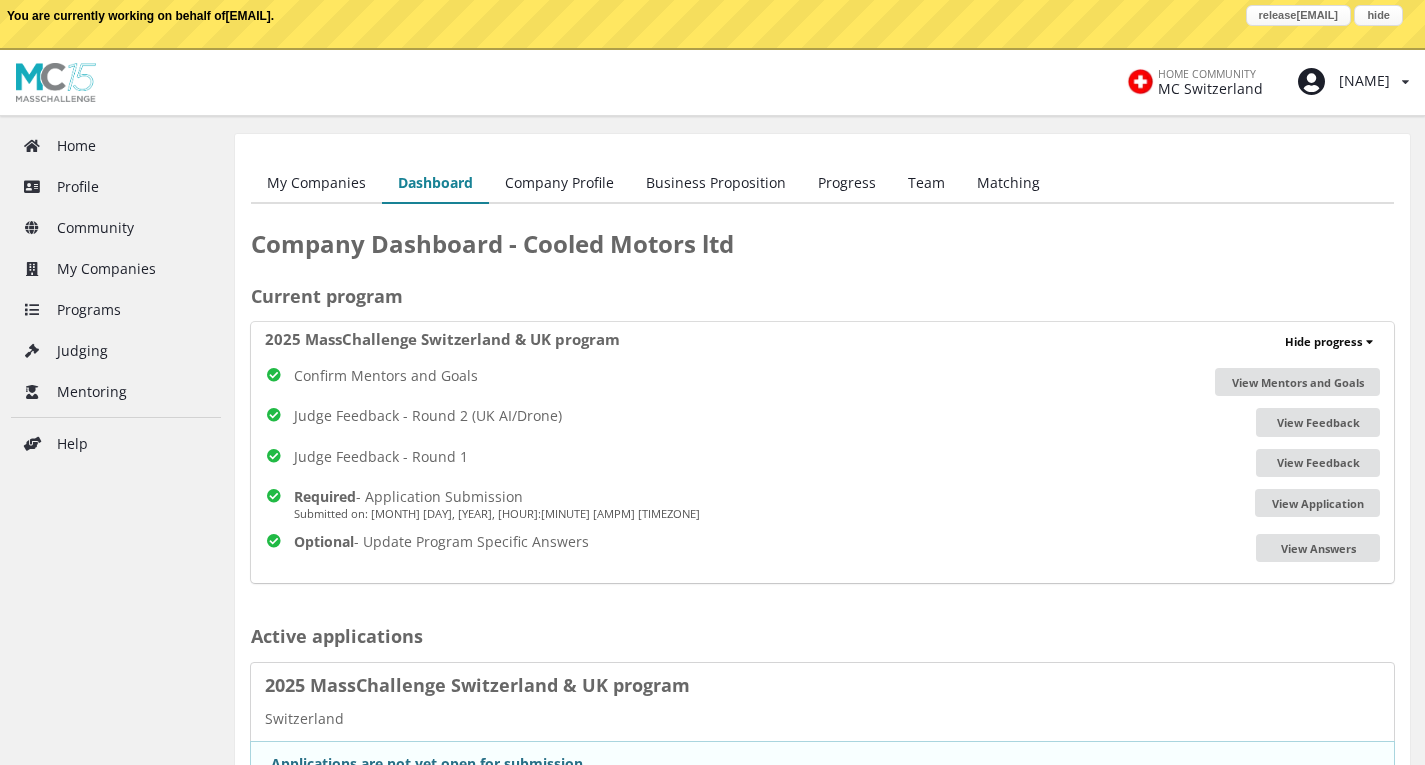 scroll, scrollTop: 0, scrollLeft: 0, axis: both 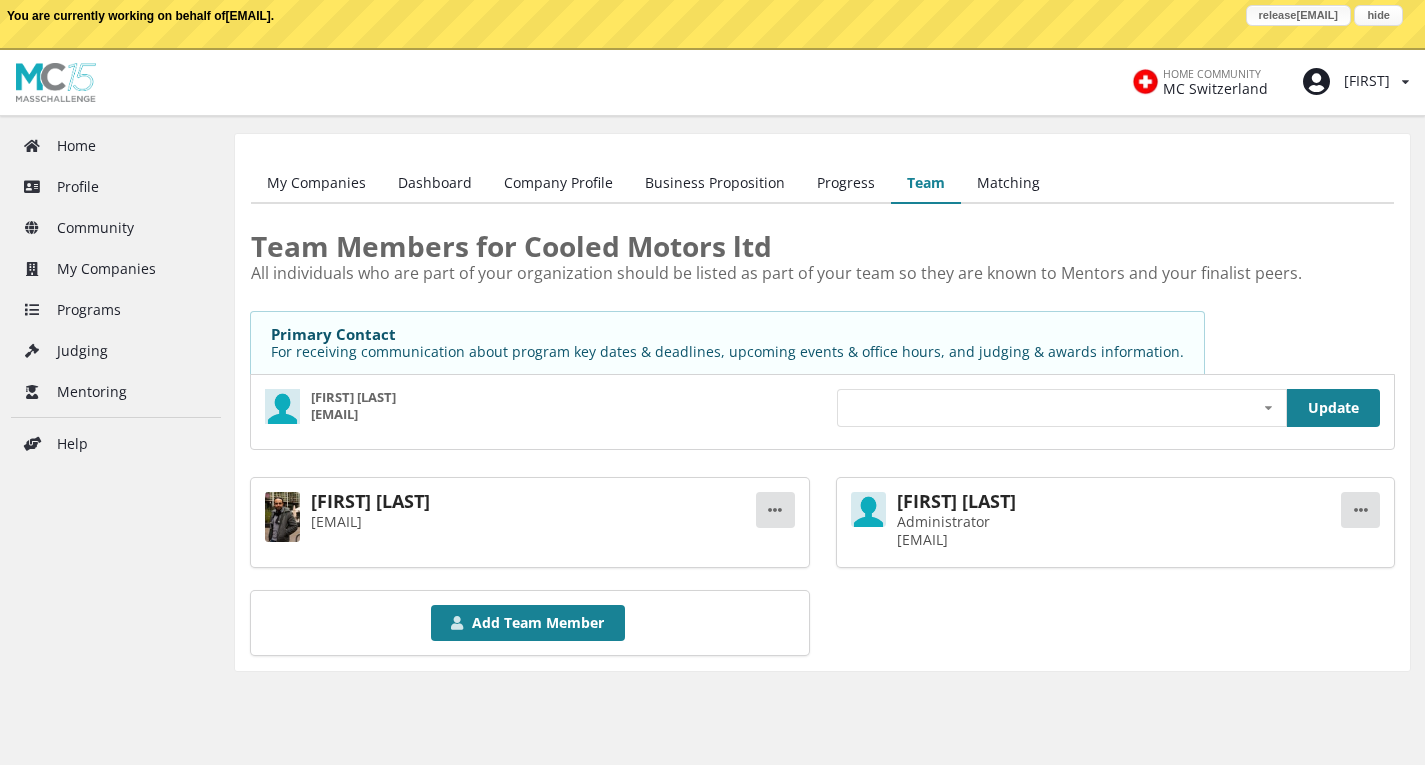 click on "release  [EMAIL]" at bounding box center (1298, 15) 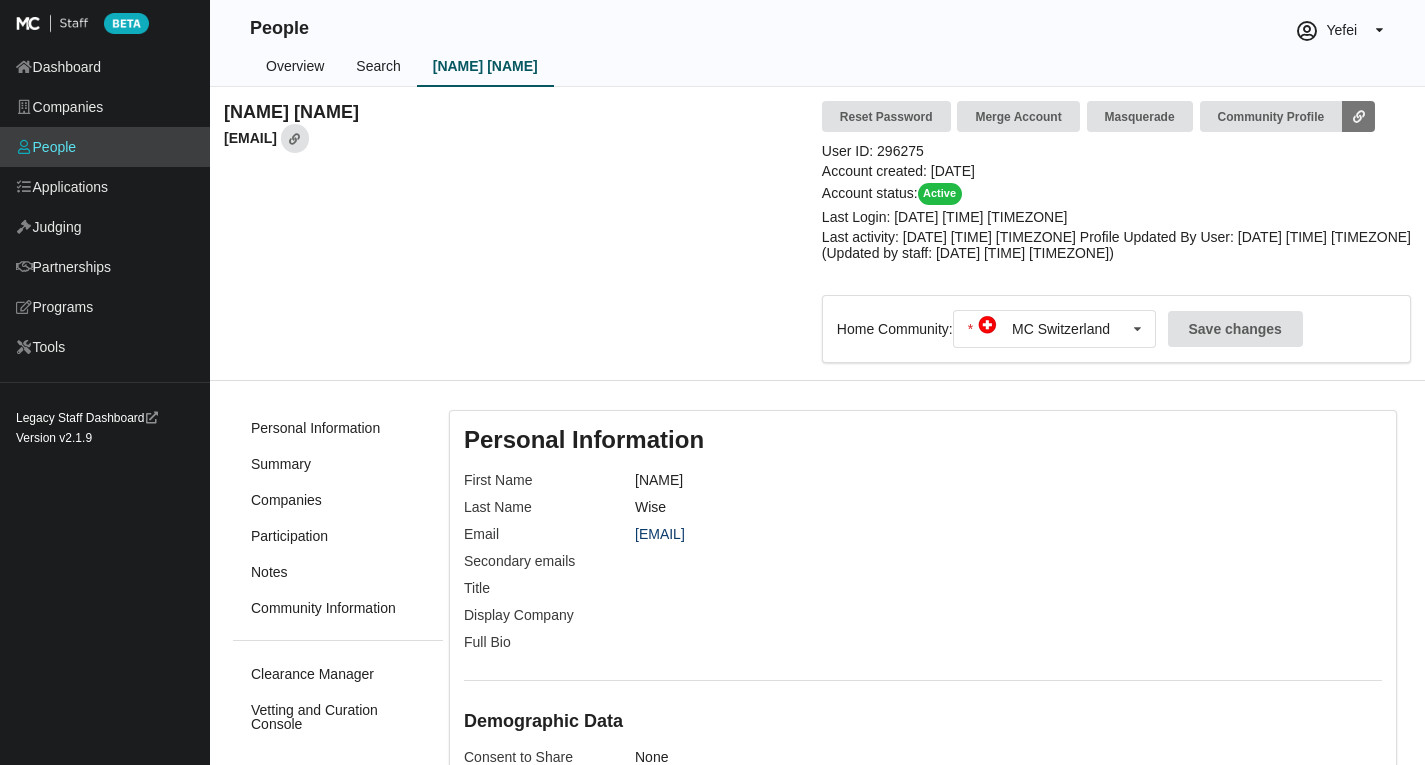 scroll, scrollTop: 0, scrollLeft: 0, axis: both 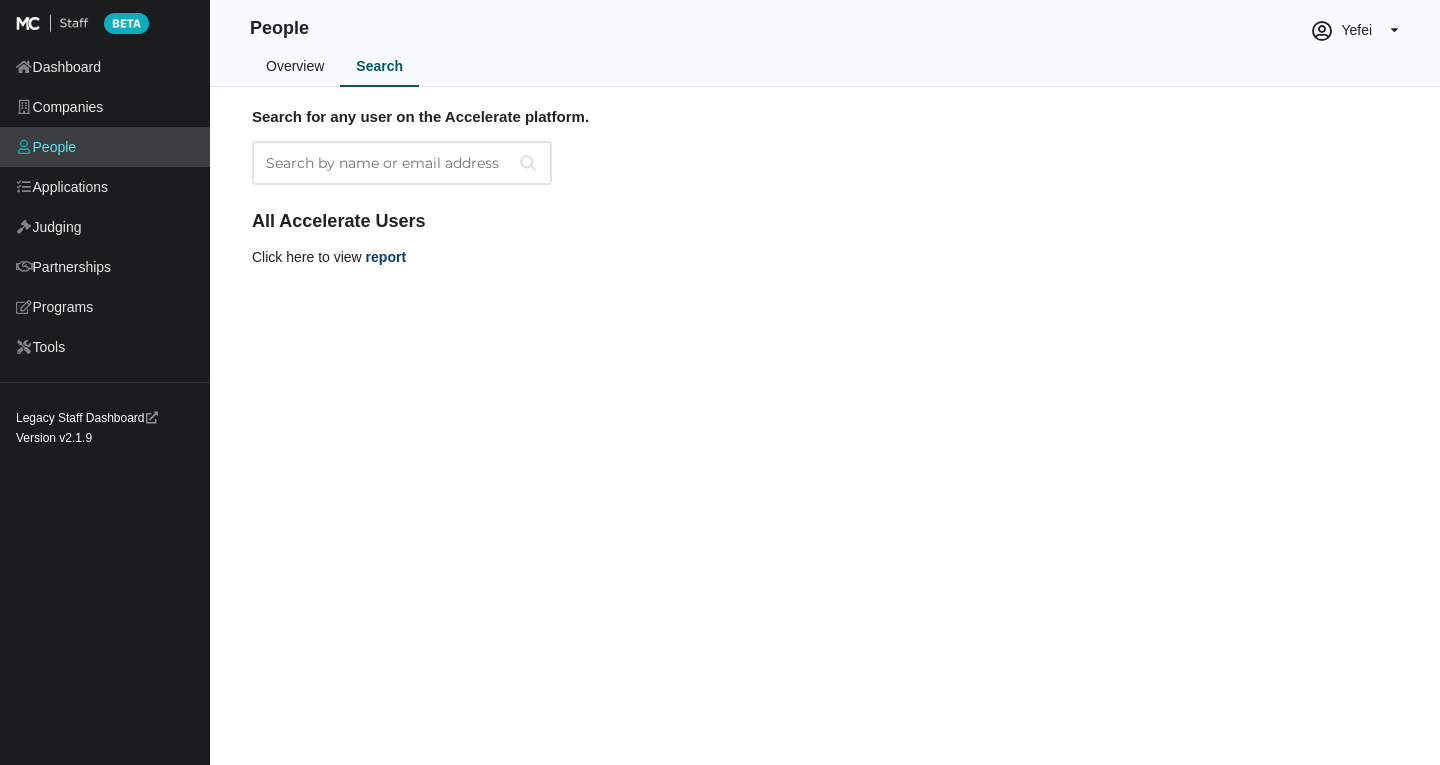click on "Search by name or email address" at bounding box center (402, 163) 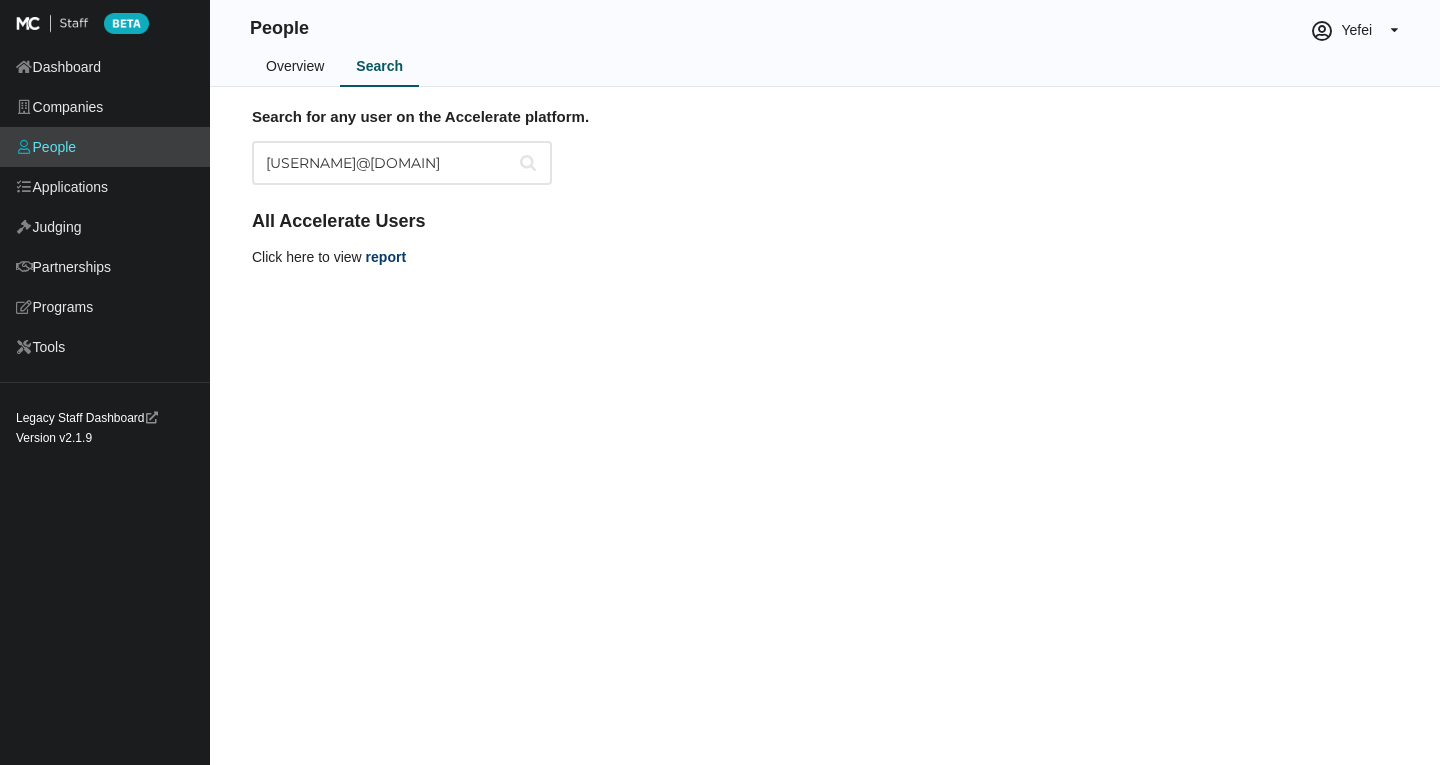 type on "[USERNAME]@[DOMAIN]" 